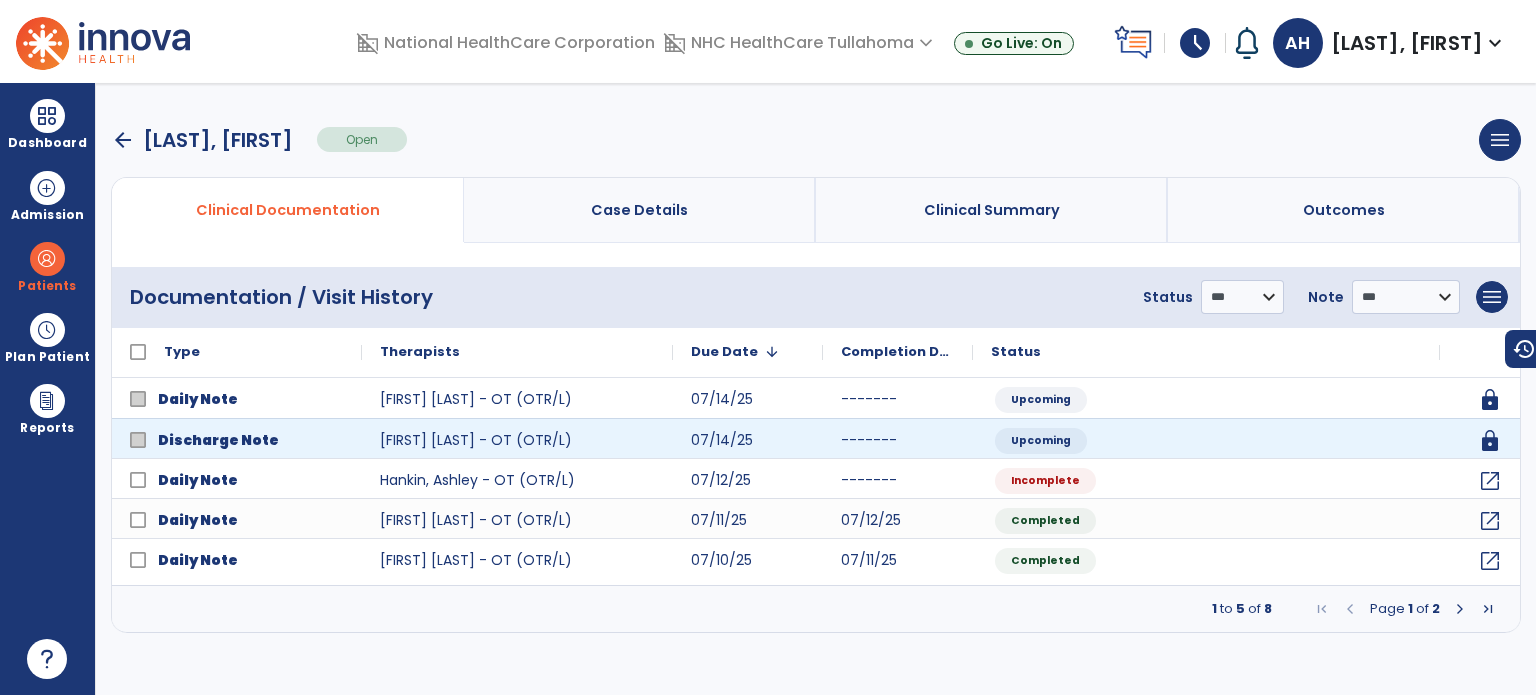 scroll, scrollTop: 0, scrollLeft: 0, axis: both 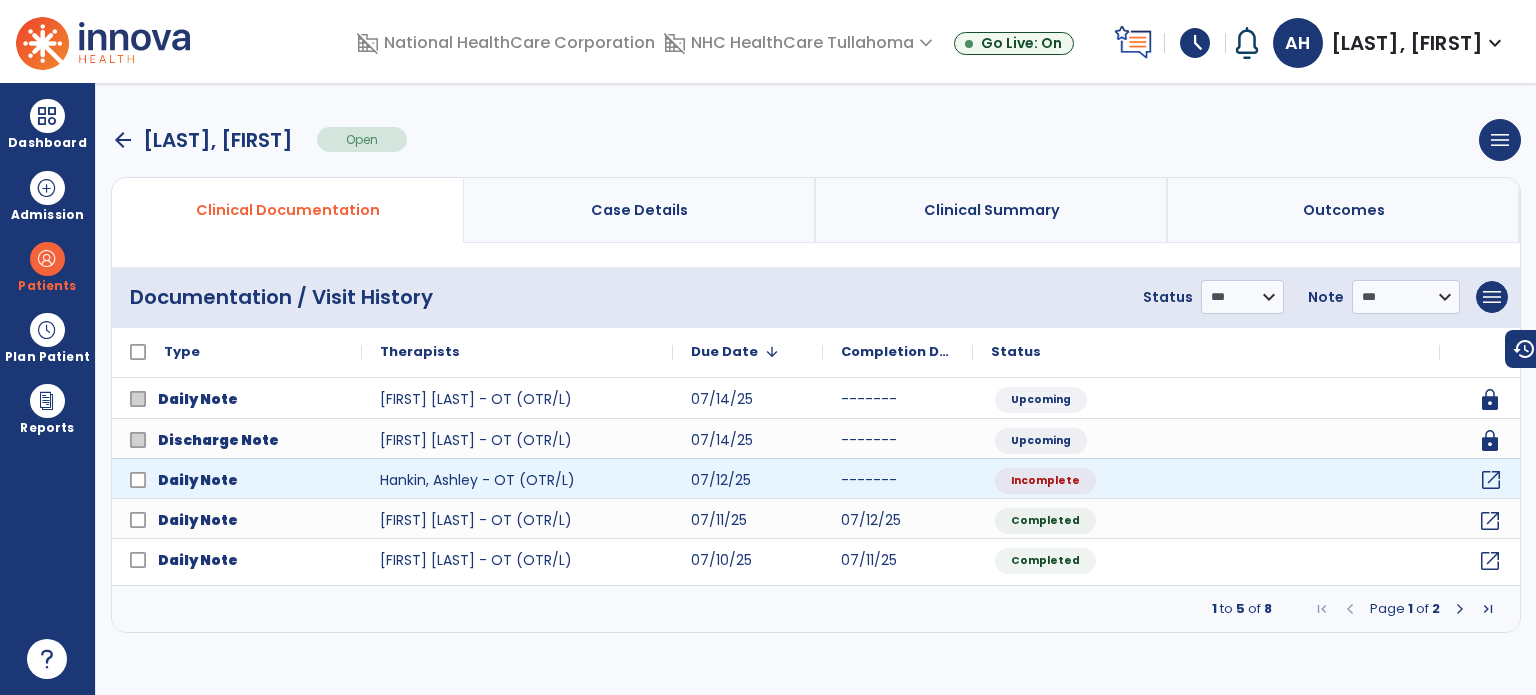 click on "open_in_new" 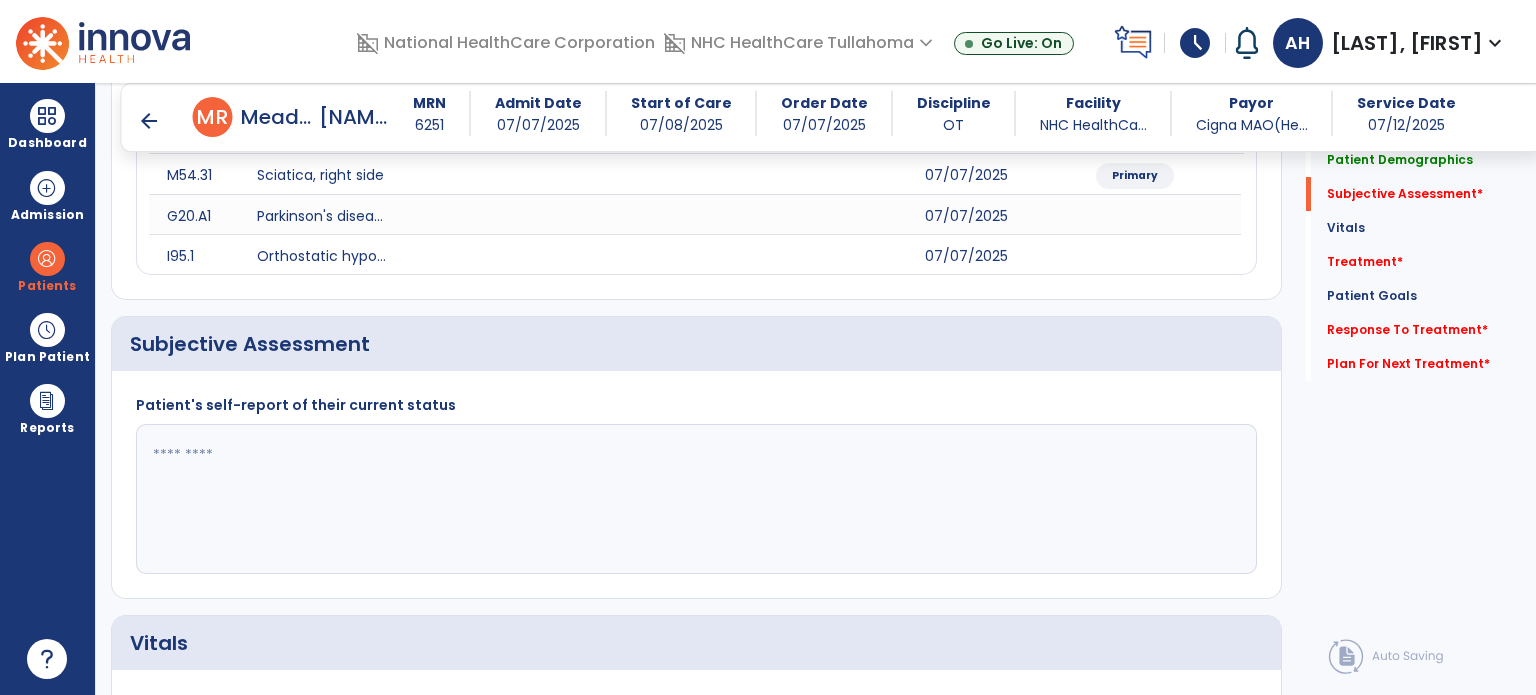 scroll, scrollTop: 416, scrollLeft: 0, axis: vertical 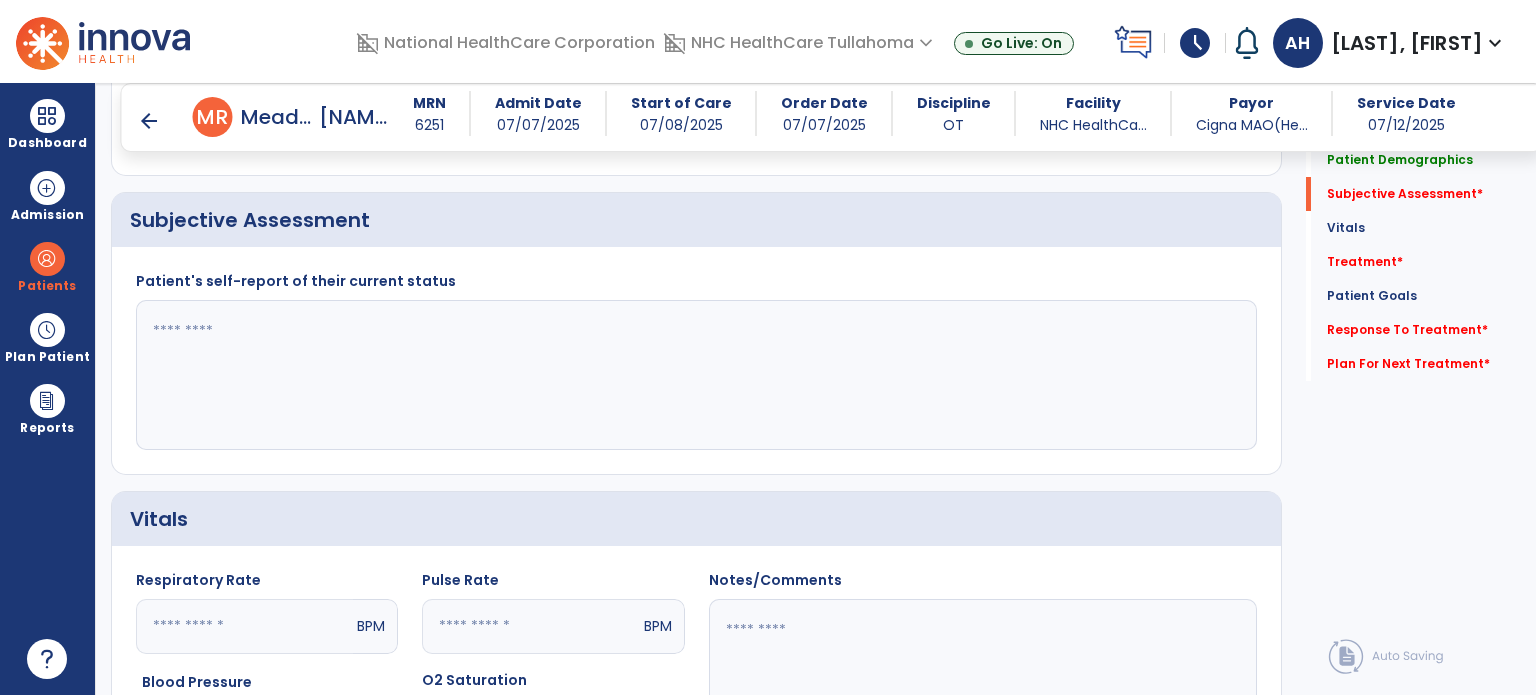 click 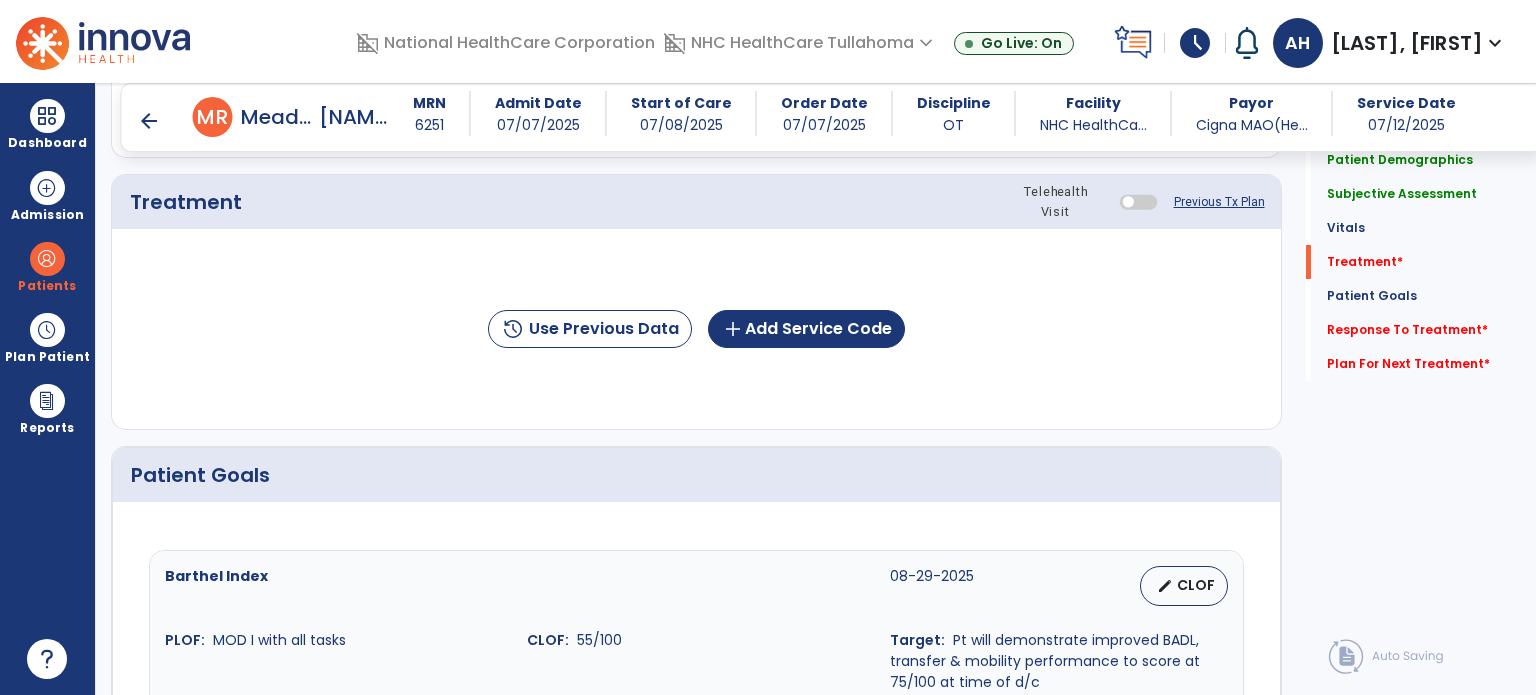 scroll, scrollTop: 1164, scrollLeft: 0, axis: vertical 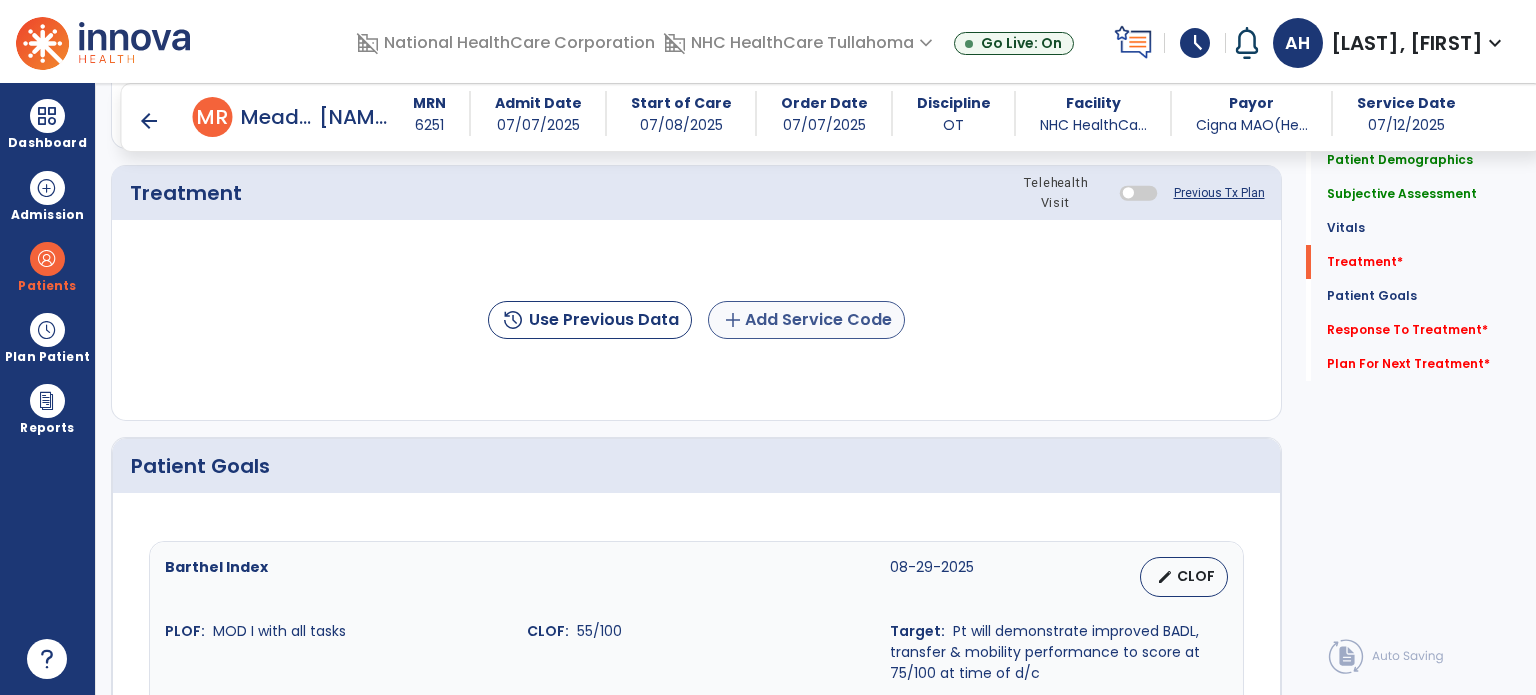 type on "**********" 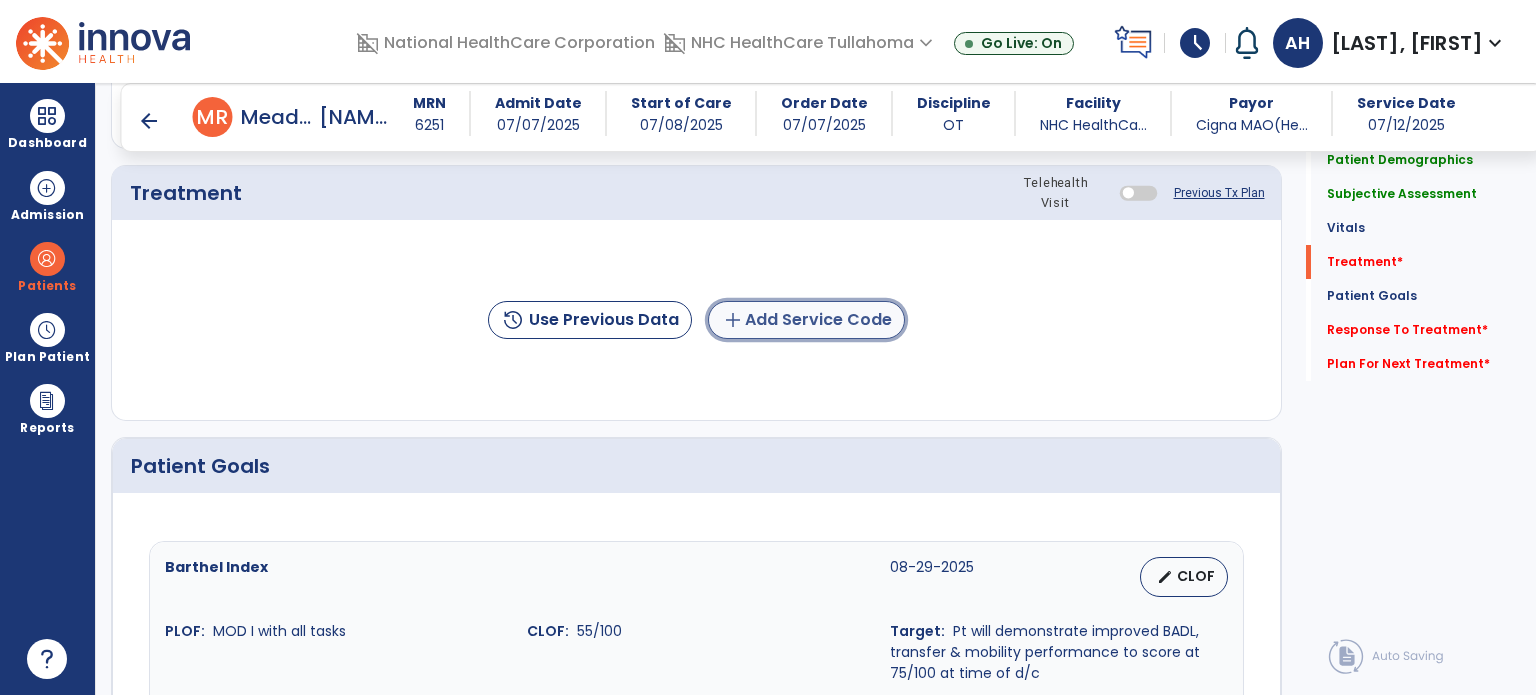 click on "add  Add Service Code" 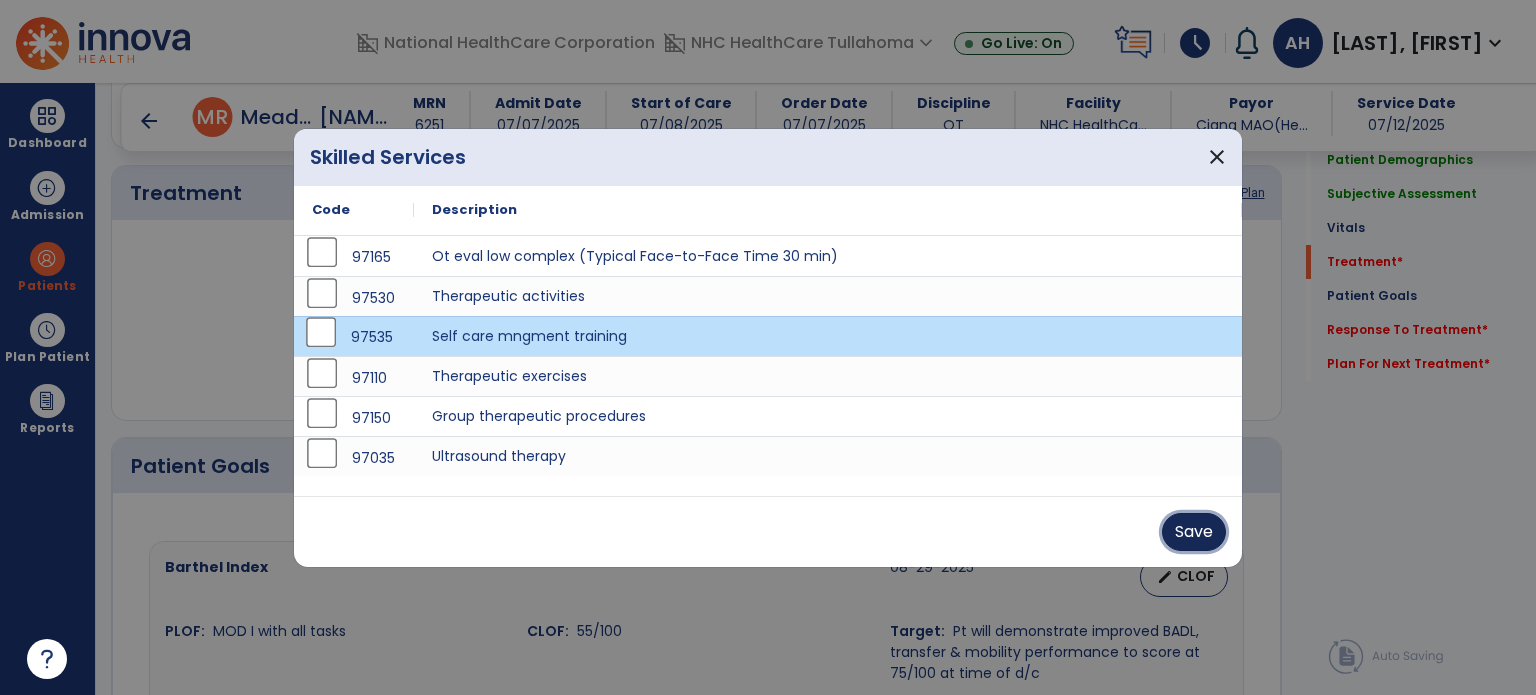 click on "Save" at bounding box center (1194, 532) 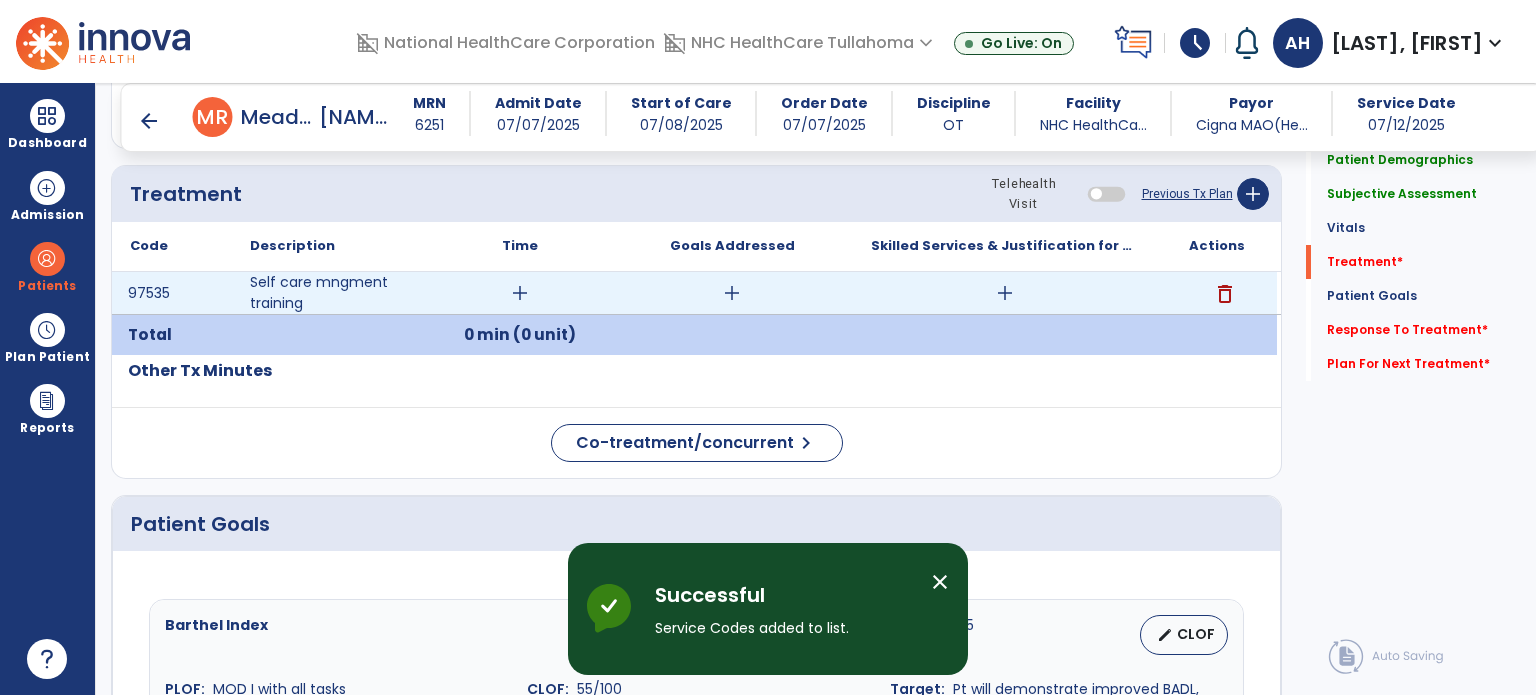 click on "add" at bounding box center (520, 293) 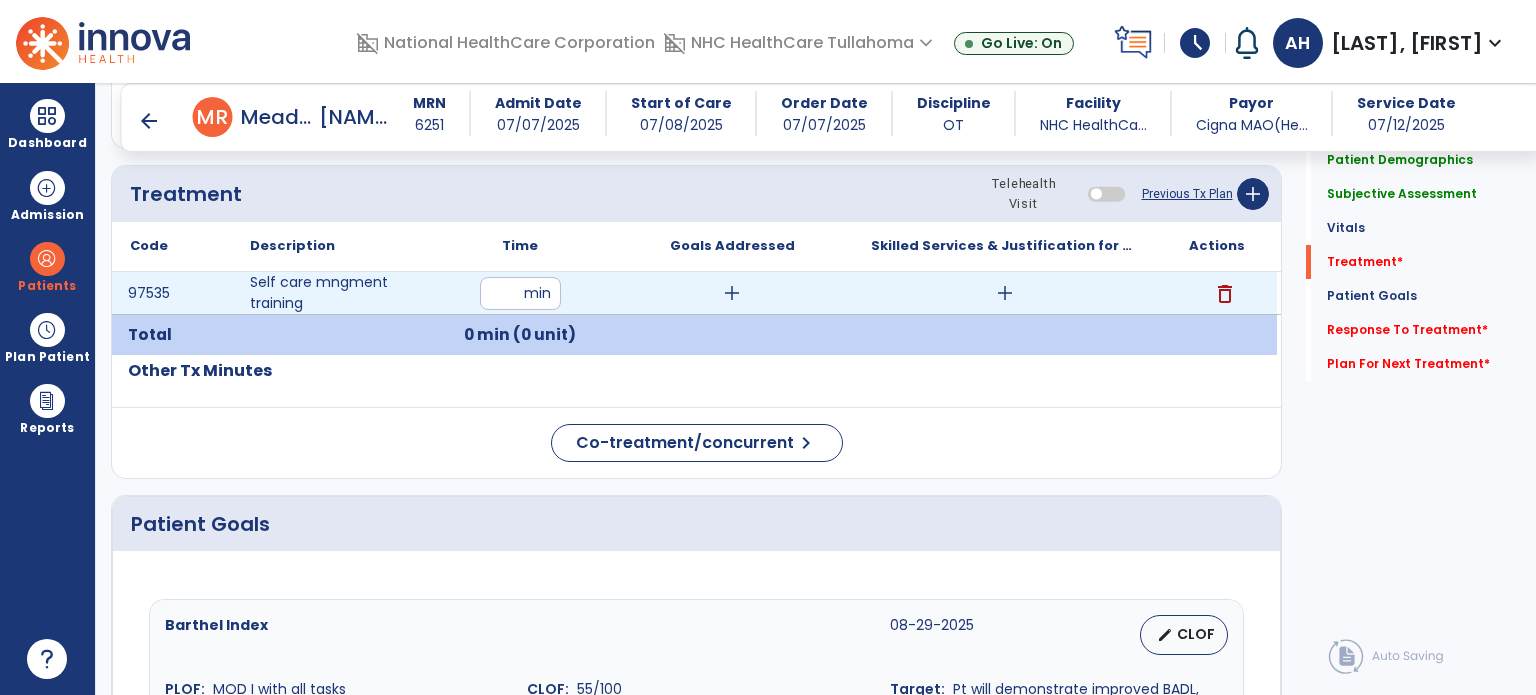 type on "**" 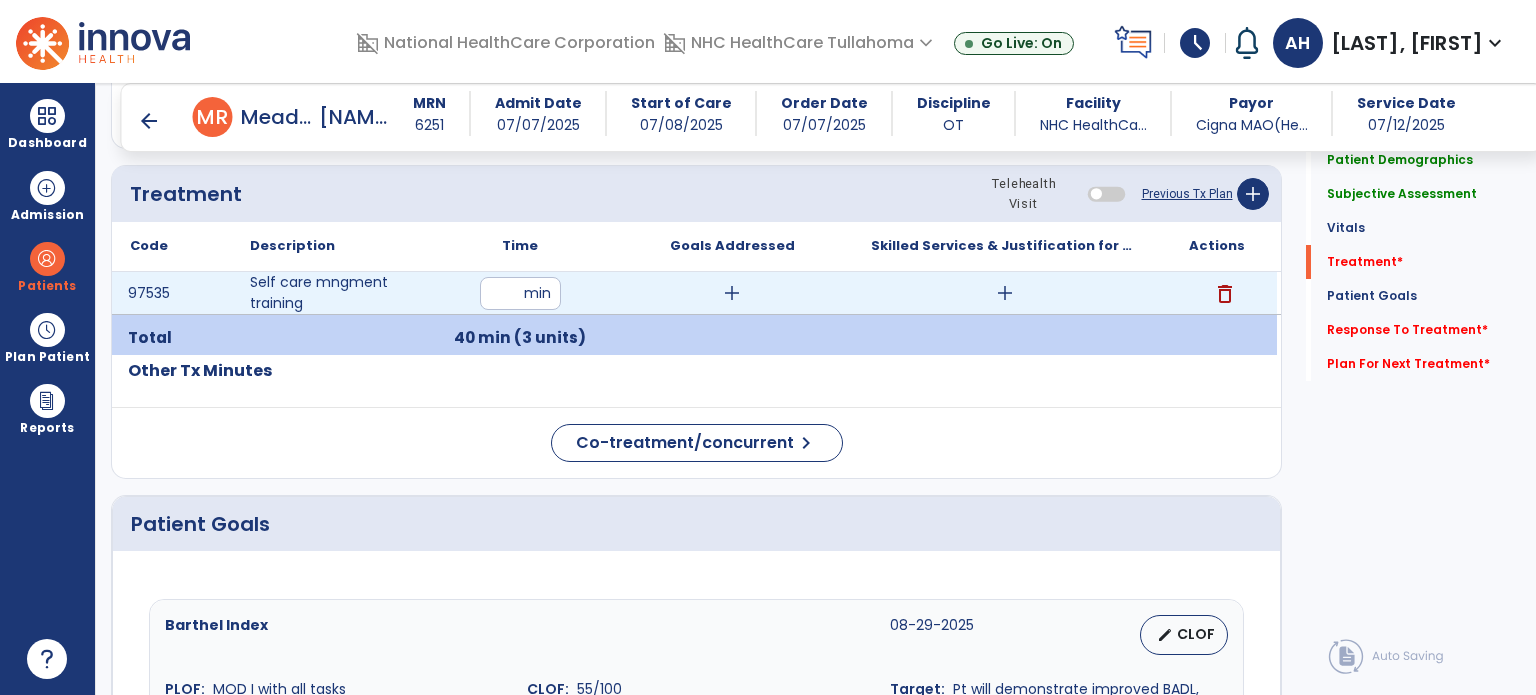 click on "add" at bounding box center [732, 293] 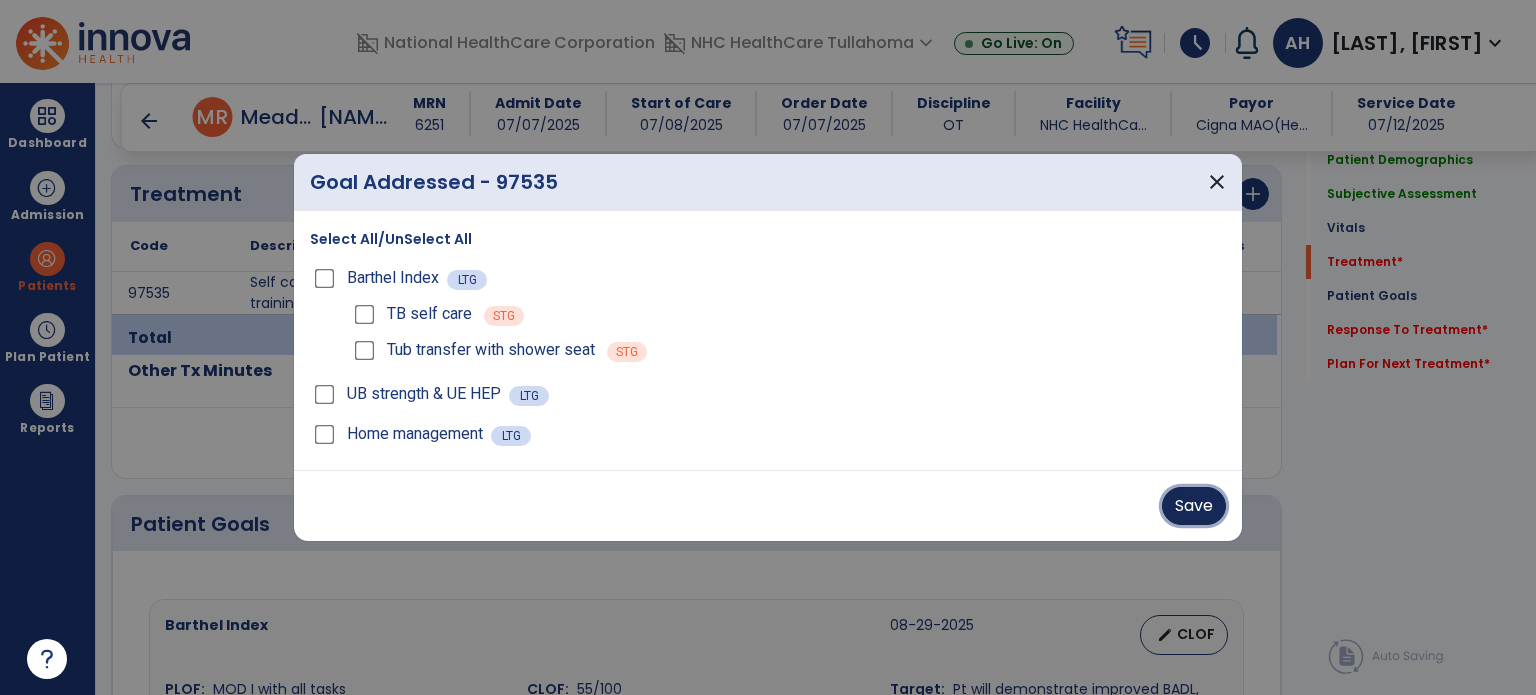 click on "Save" at bounding box center [1194, 506] 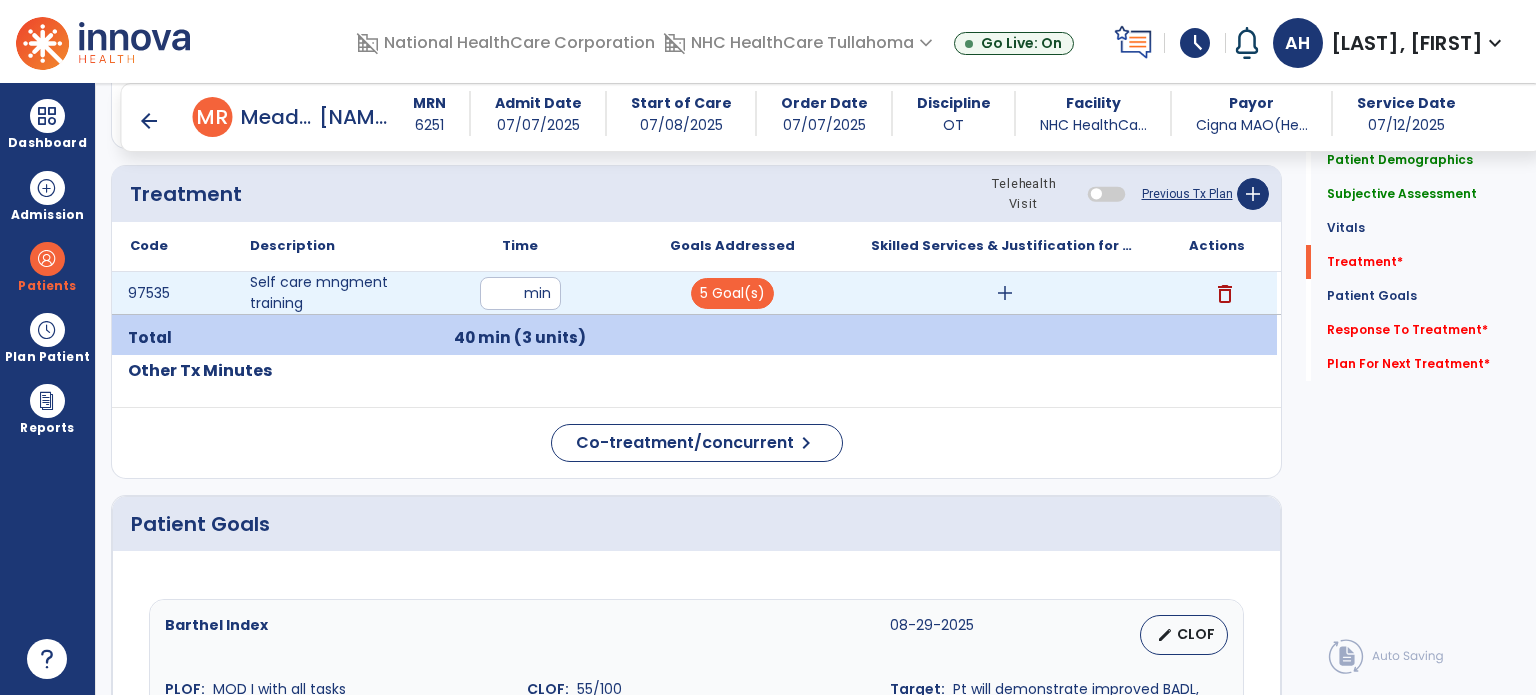 click on "add" at bounding box center [1005, 293] 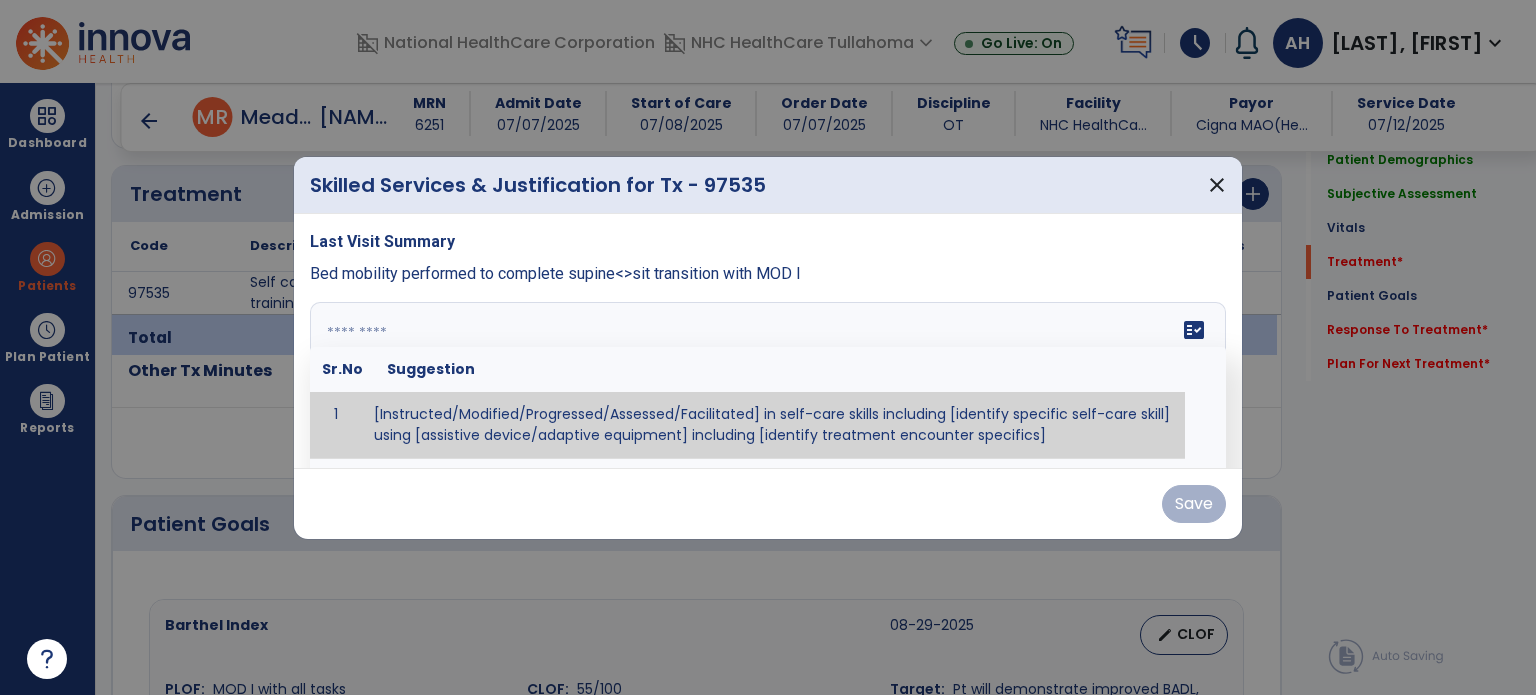 click at bounding box center [766, 377] 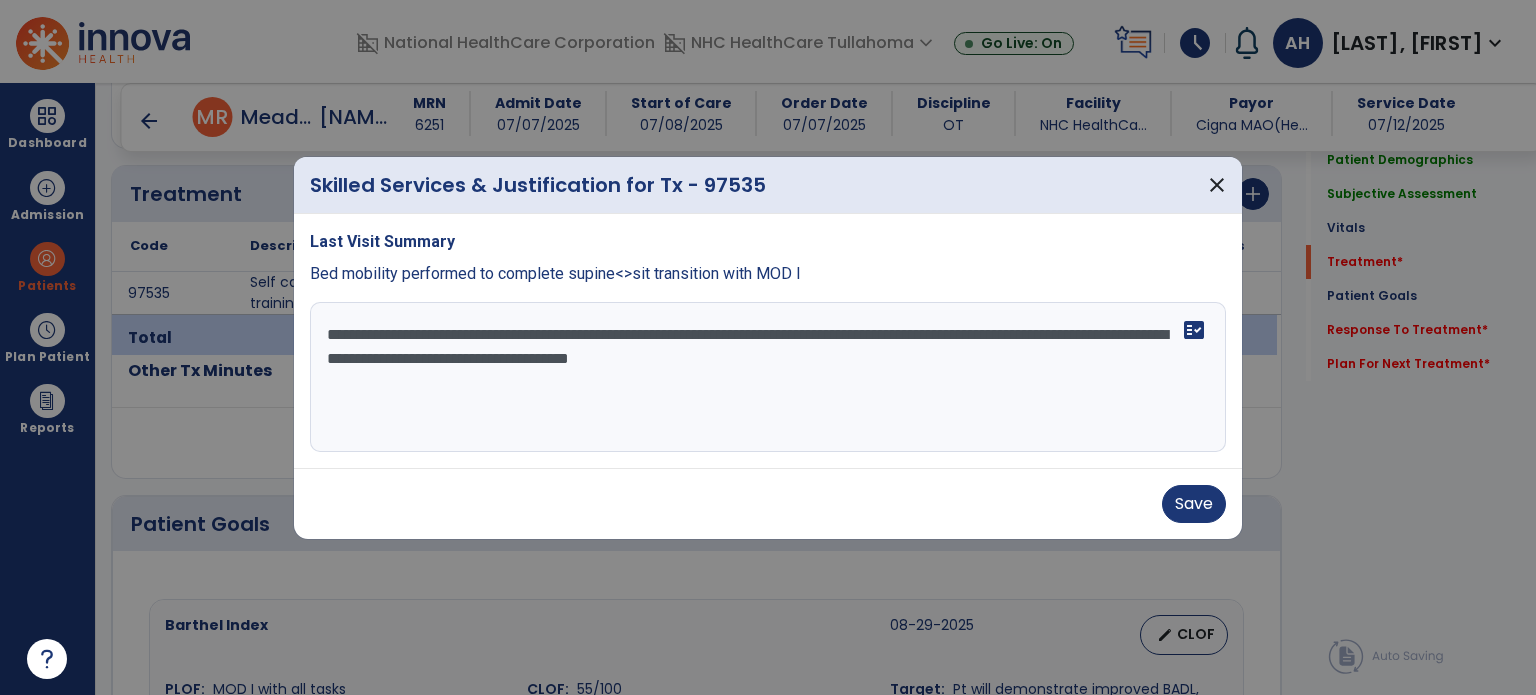 click on "**********" at bounding box center [768, 377] 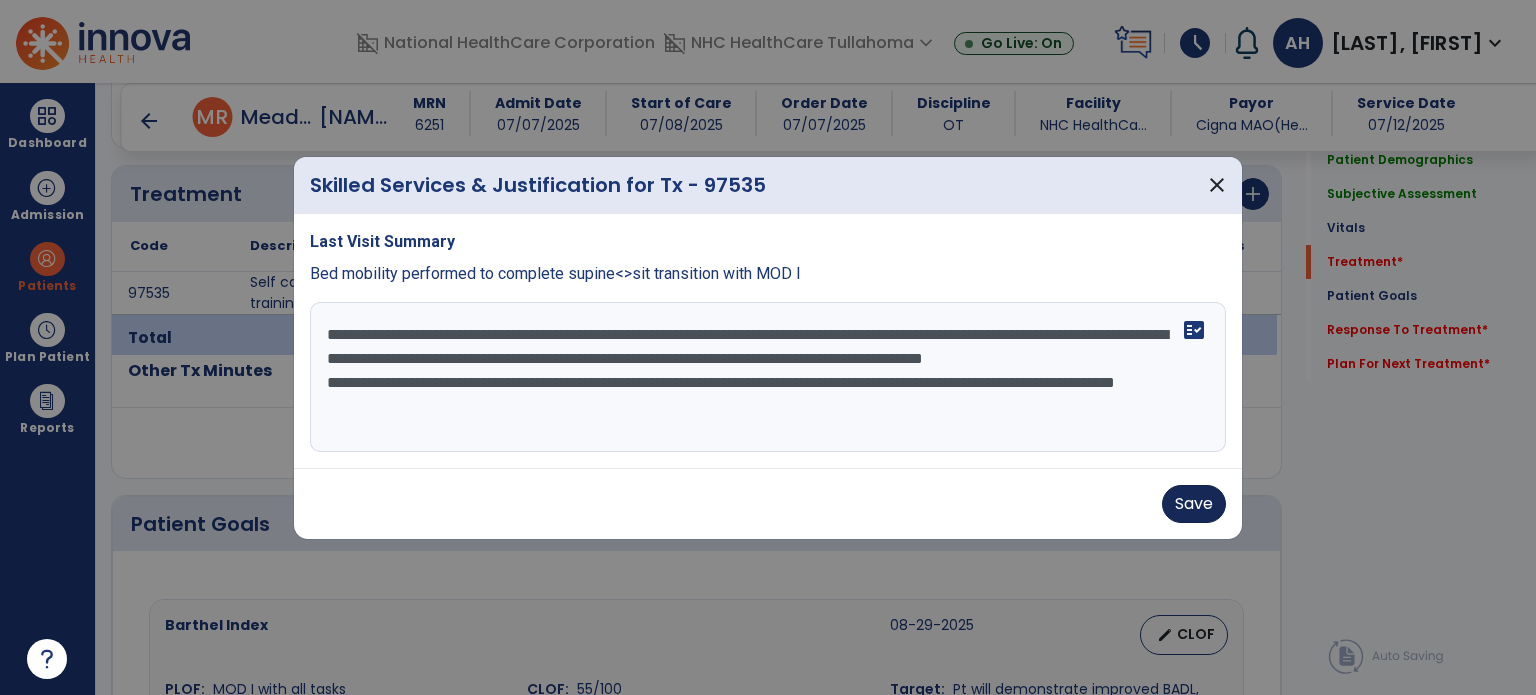type on "**********" 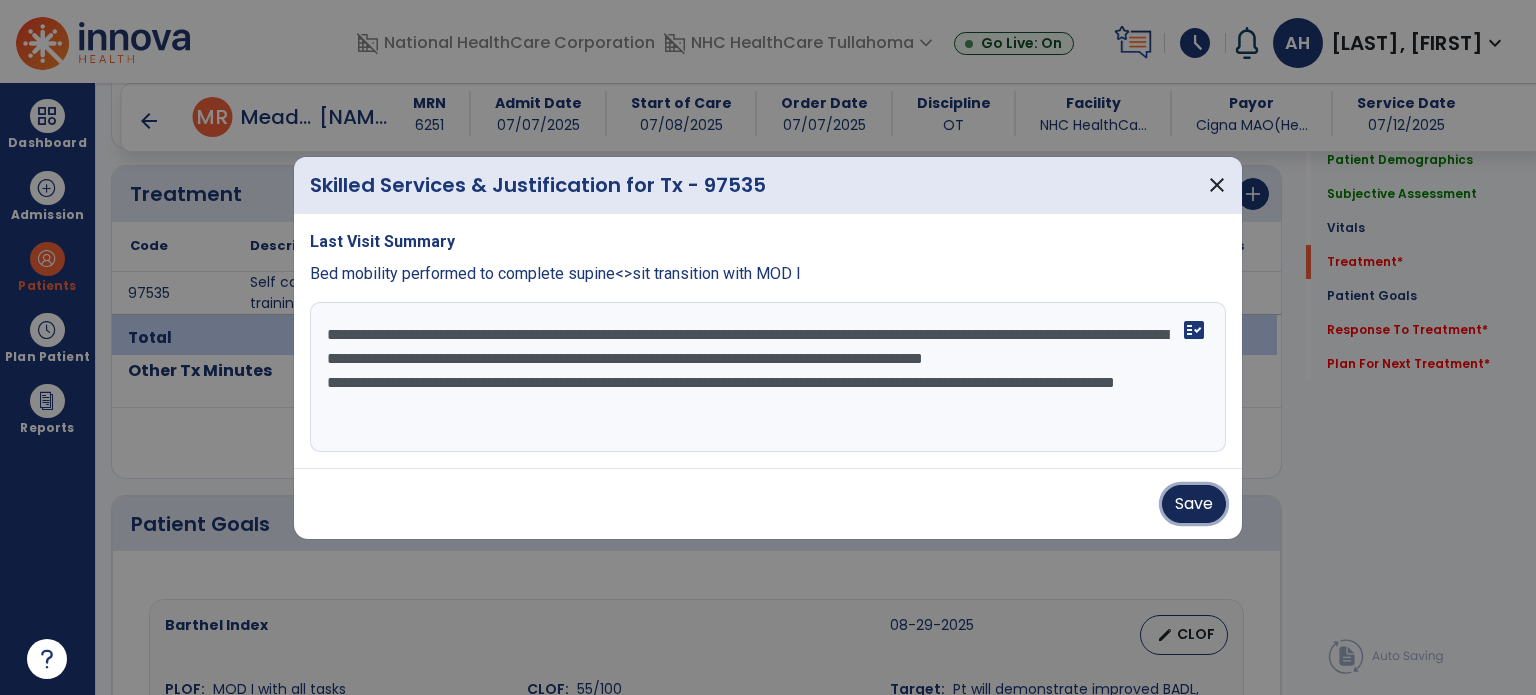 click on "Save" at bounding box center [1194, 504] 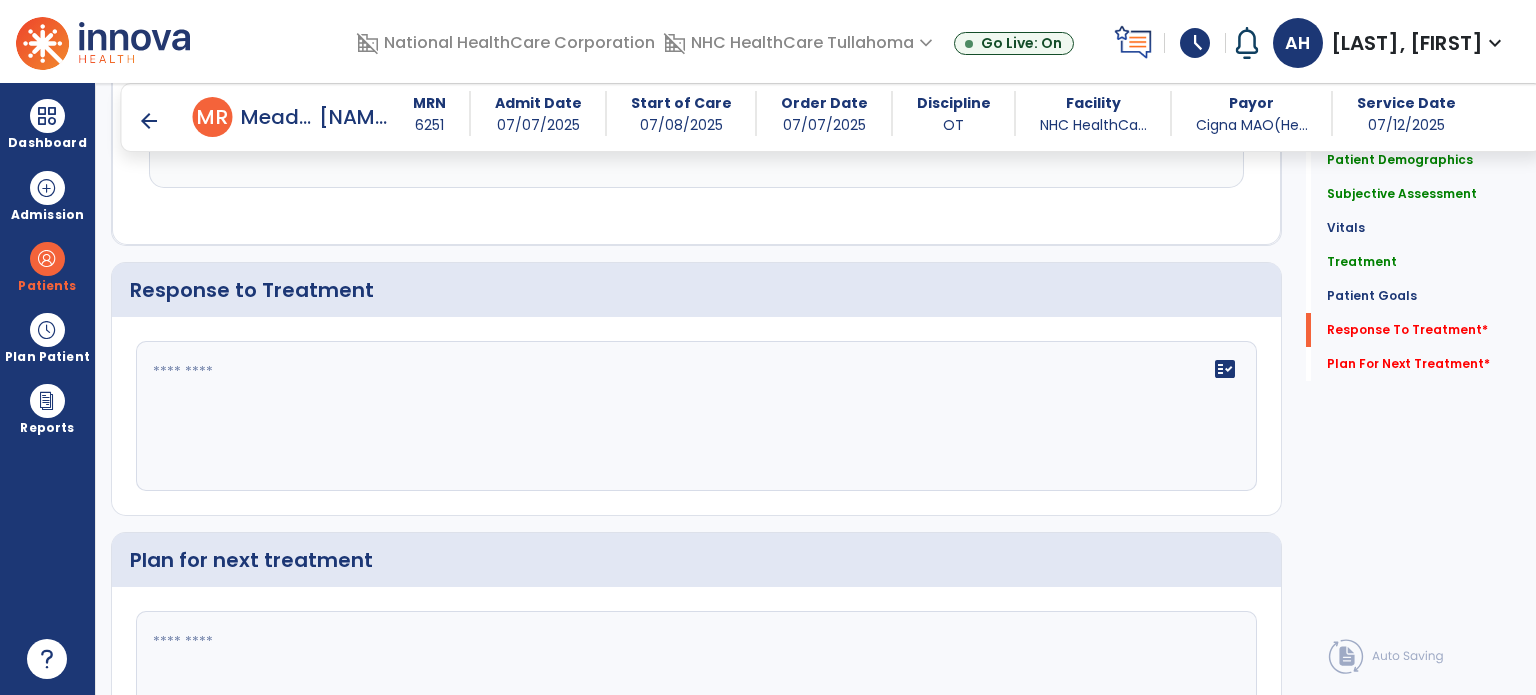 scroll, scrollTop: 2609, scrollLeft: 0, axis: vertical 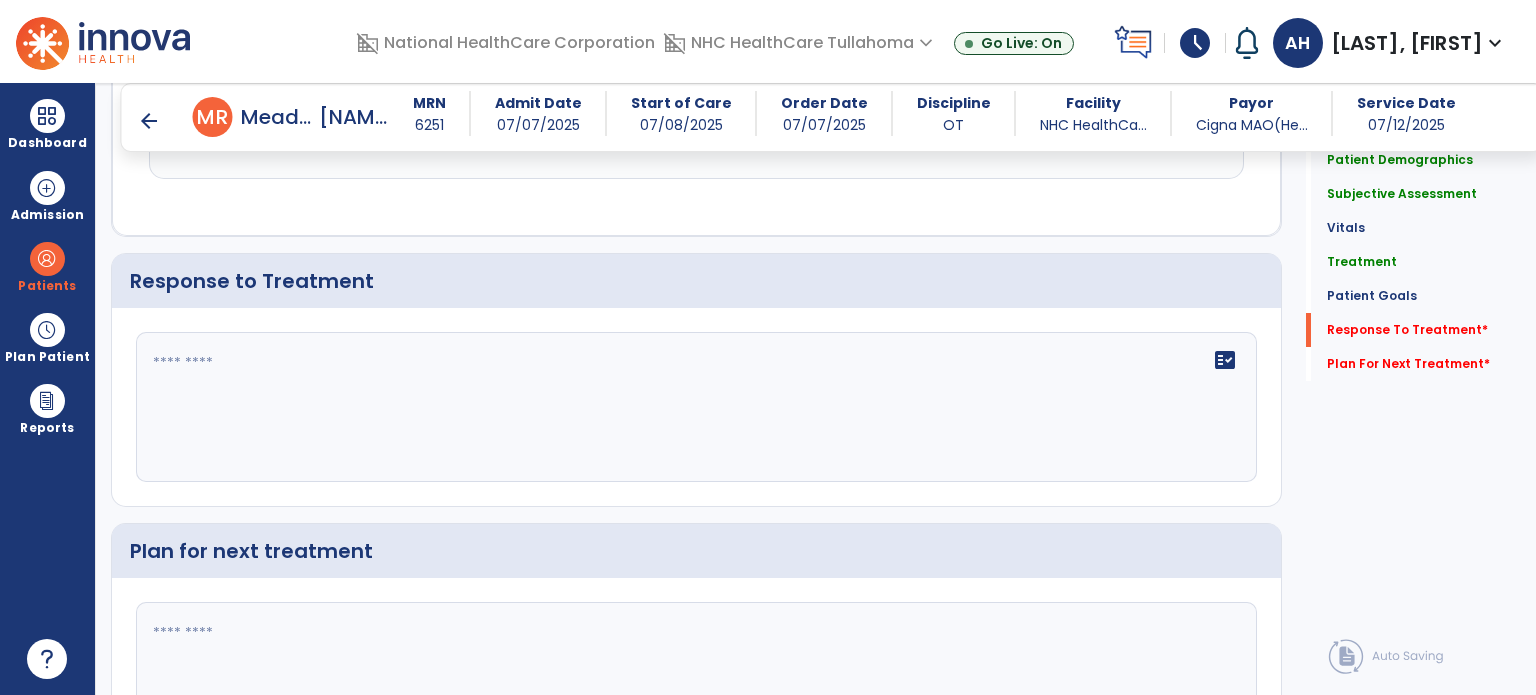 click 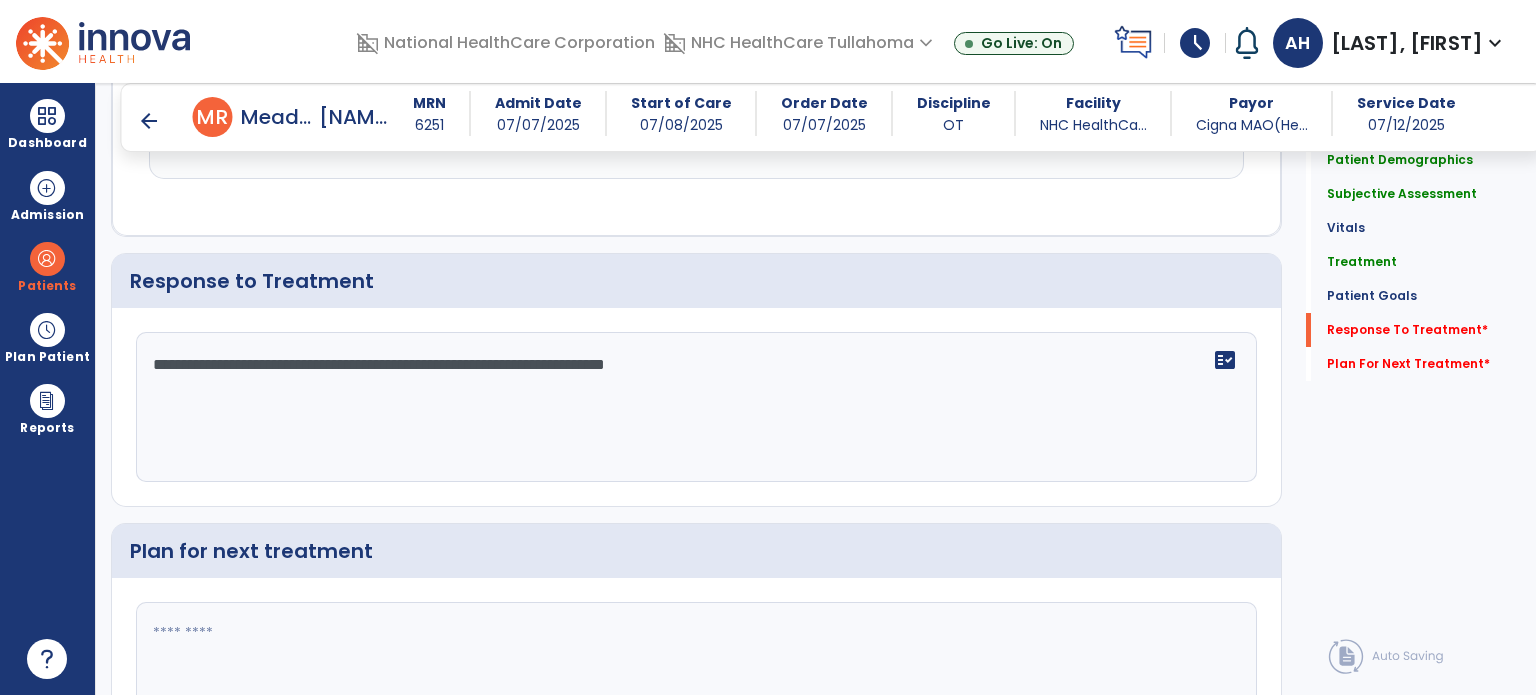 type on "**********" 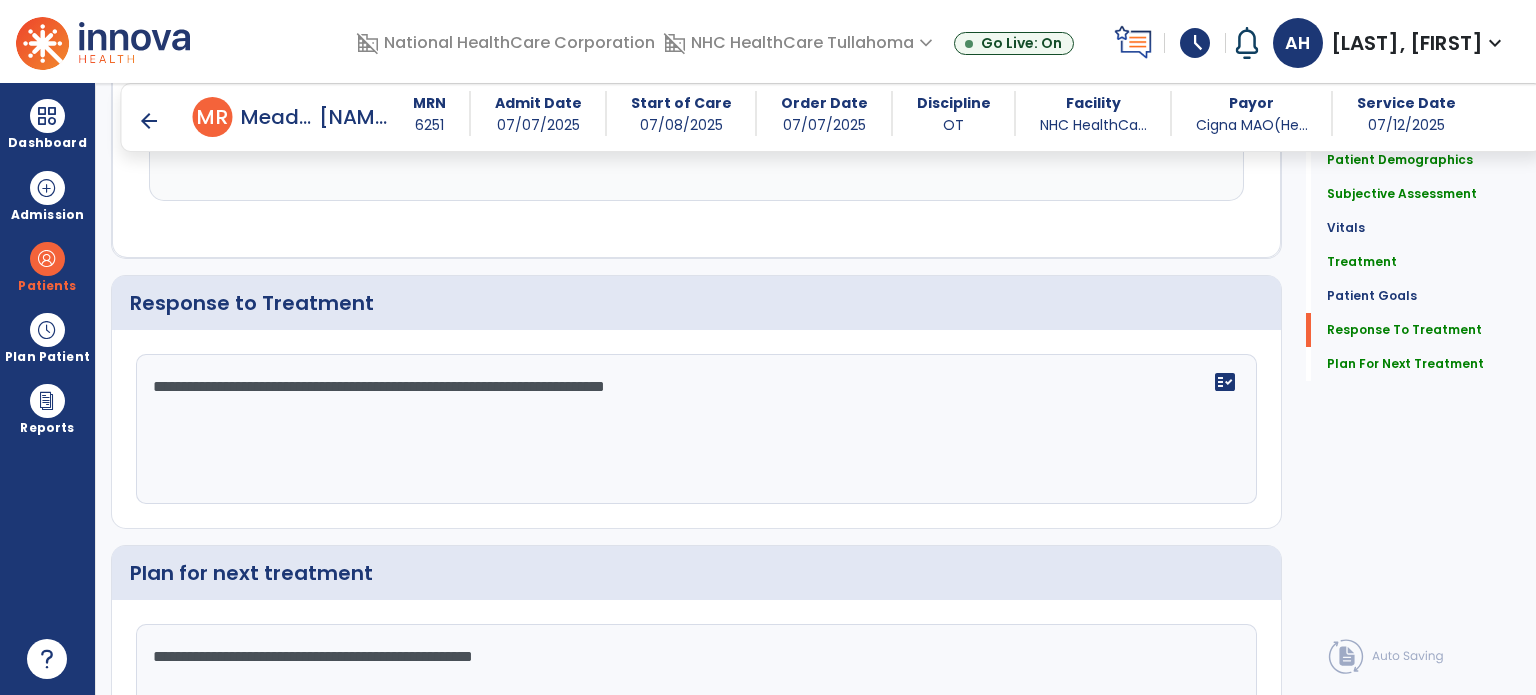 scroll, scrollTop: 2610, scrollLeft: 0, axis: vertical 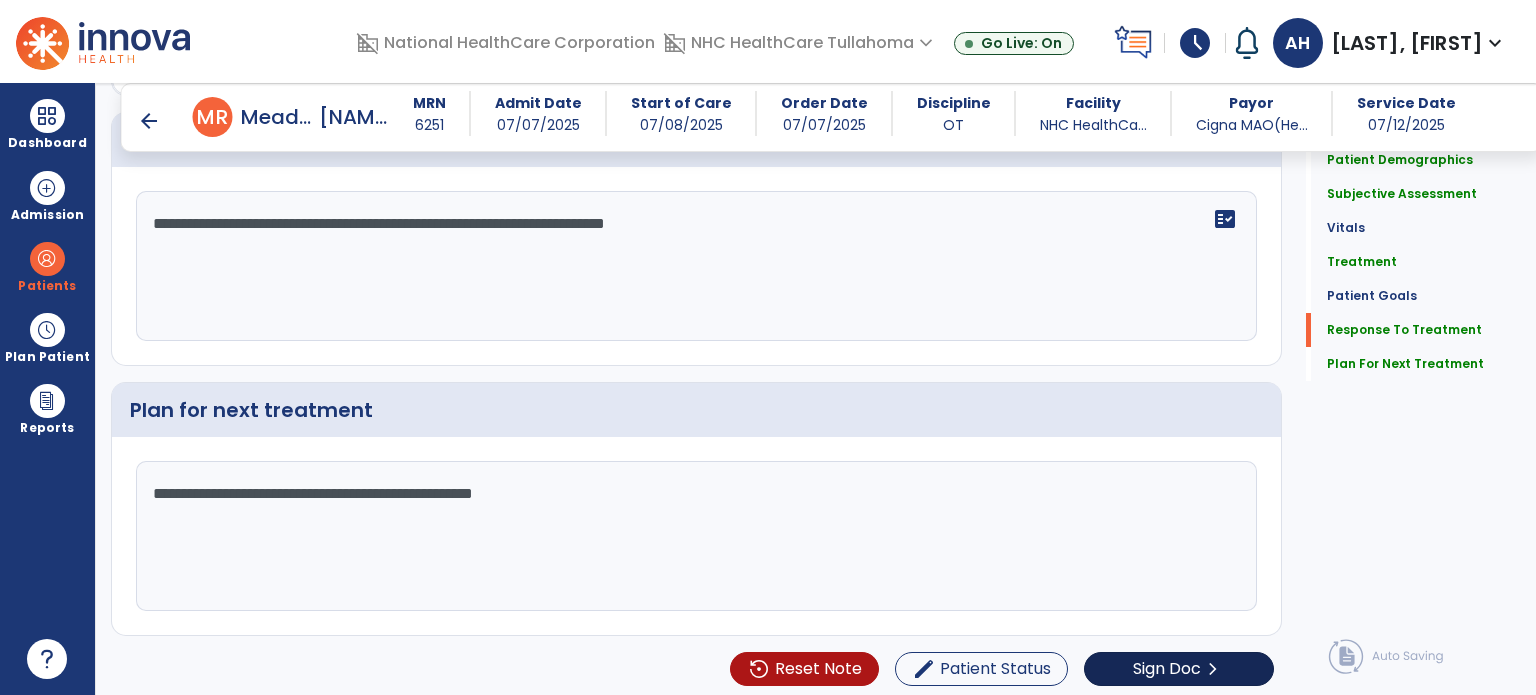 type on "**********" 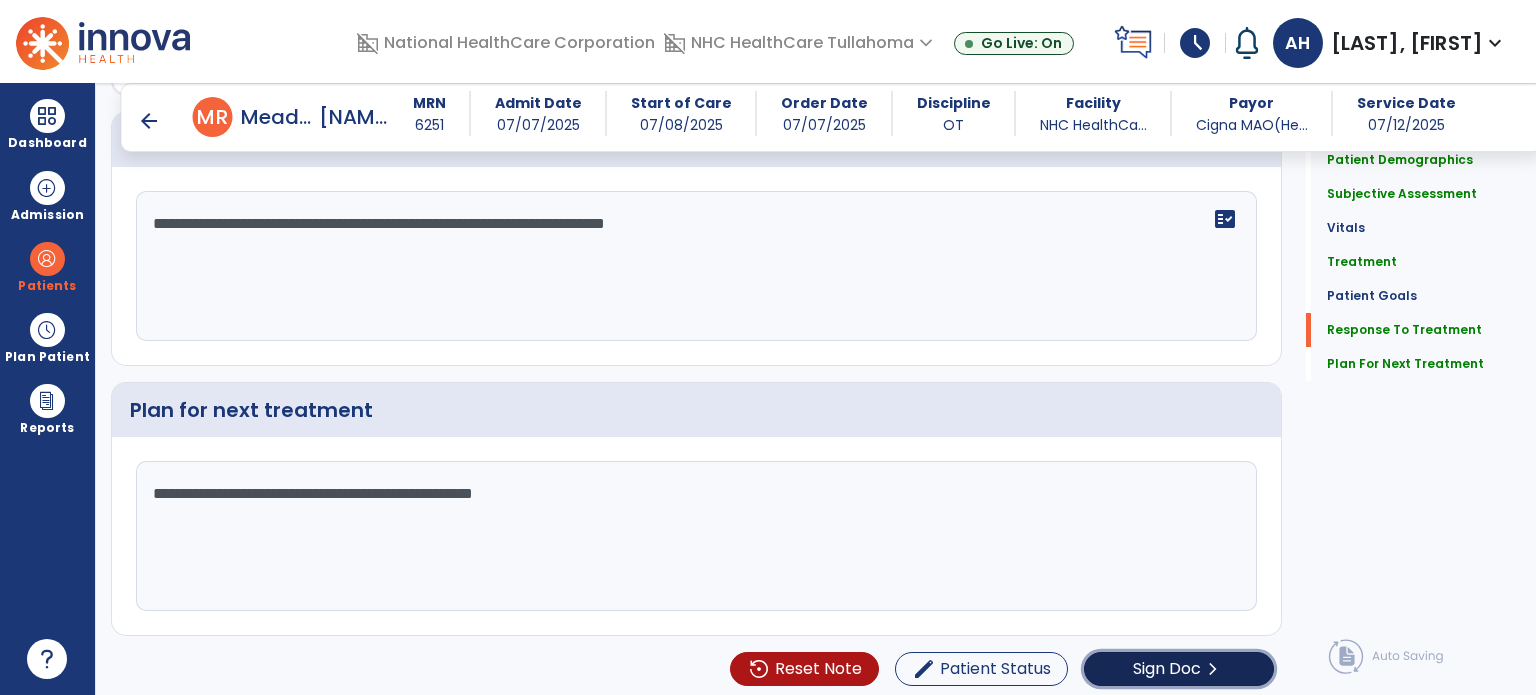 click on "Sign Doc" 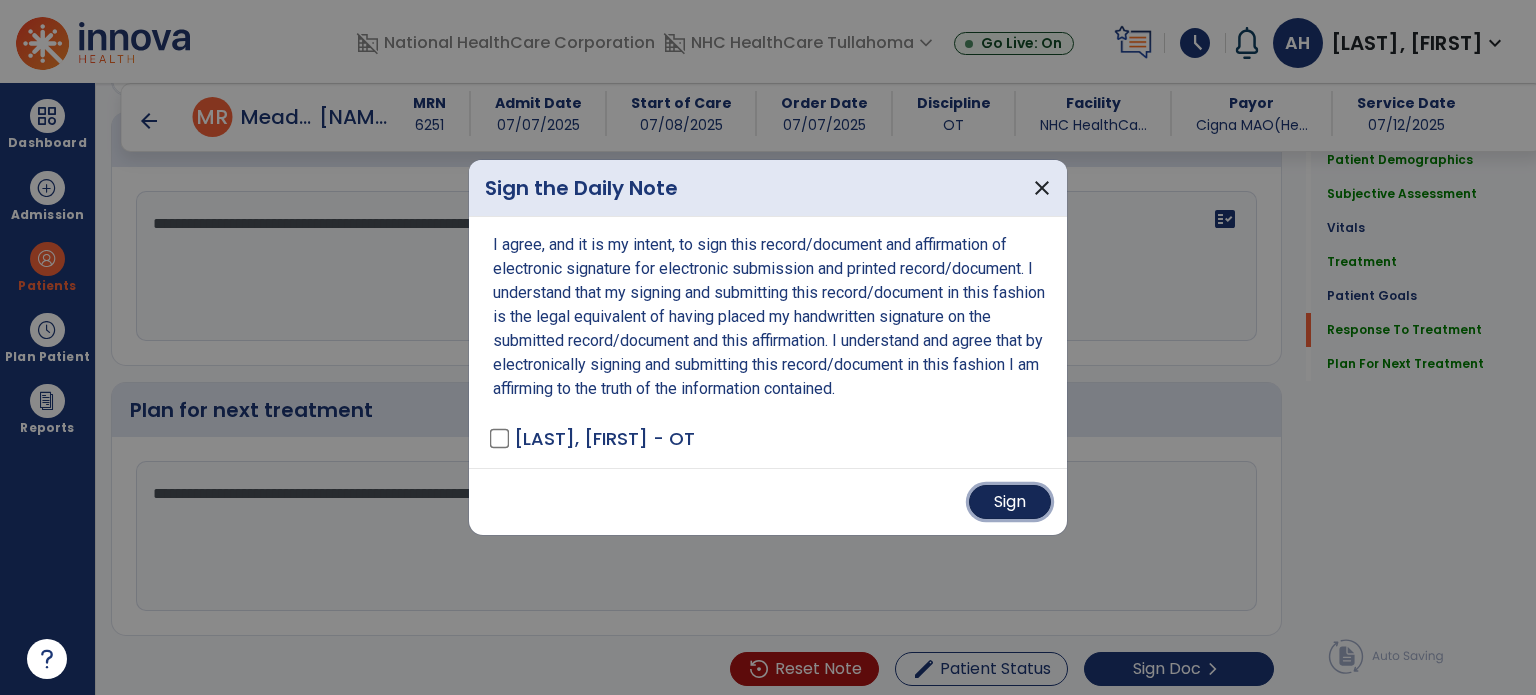 click on "Sign" at bounding box center (1010, 502) 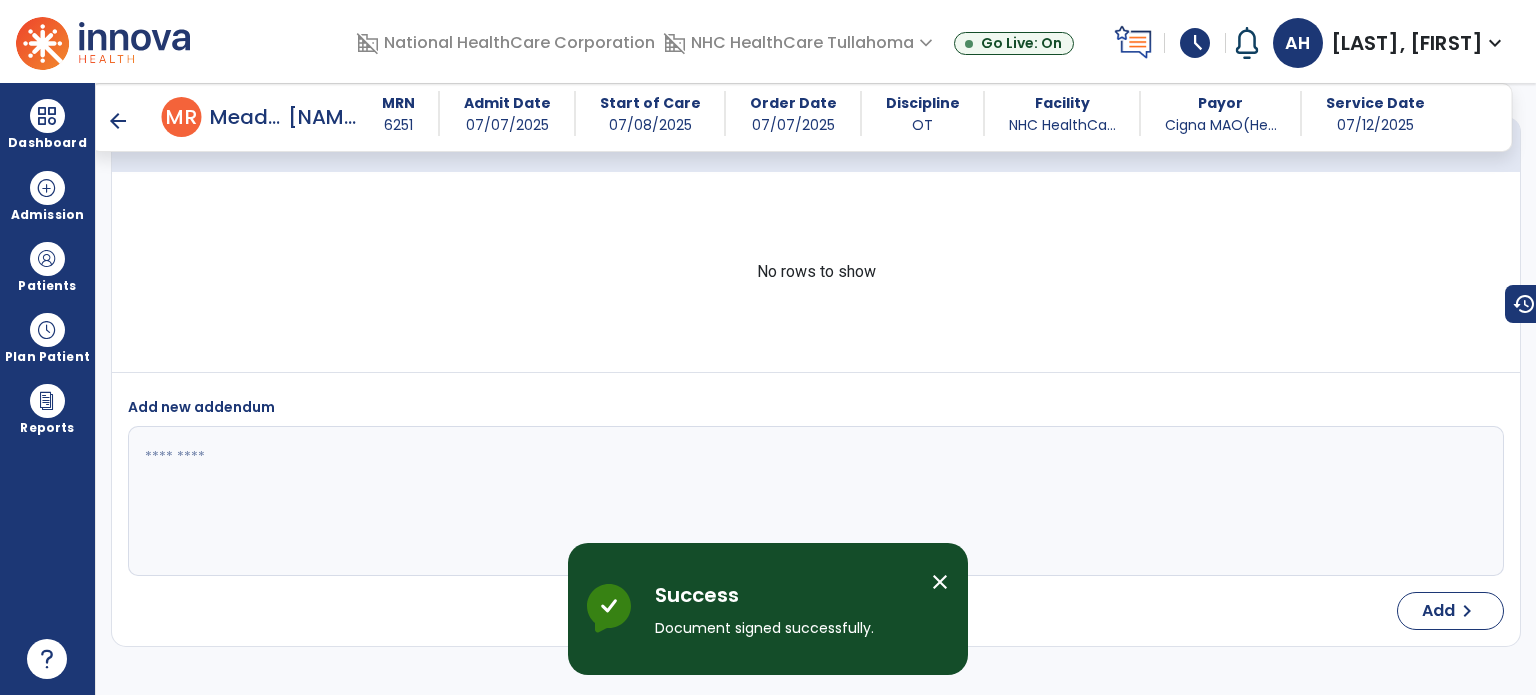 scroll, scrollTop: 3653, scrollLeft: 0, axis: vertical 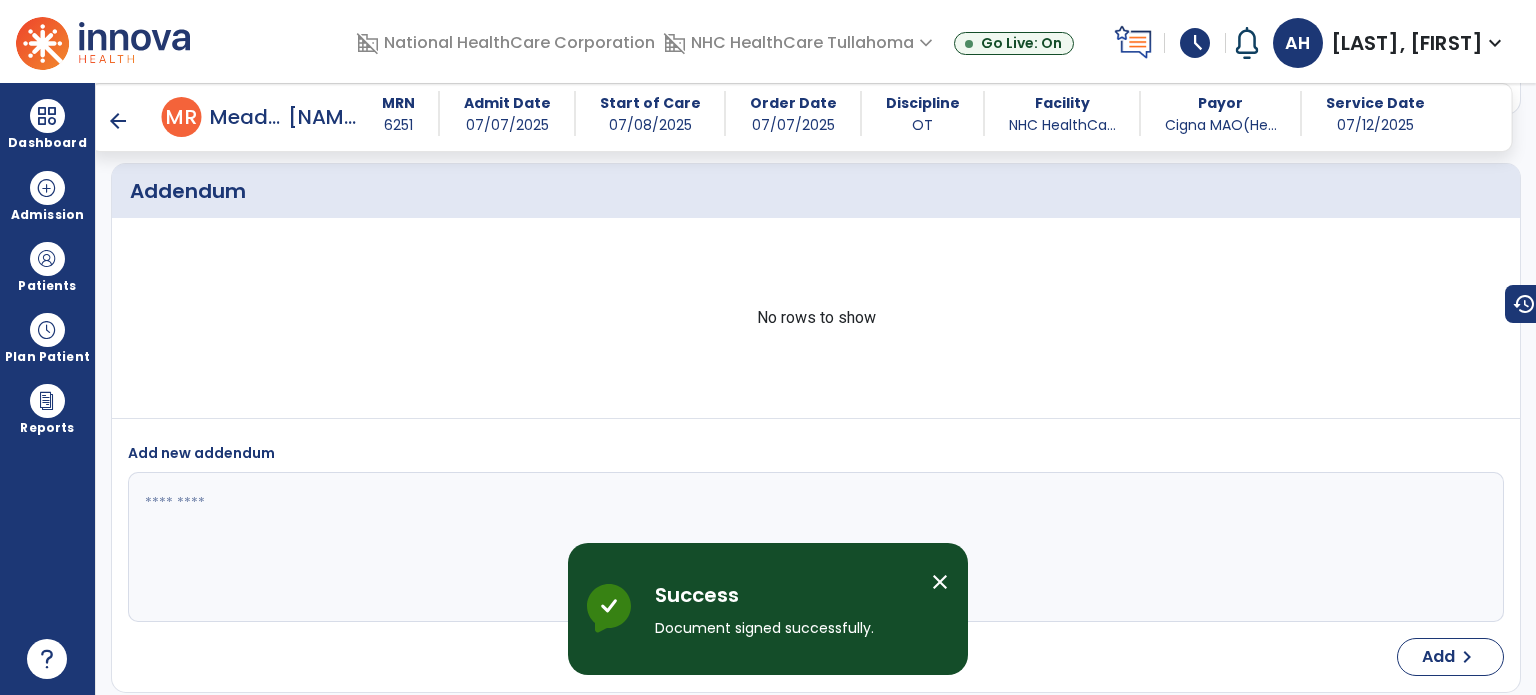 click on "arrow_back" at bounding box center [118, 121] 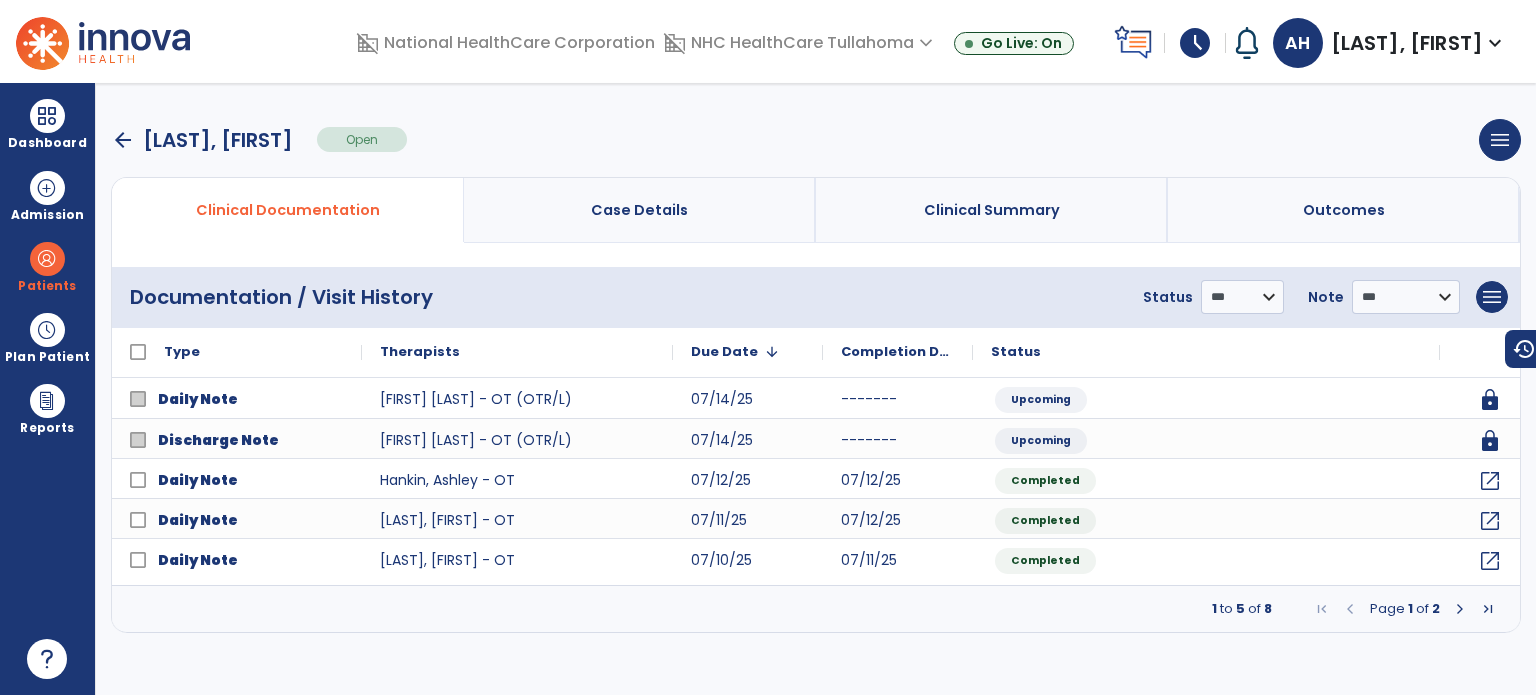 scroll, scrollTop: 0, scrollLeft: 0, axis: both 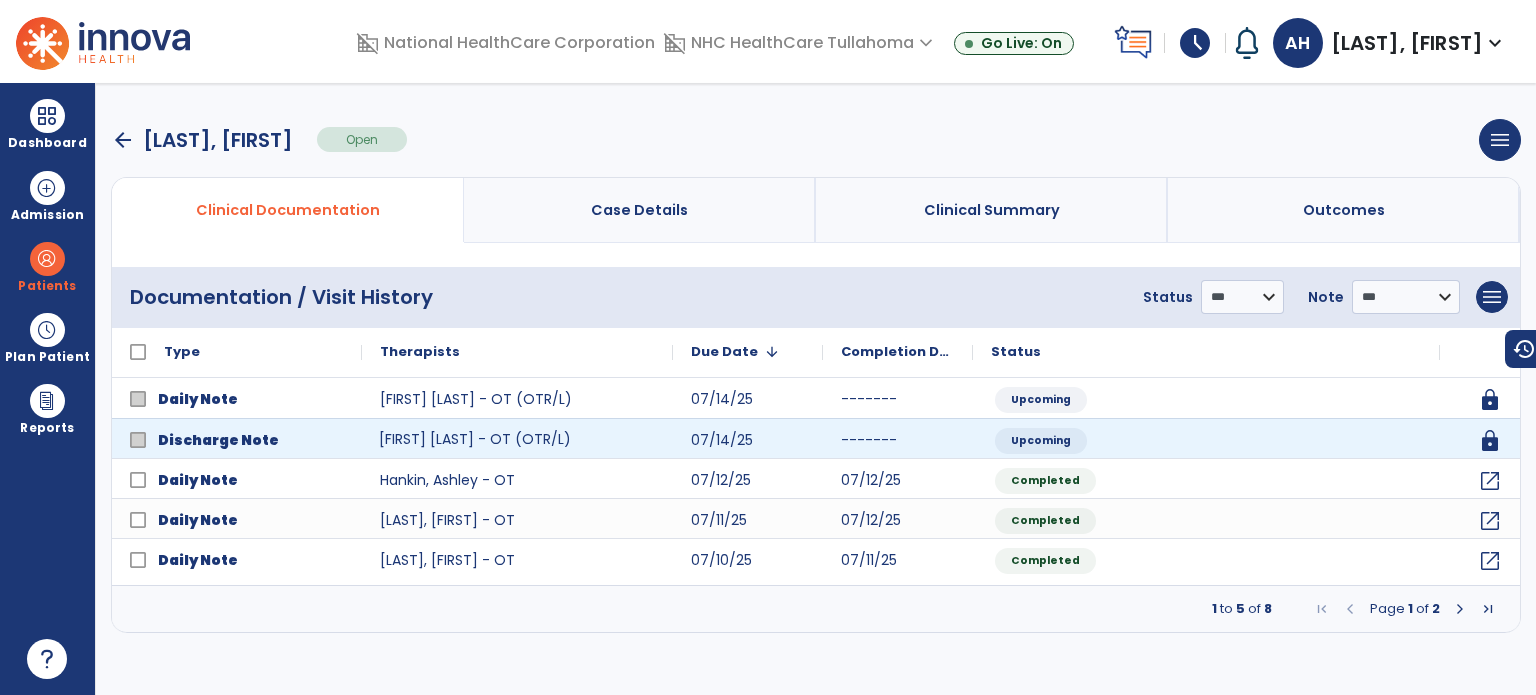 click on "[FIRST] [LAST] - OT (OTR/L)" 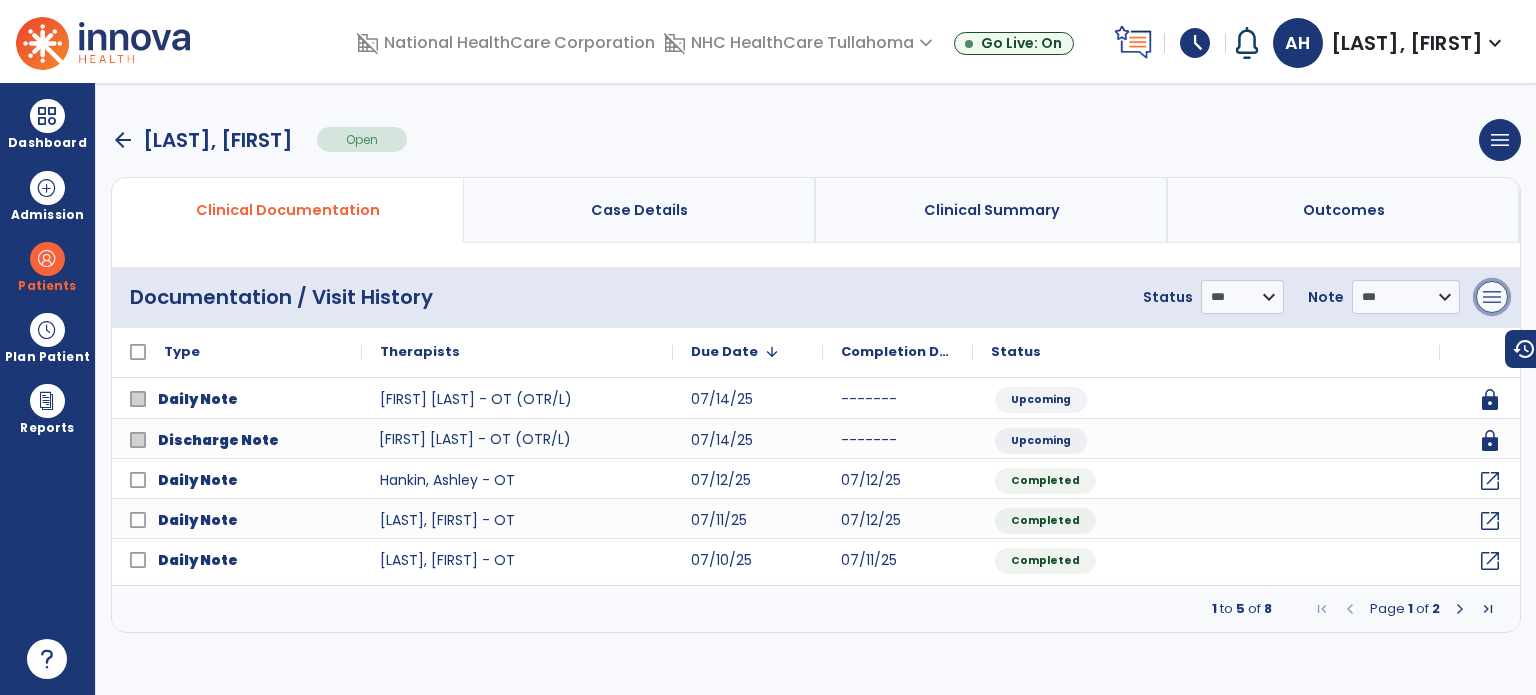 click on "menu" at bounding box center [1492, 297] 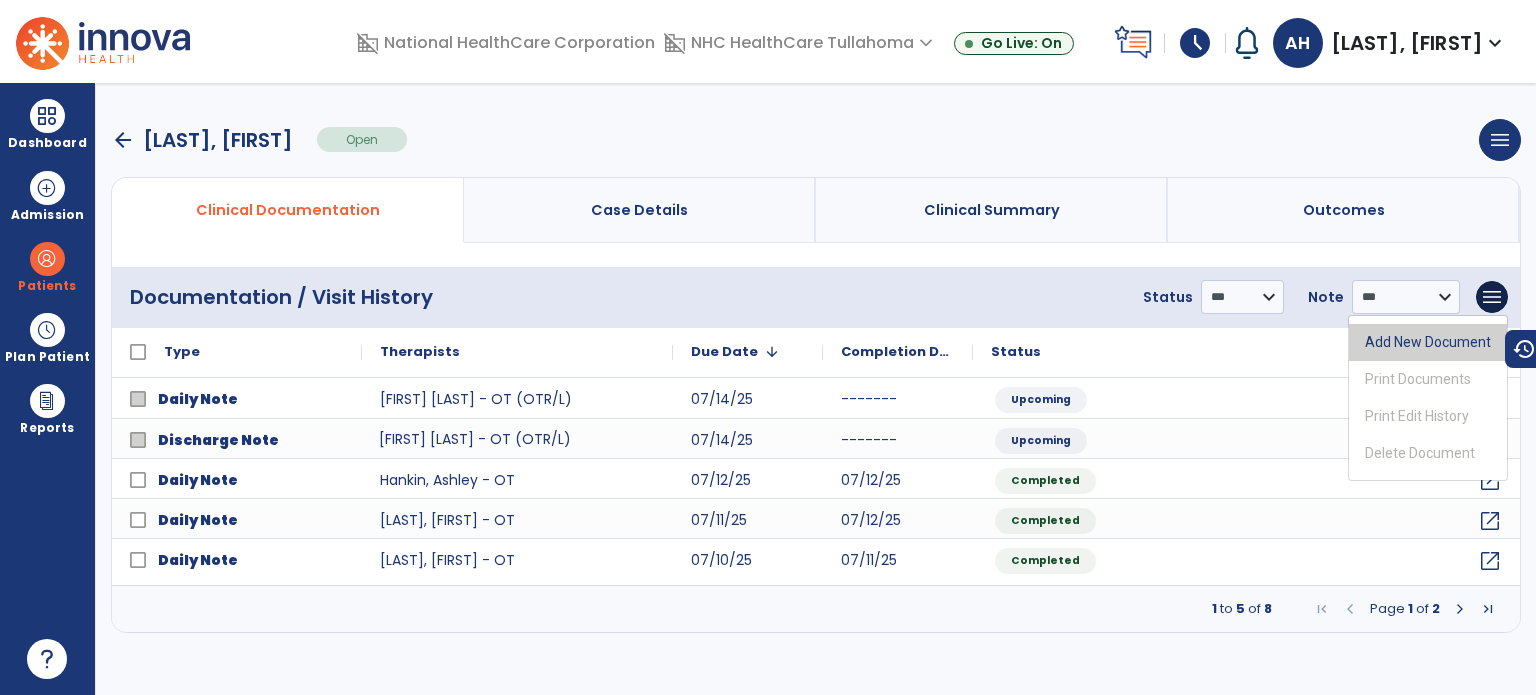 click on "Add New Document" at bounding box center (1428, 342) 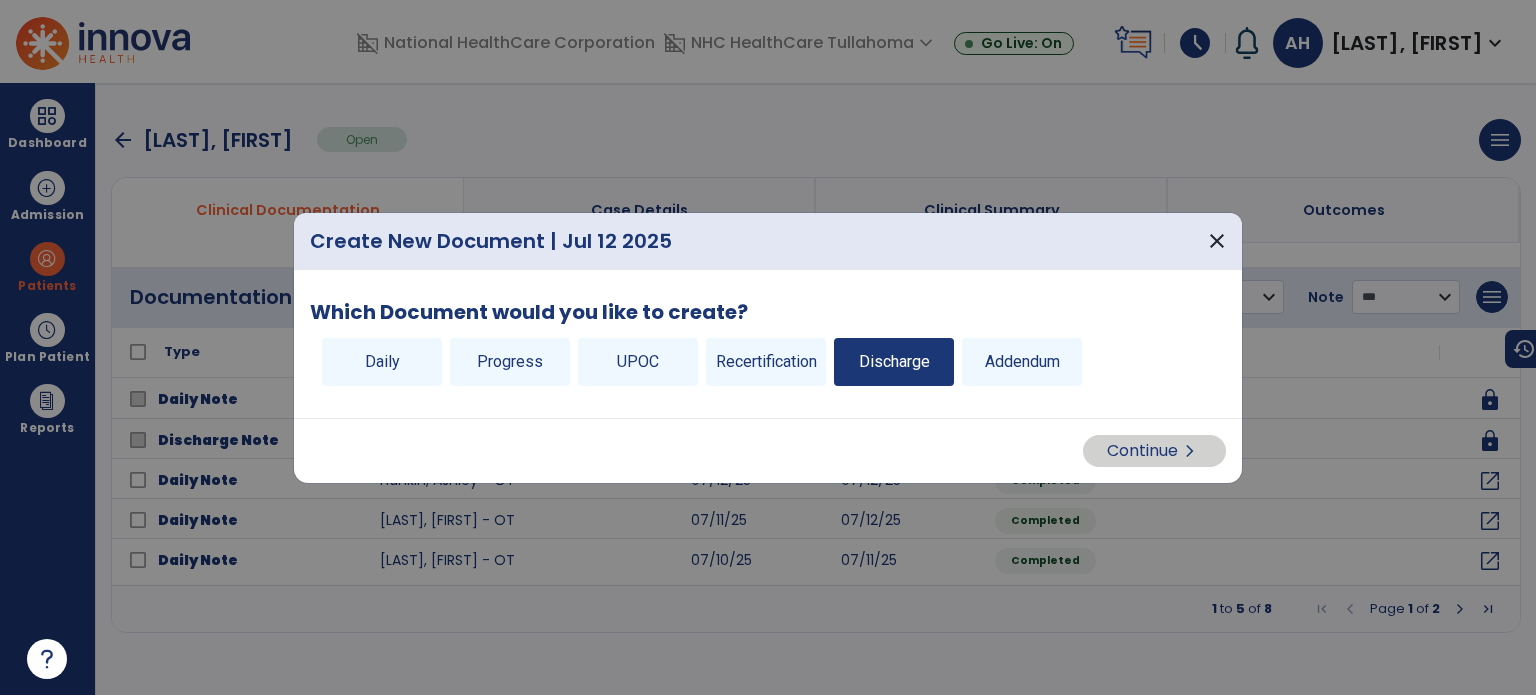 click on "Discharge" at bounding box center (894, 362) 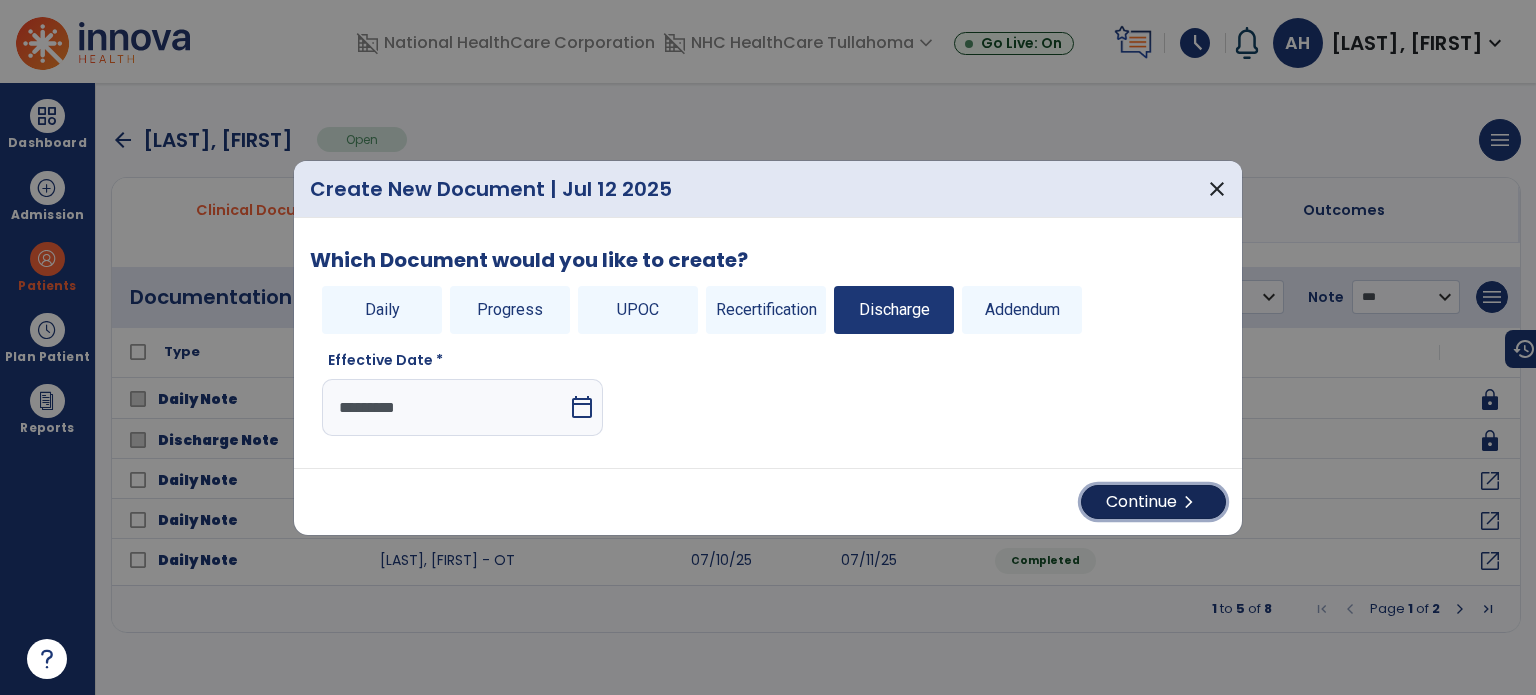 click on "Continue   chevron_right" at bounding box center (1153, 502) 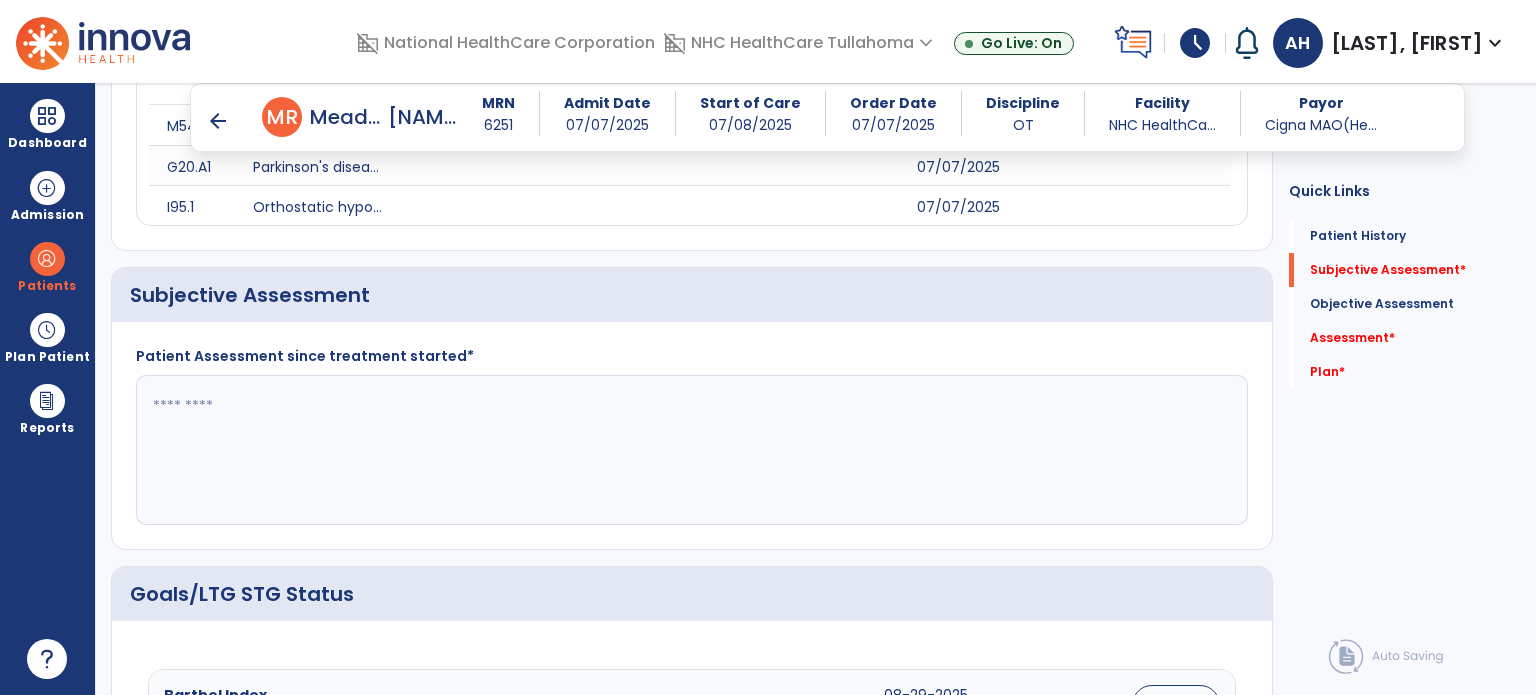 scroll, scrollTop: 366, scrollLeft: 0, axis: vertical 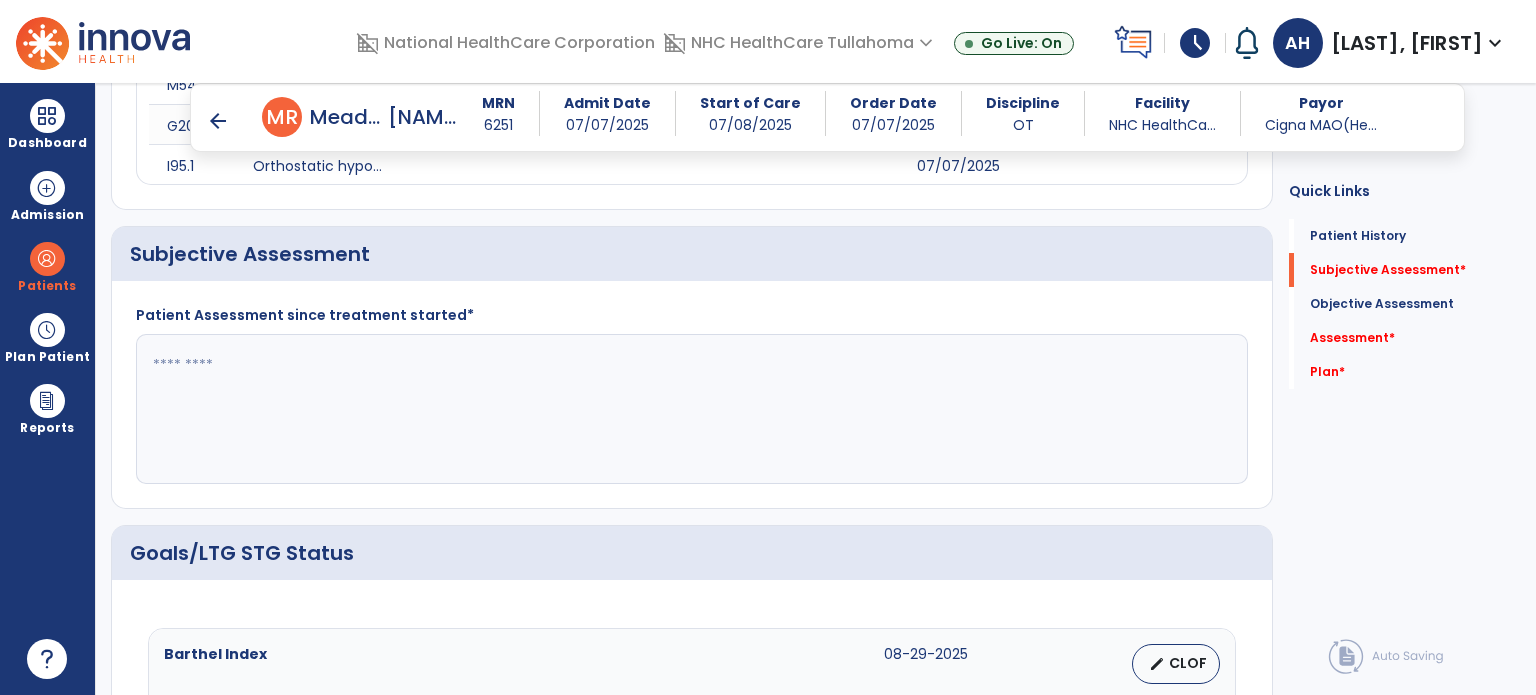 click 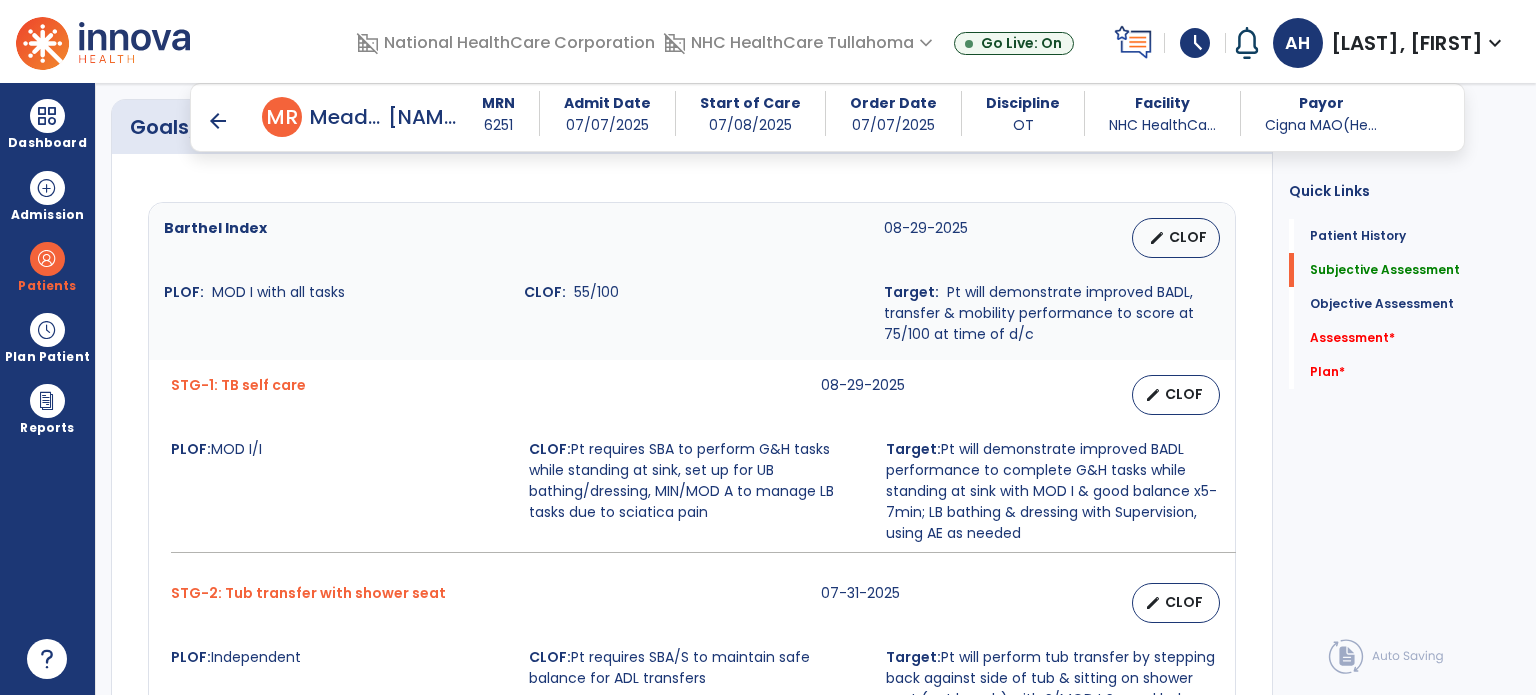 scroll, scrollTop: 796, scrollLeft: 0, axis: vertical 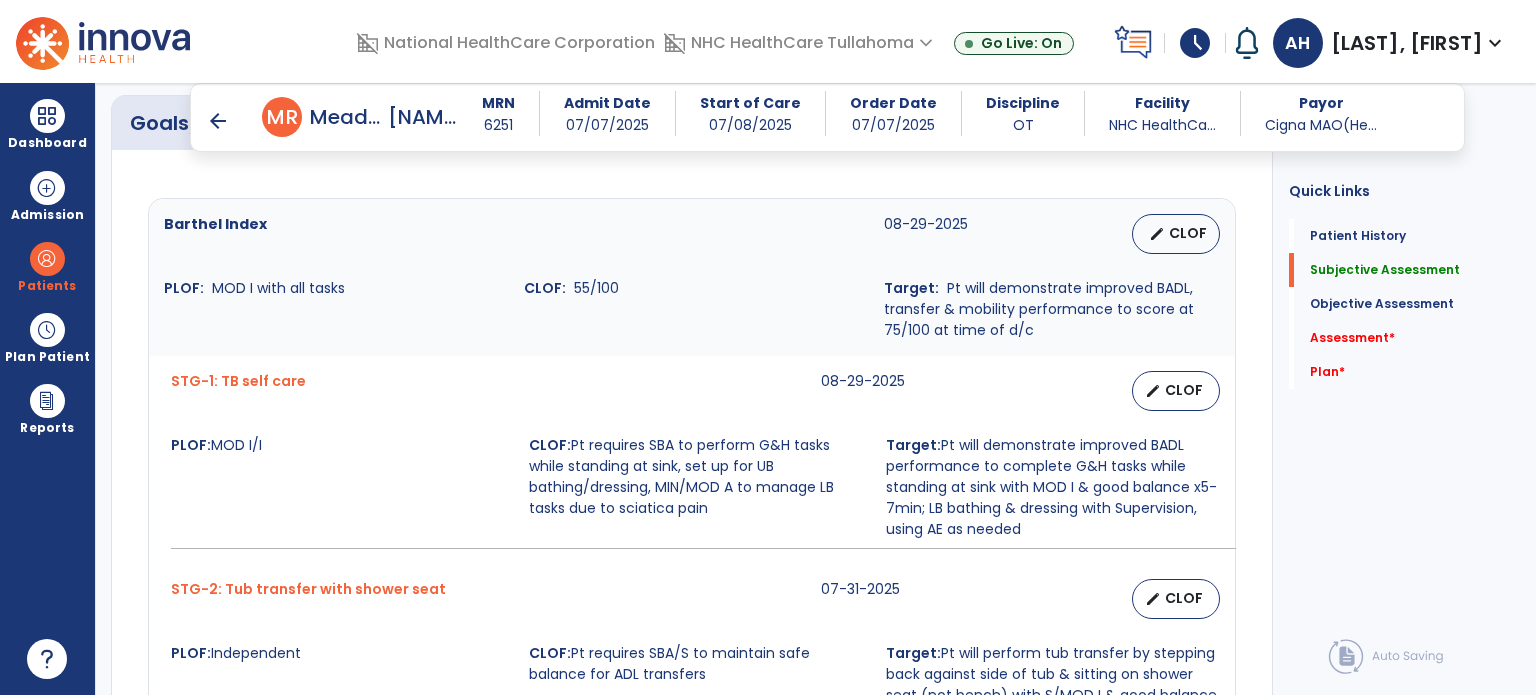 type on "**********" 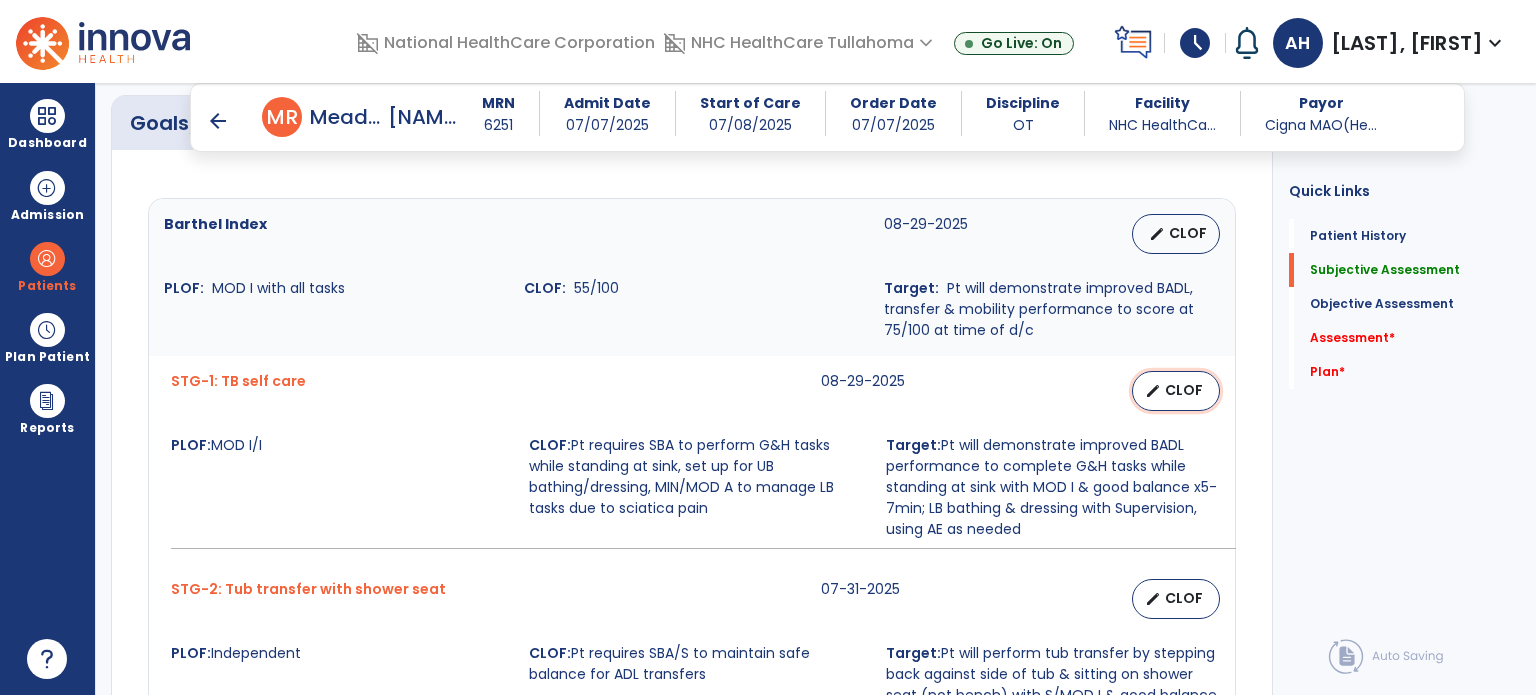 click on "CLOF" at bounding box center (1184, 390) 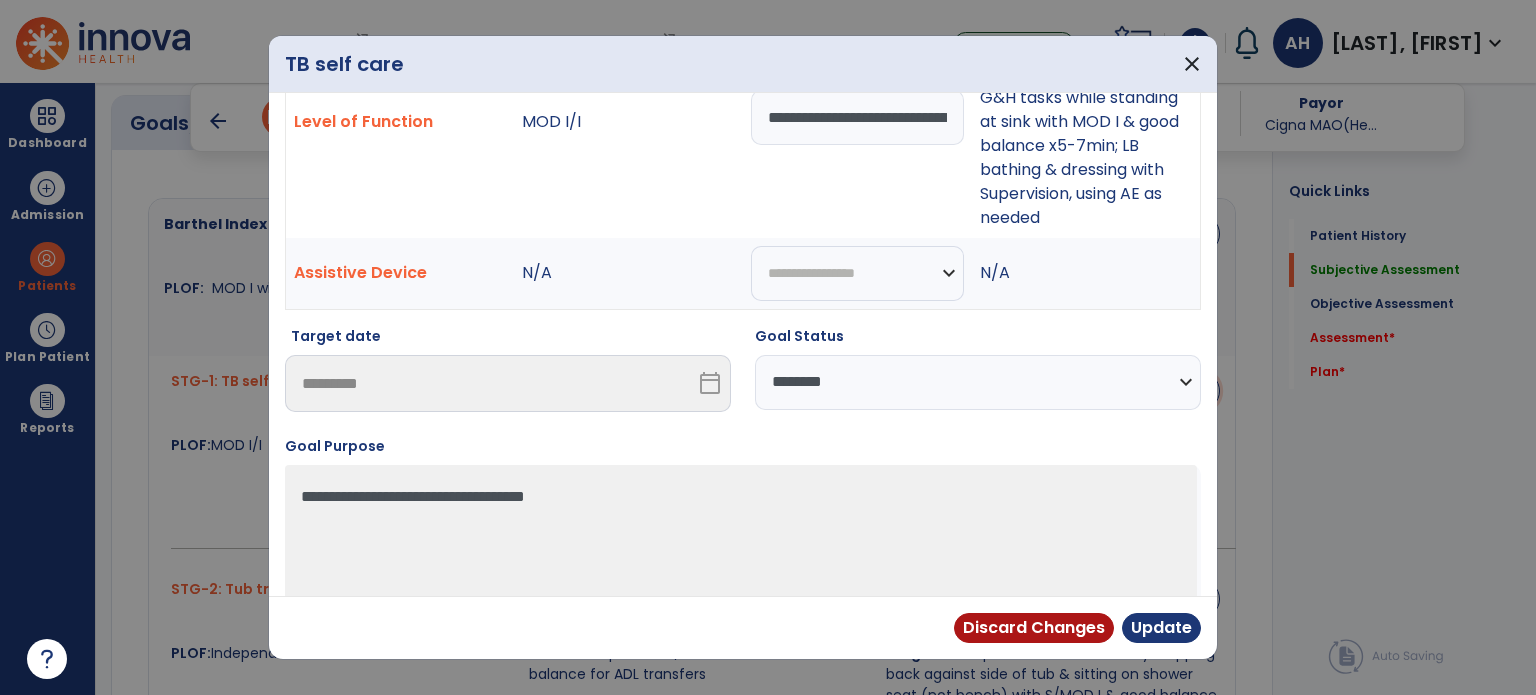 scroll, scrollTop: 165, scrollLeft: 0, axis: vertical 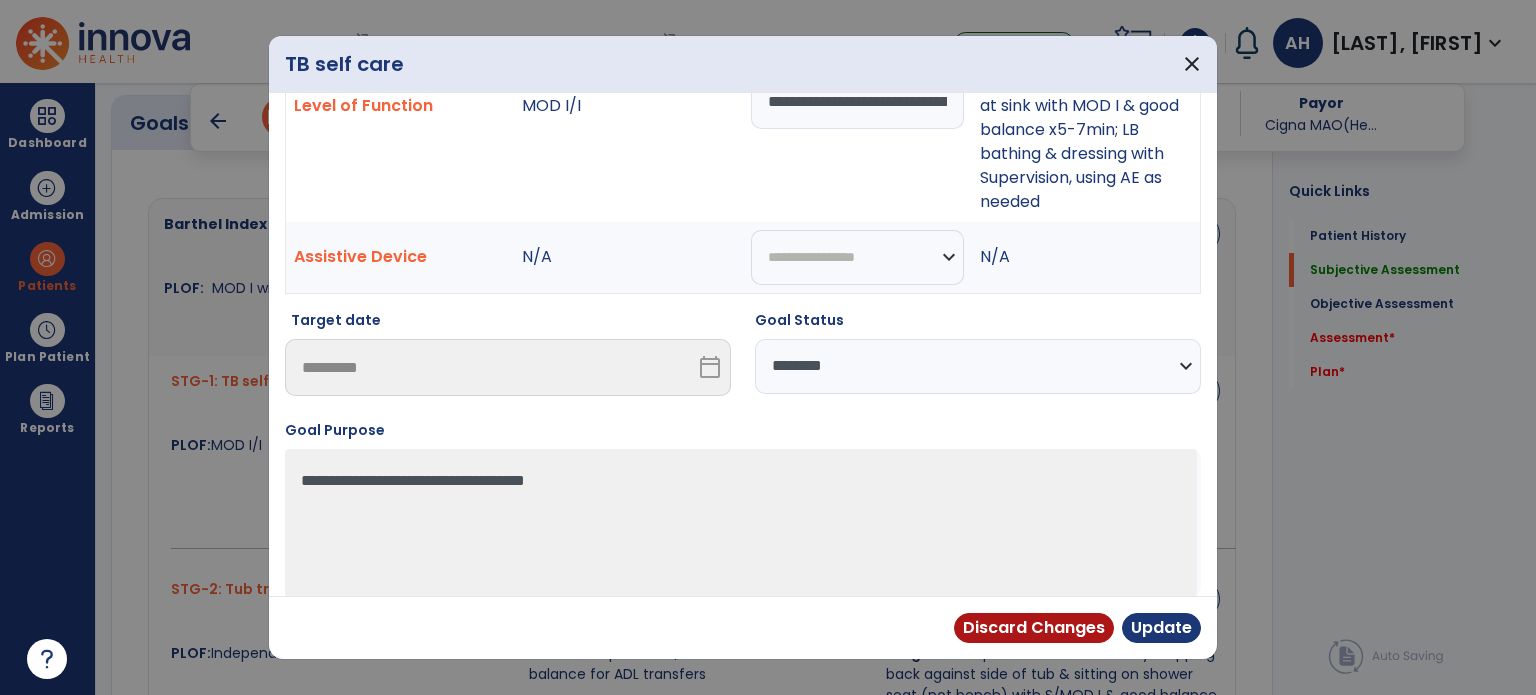 click on "**********" at bounding box center (978, 366) 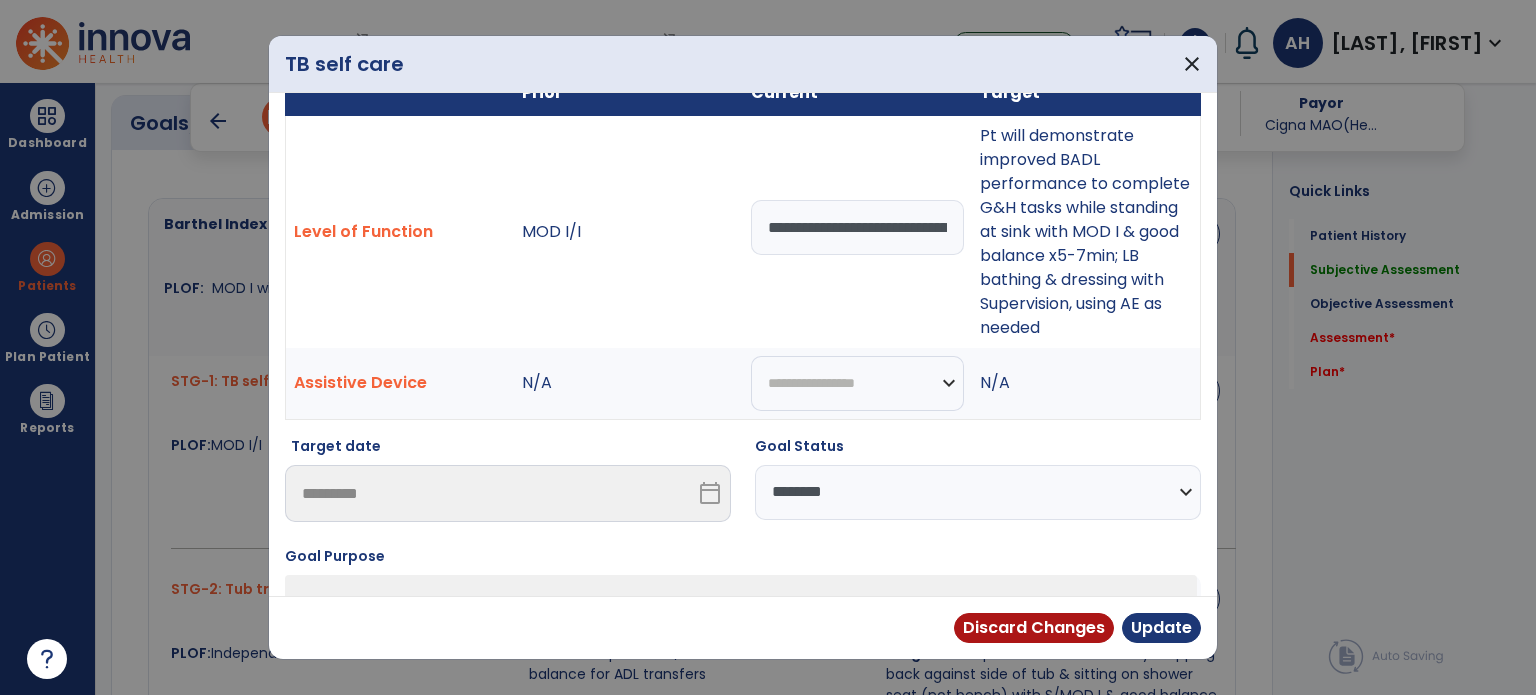 scroll, scrollTop: 0, scrollLeft: 0, axis: both 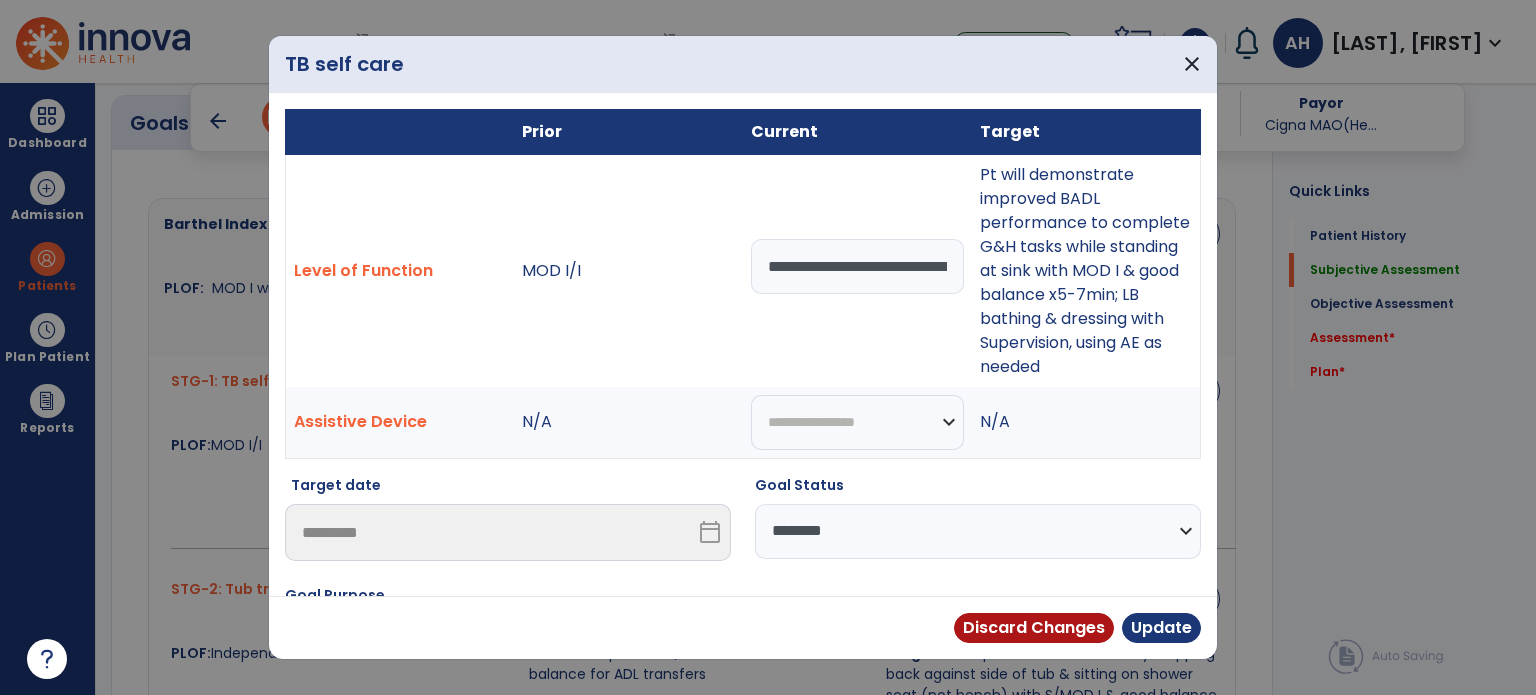 click on "**********" at bounding box center [857, 266] 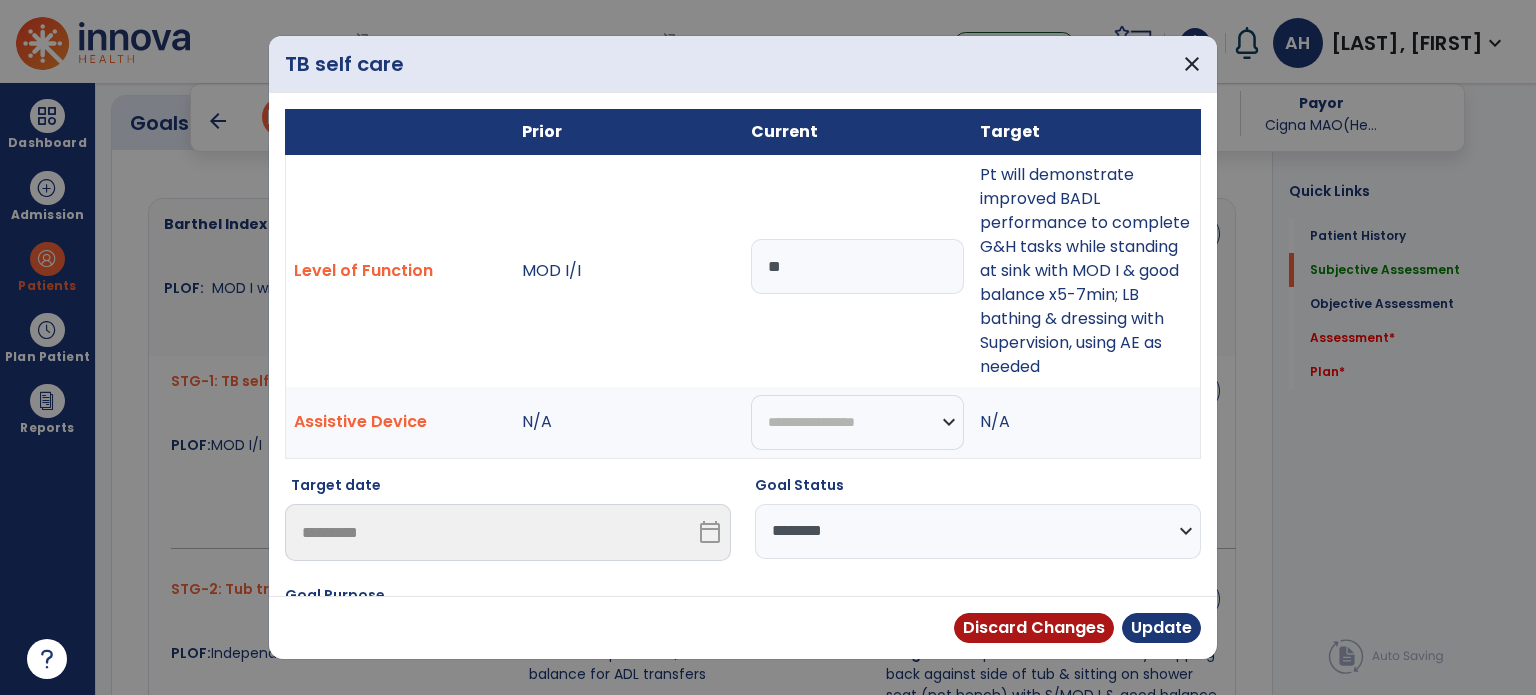 type on "*" 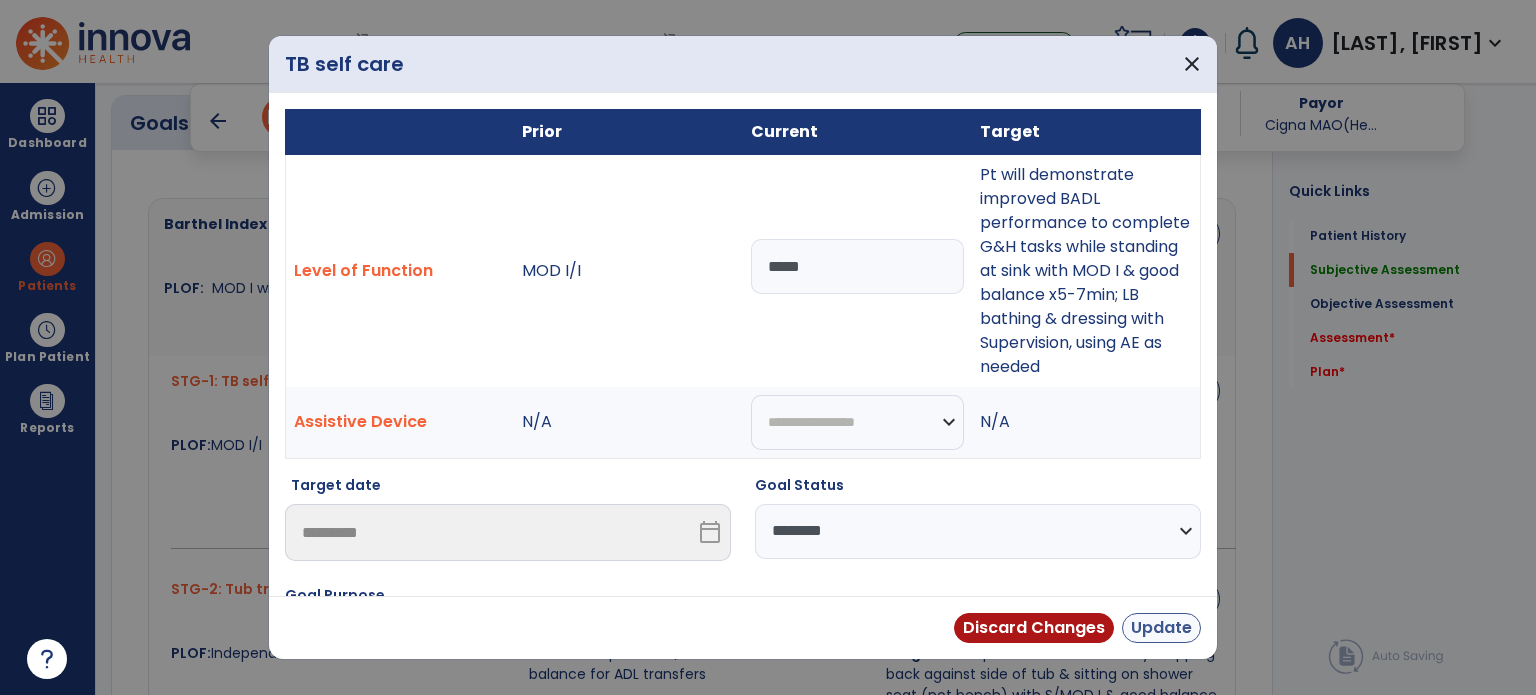 type on "*****" 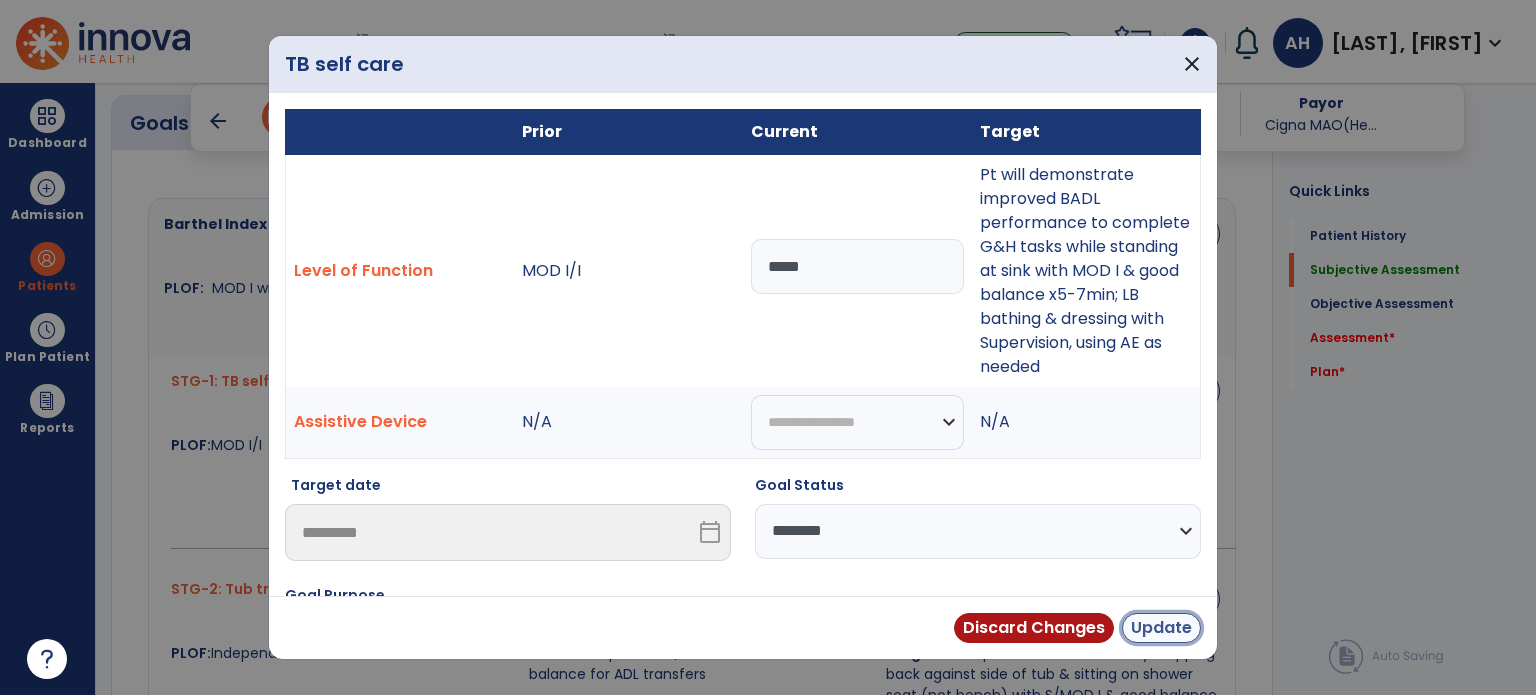 click on "Update" at bounding box center [1161, 628] 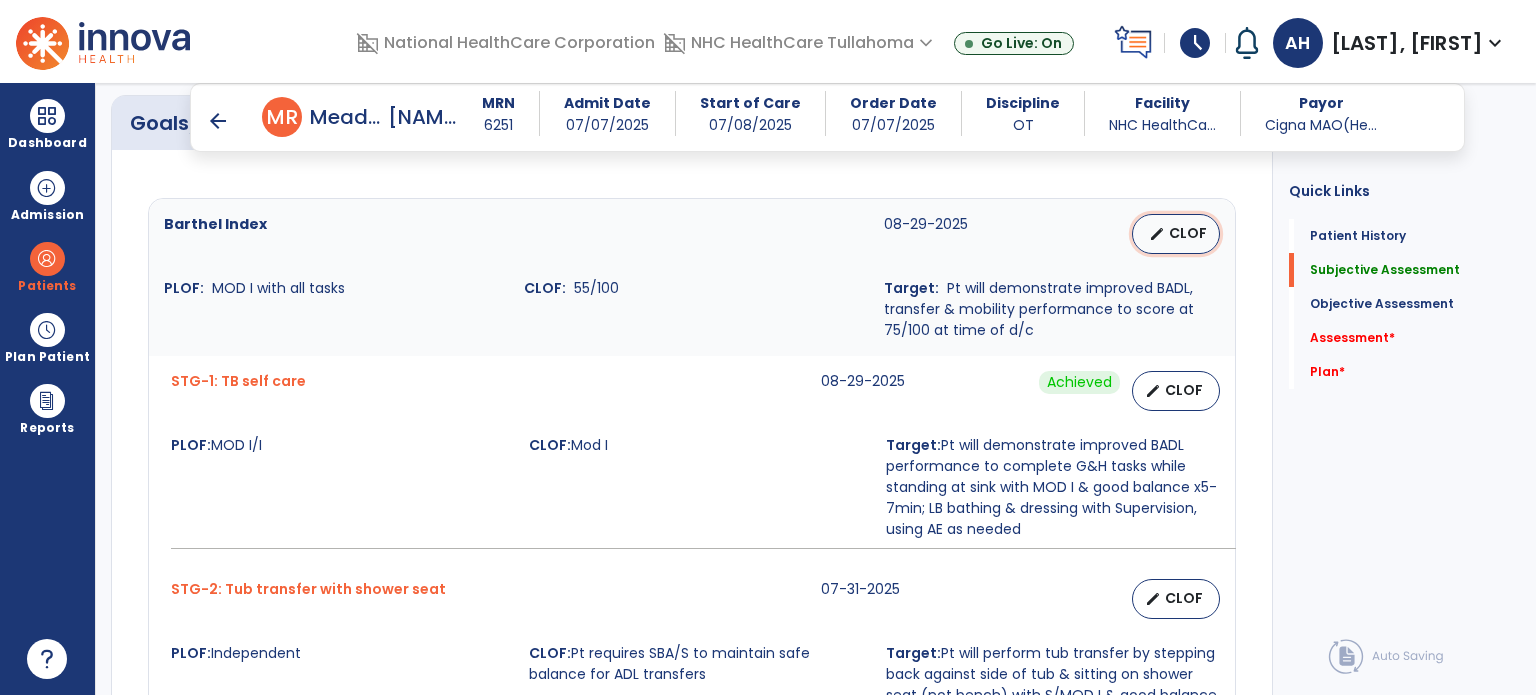 click on "edit   CLOF" at bounding box center [1176, 234] 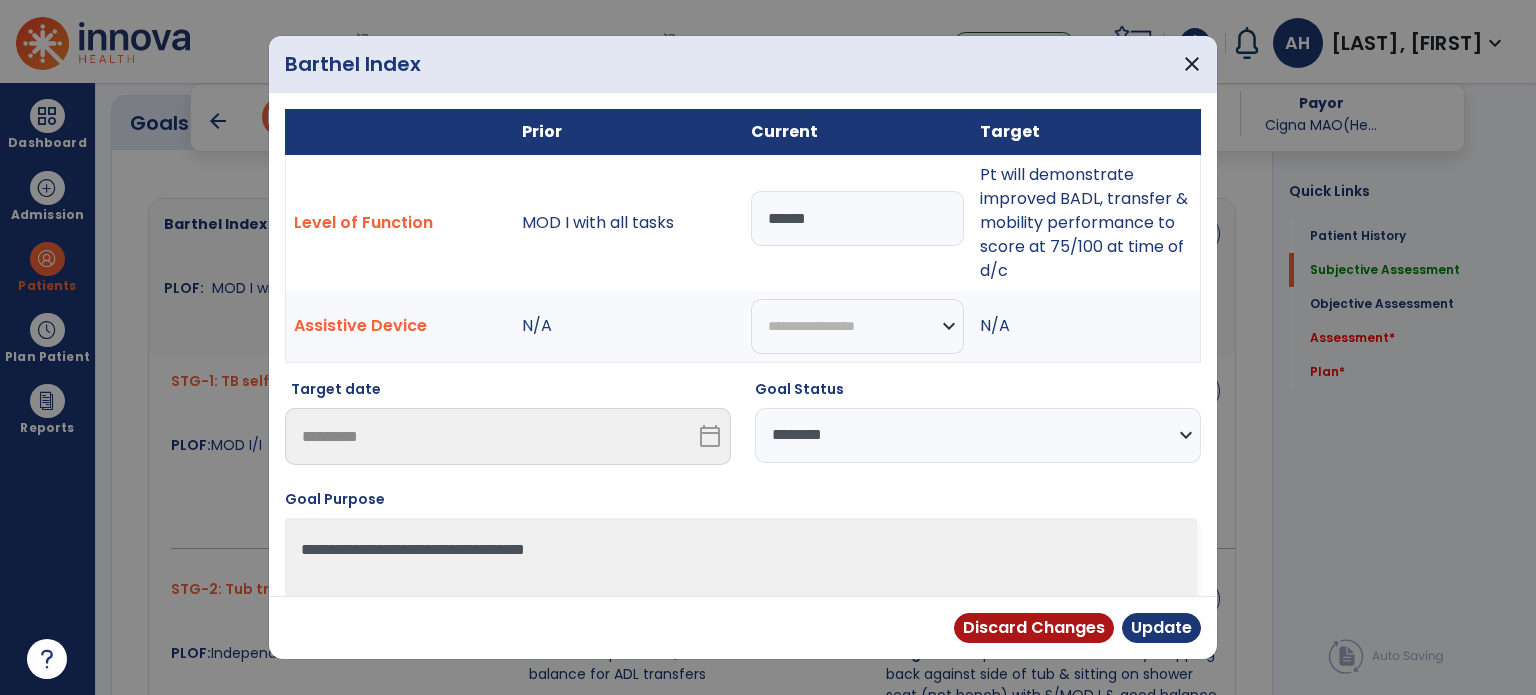 click on "******" at bounding box center (857, 218) 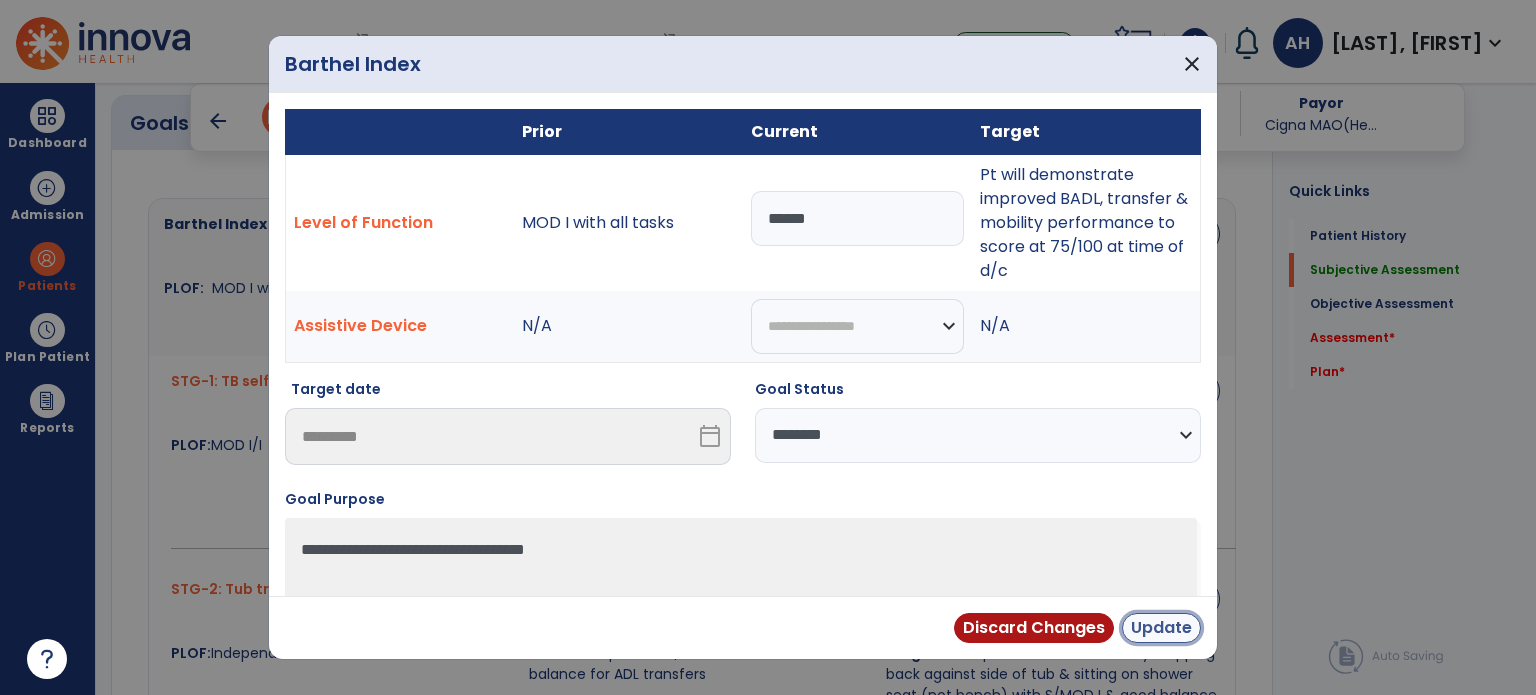 click on "Update" at bounding box center (1161, 628) 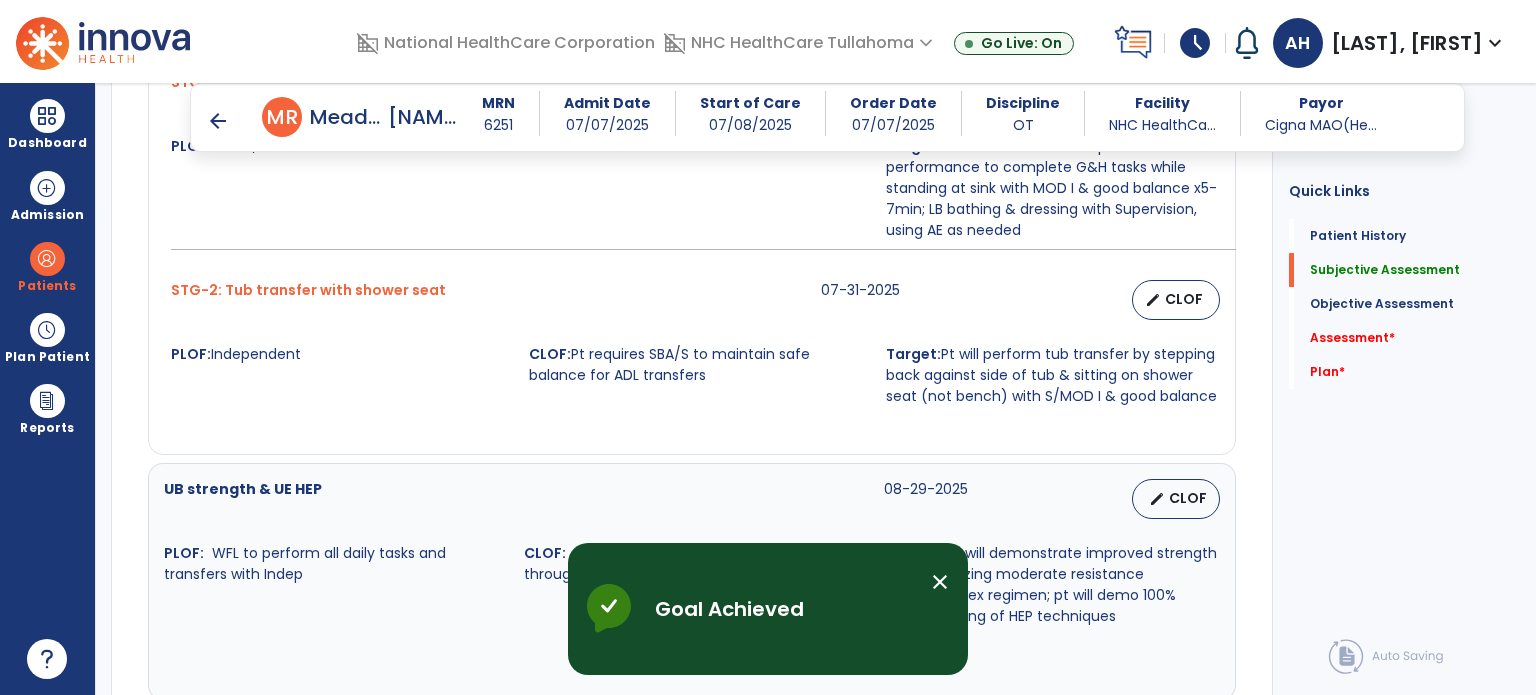 scroll, scrollTop: 1113, scrollLeft: 0, axis: vertical 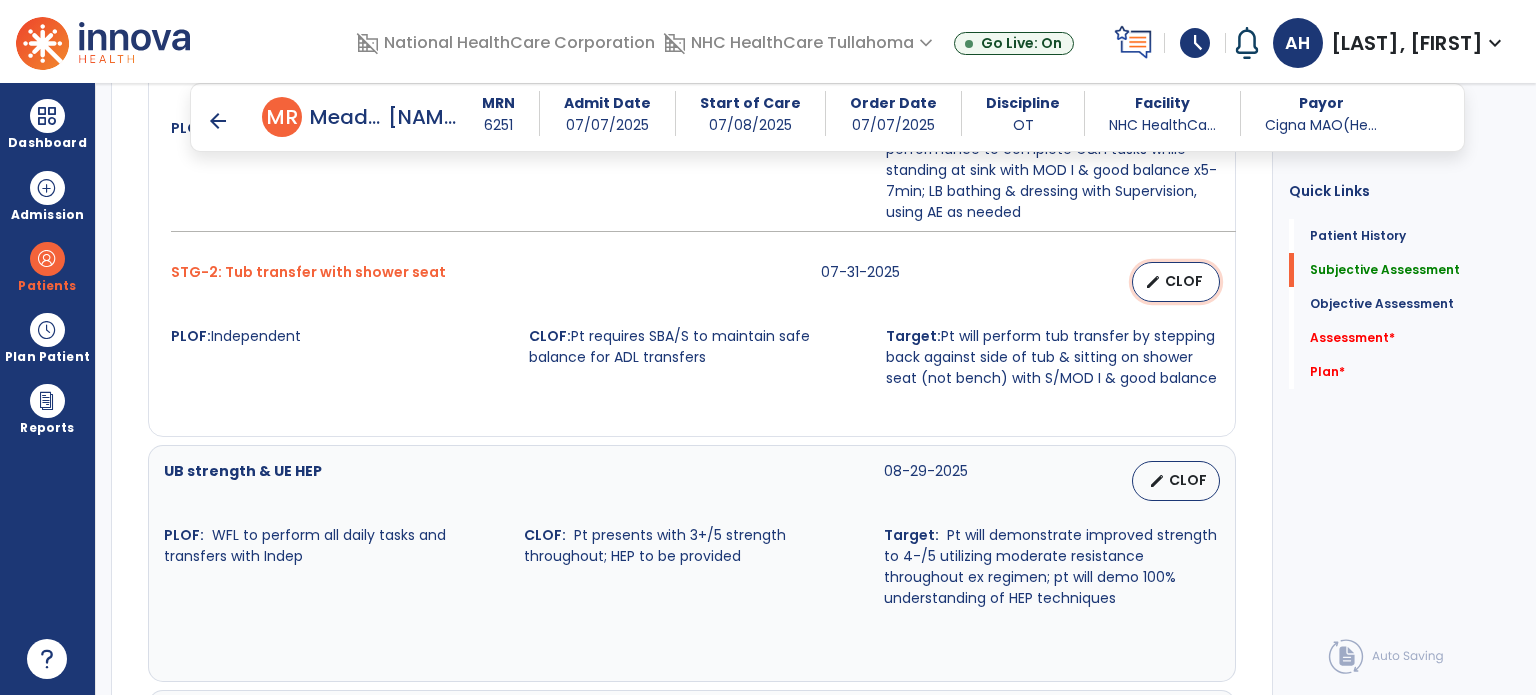 click on "CLOF" at bounding box center [1184, 281] 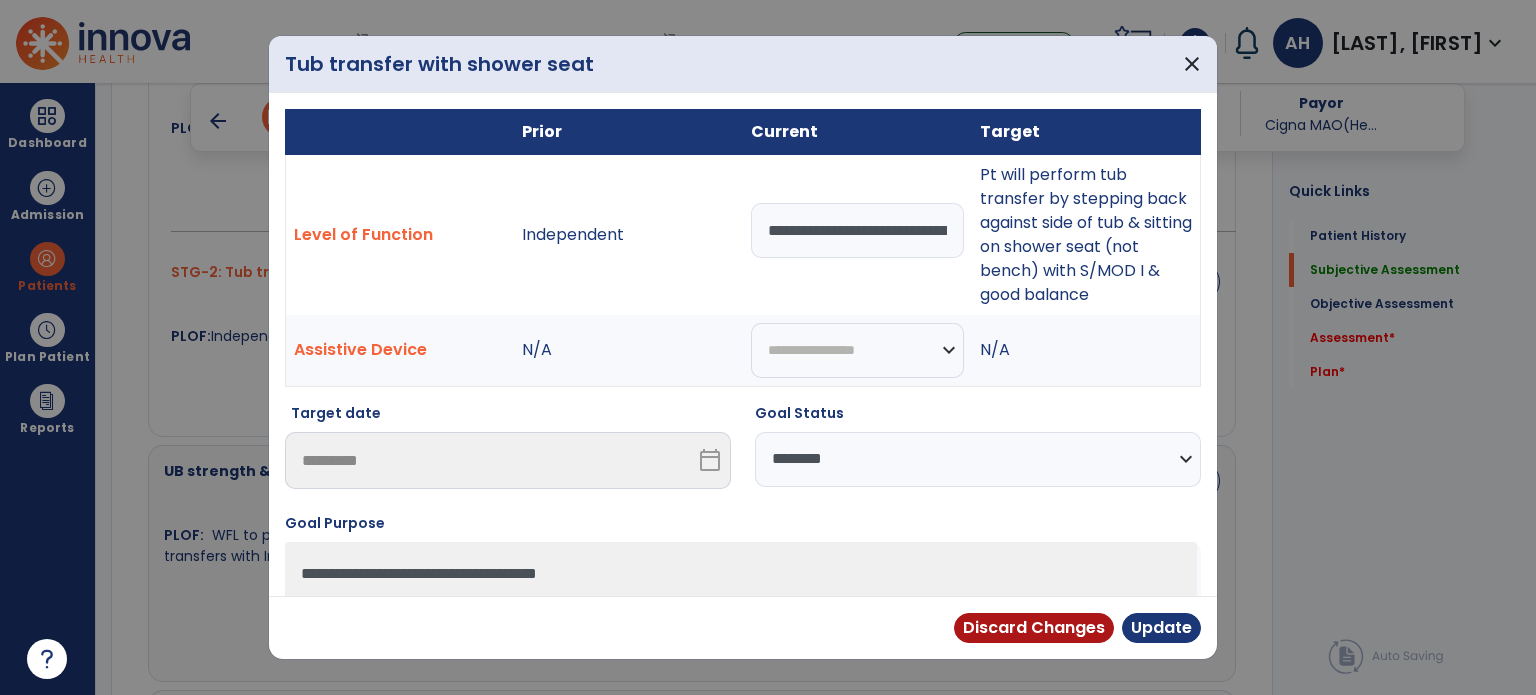 click on "**********" at bounding box center [857, 230] 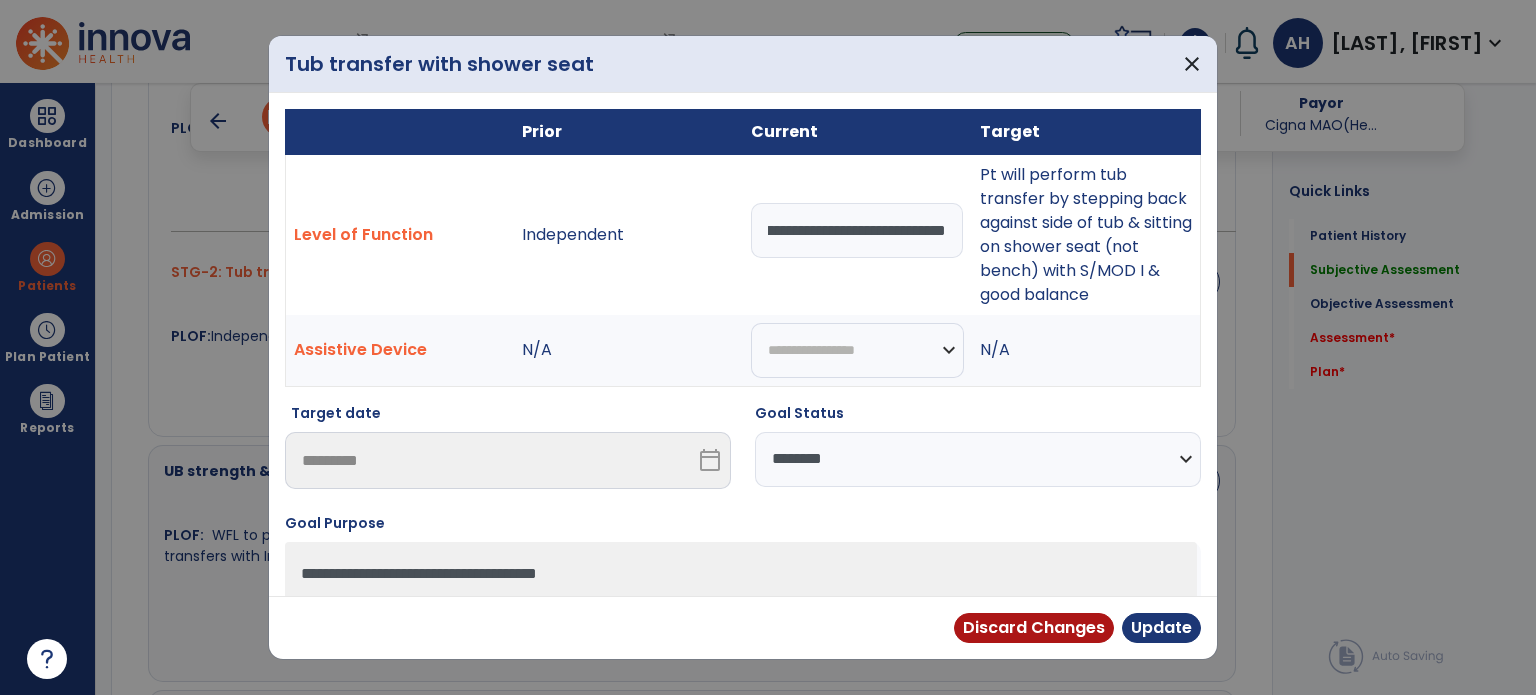scroll, scrollTop: 0, scrollLeft: 199, axis: horizontal 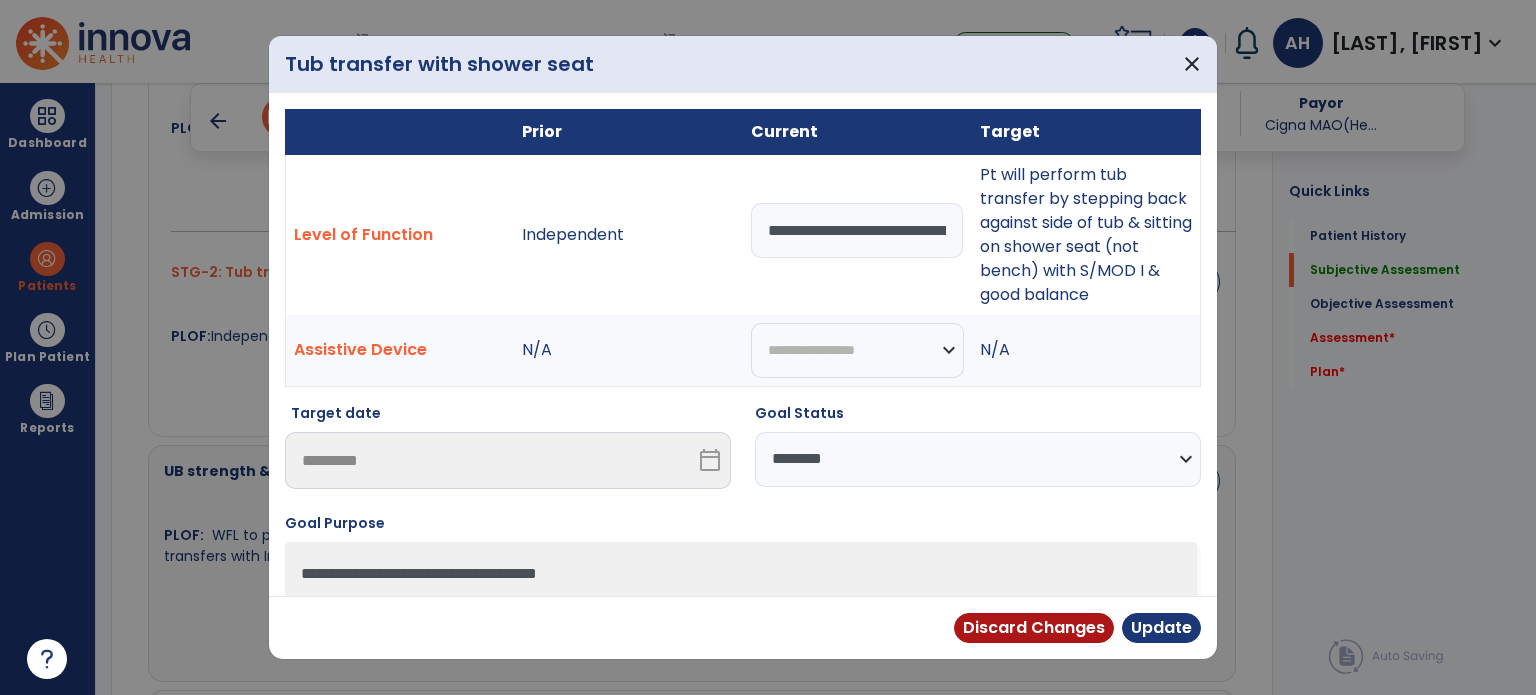 select on "********" 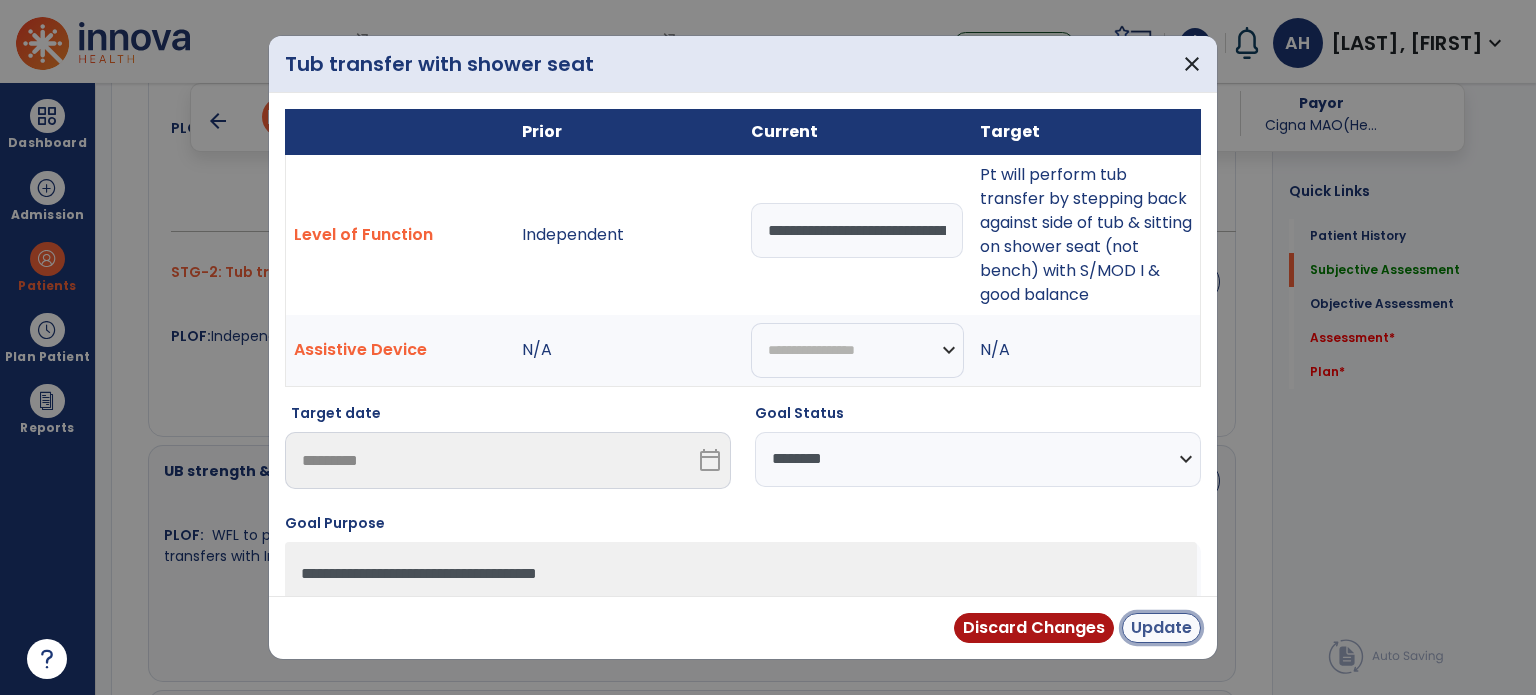 click on "Update" at bounding box center [1161, 628] 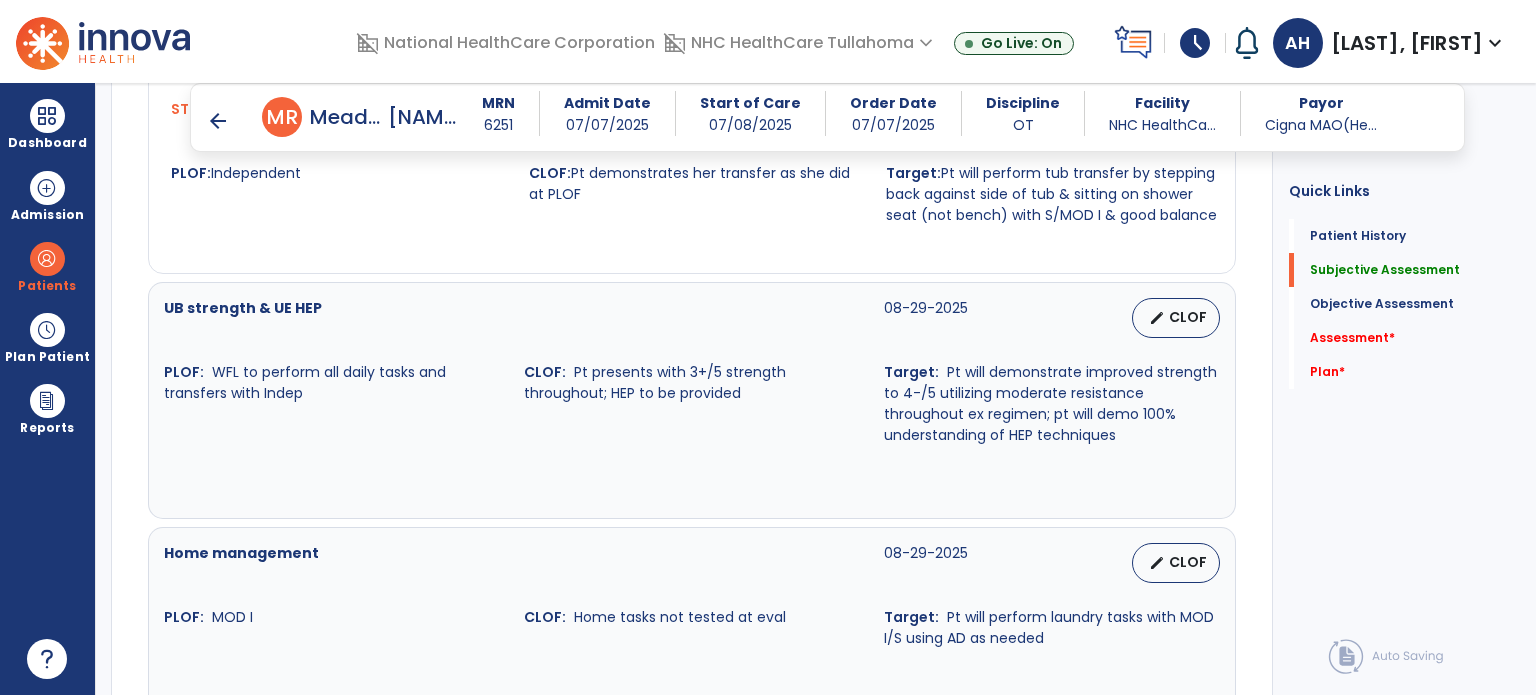 scroll, scrollTop: 1285, scrollLeft: 0, axis: vertical 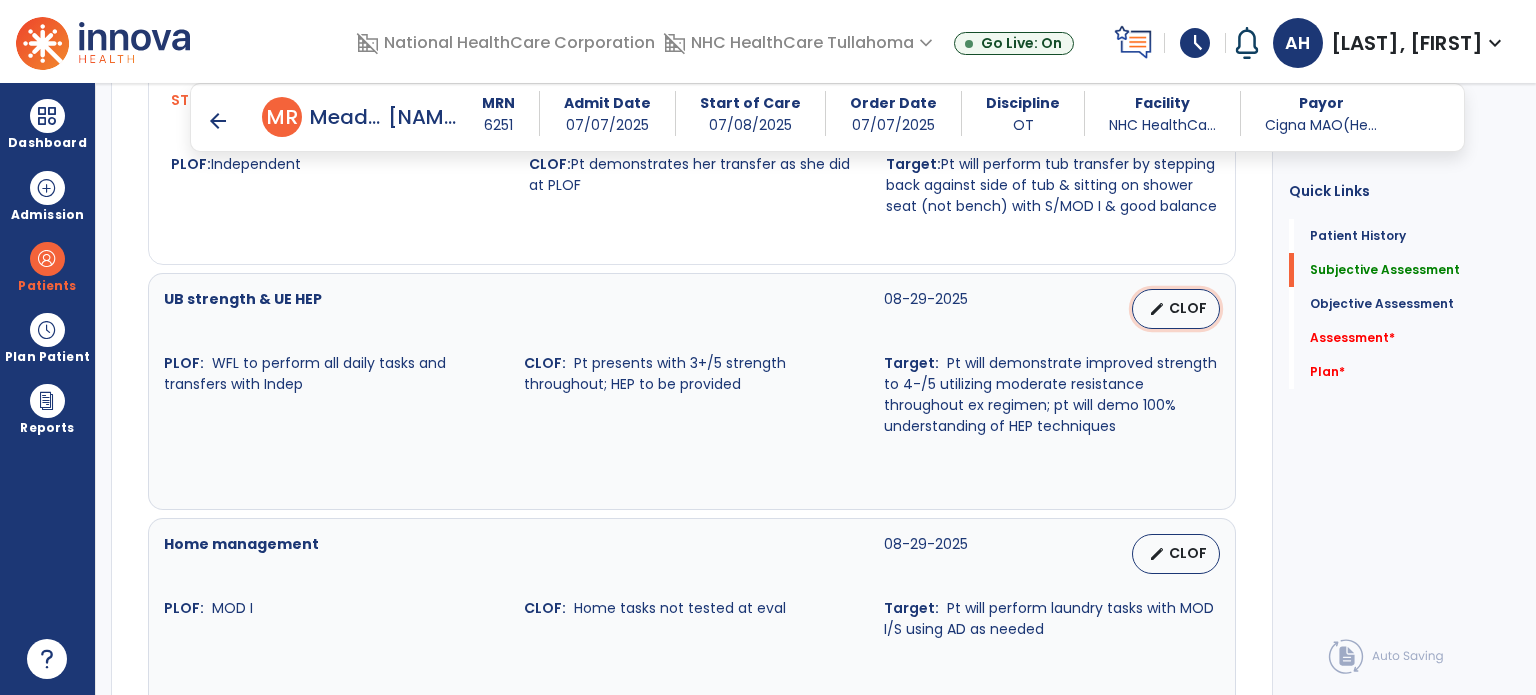click on "CLOF" at bounding box center [1188, 308] 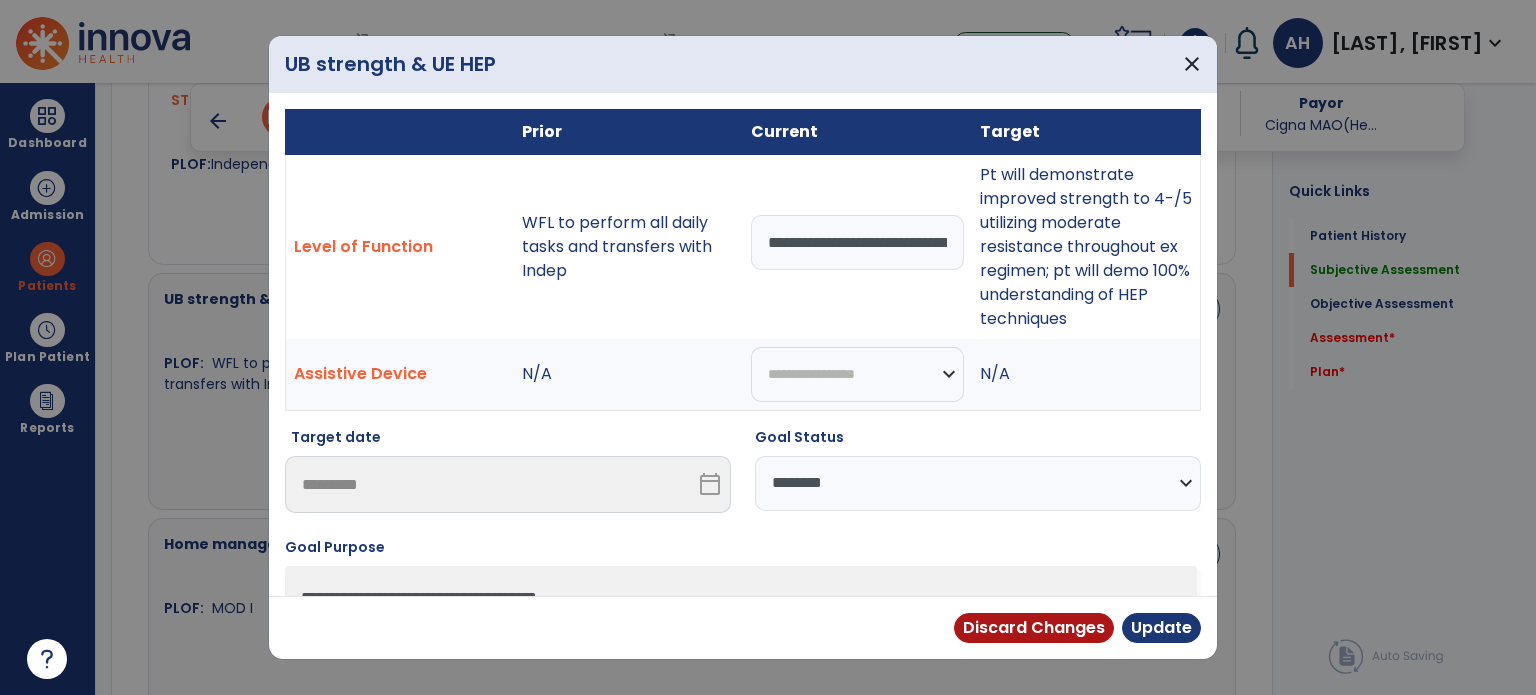 click on "**********" at bounding box center (857, 242) 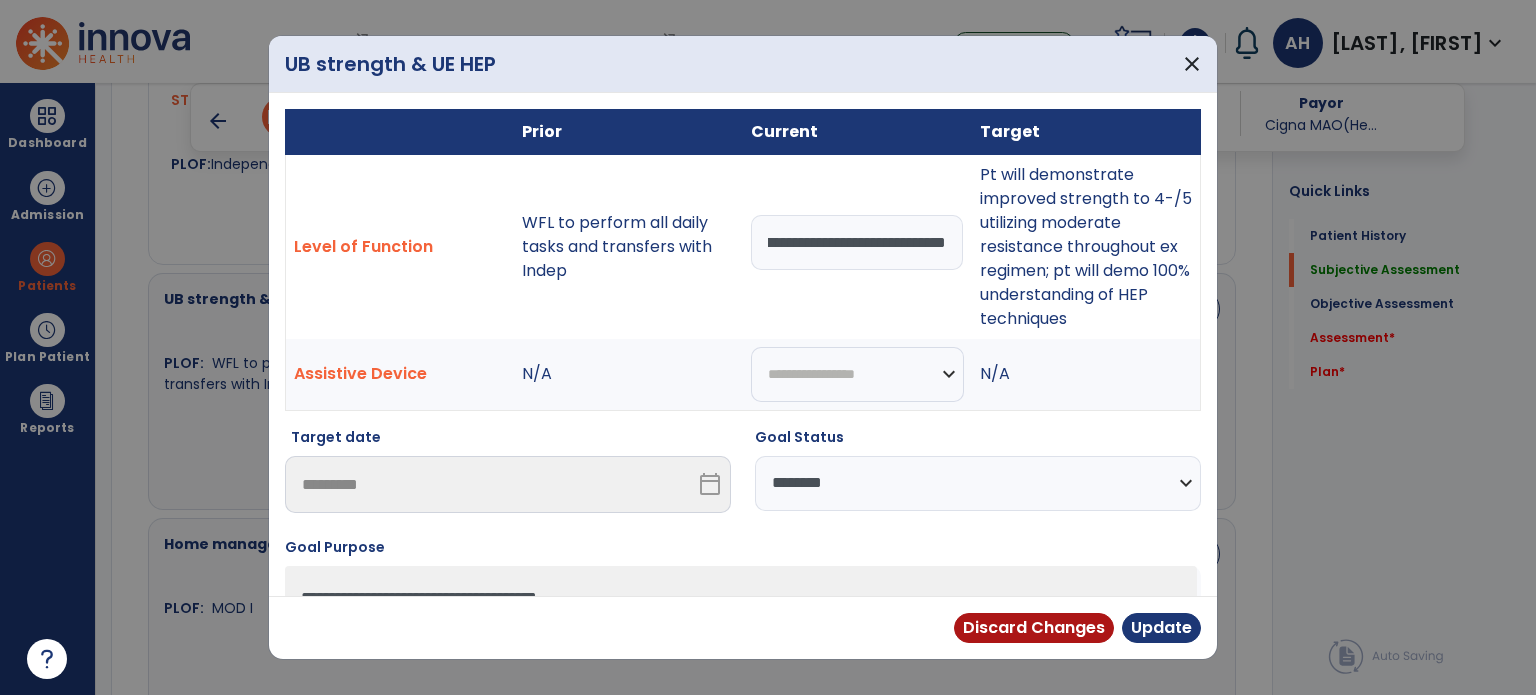 scroll, scrollTop: 0, scrollLeft: 69, axis: horizontal 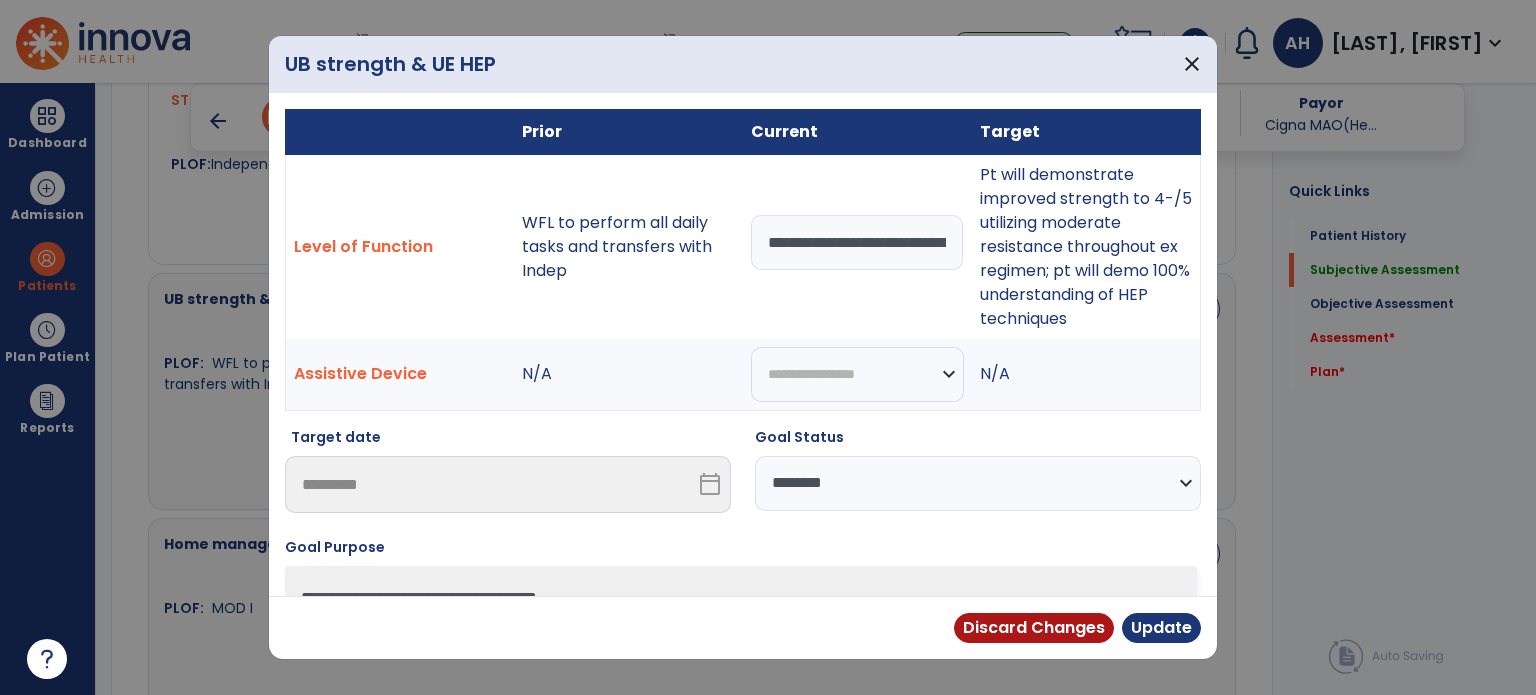 select on "********" 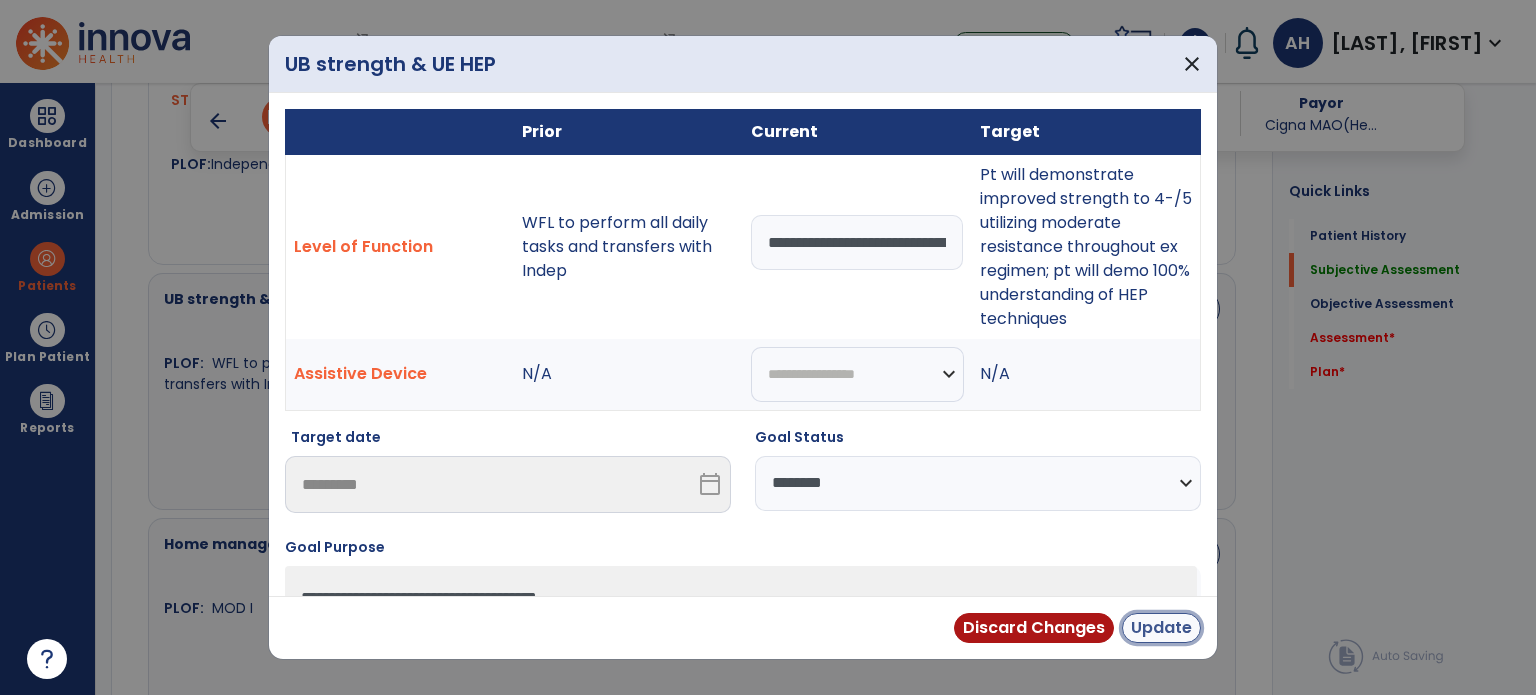click on "Update" at bounding box center (1161, 628) 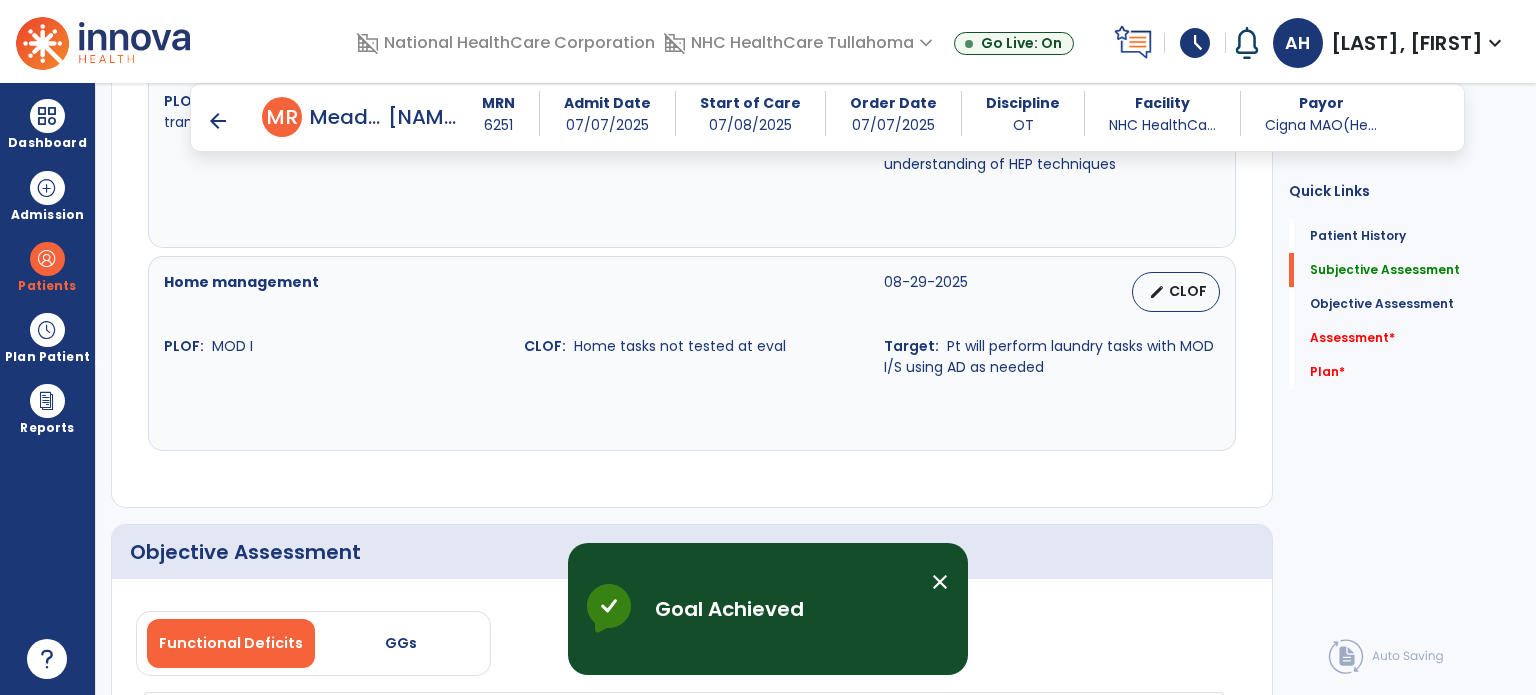 scroll, scrollTop: 1574, scrollLeft: 0, axis: vertical 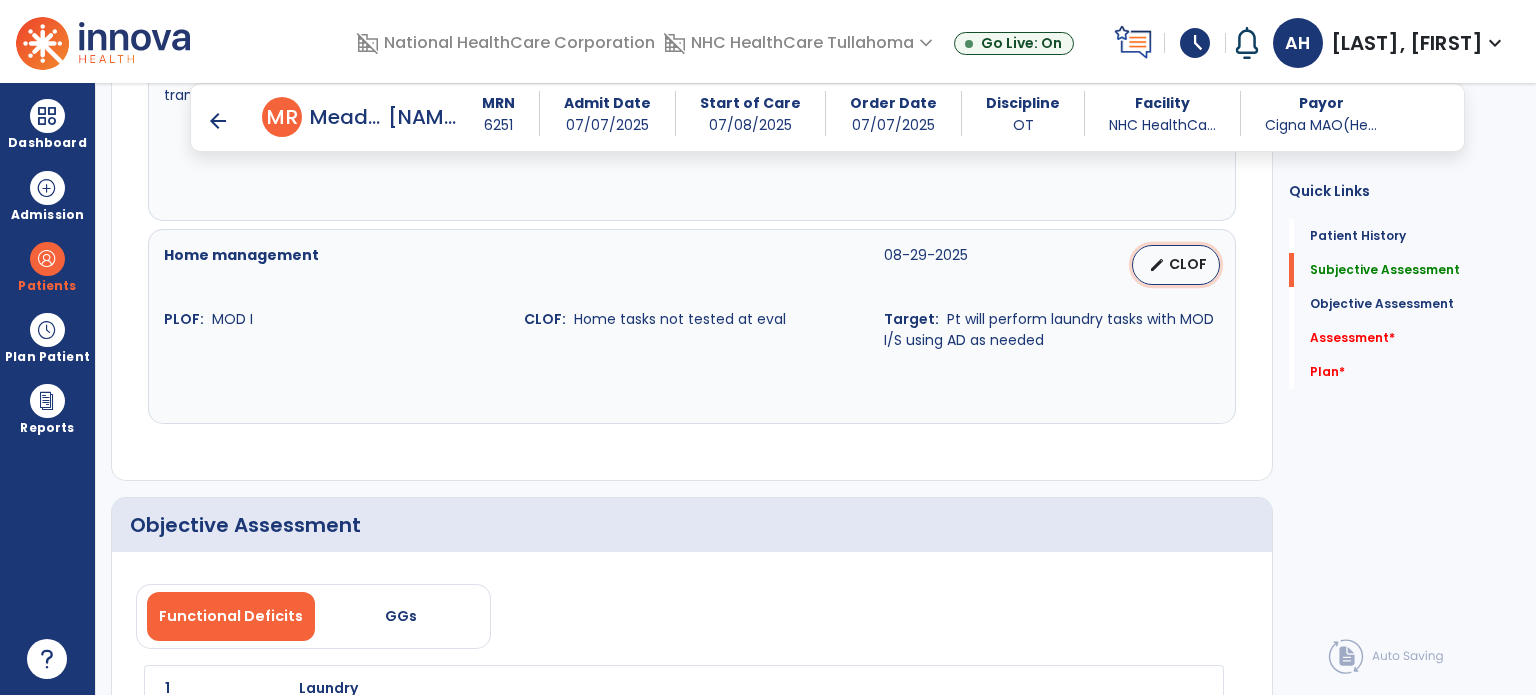 click on "CLOF" at bounding box center (1188, 264) 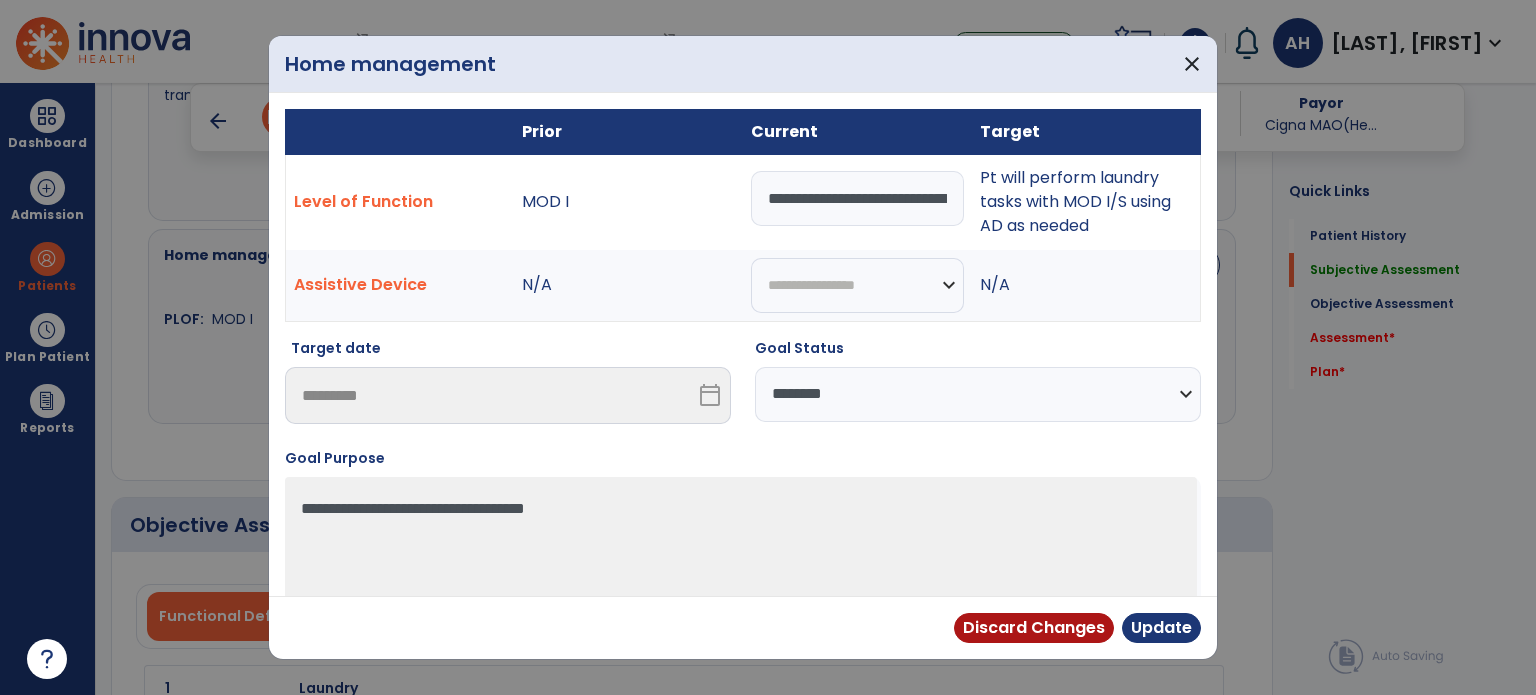 click on "**********" at bounding box center [857, 198] 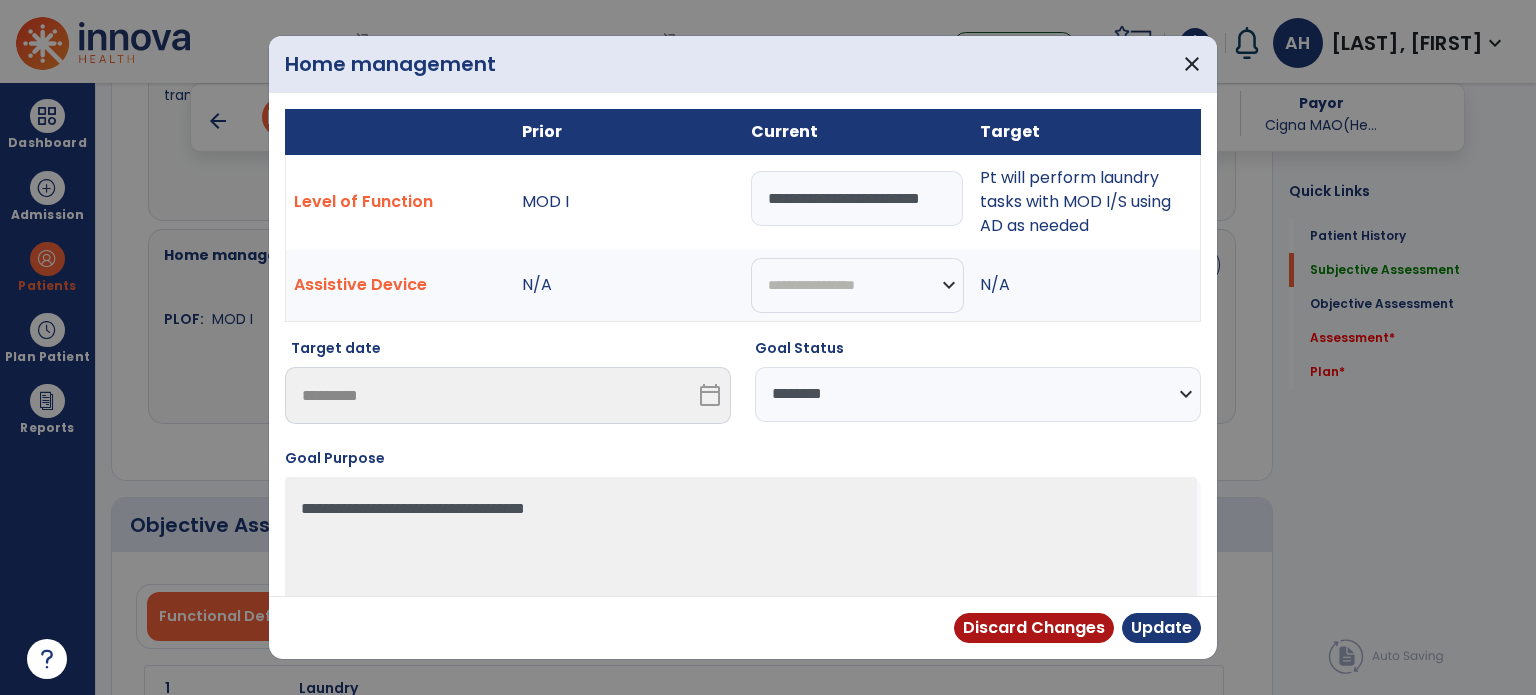 scroll, scrollTop: 0, scrollLeft: 36, axis: horizontal 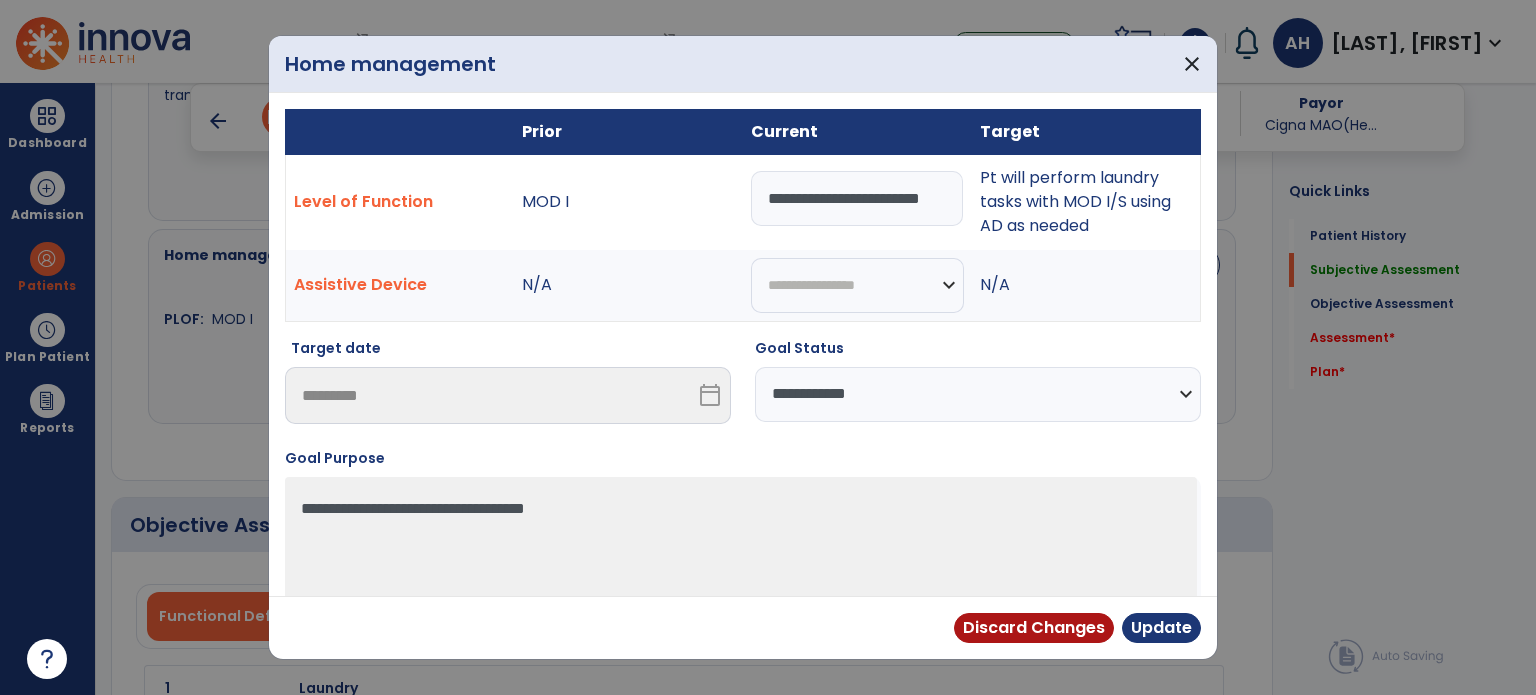 click on "**********" at bounding box center (978, 394) 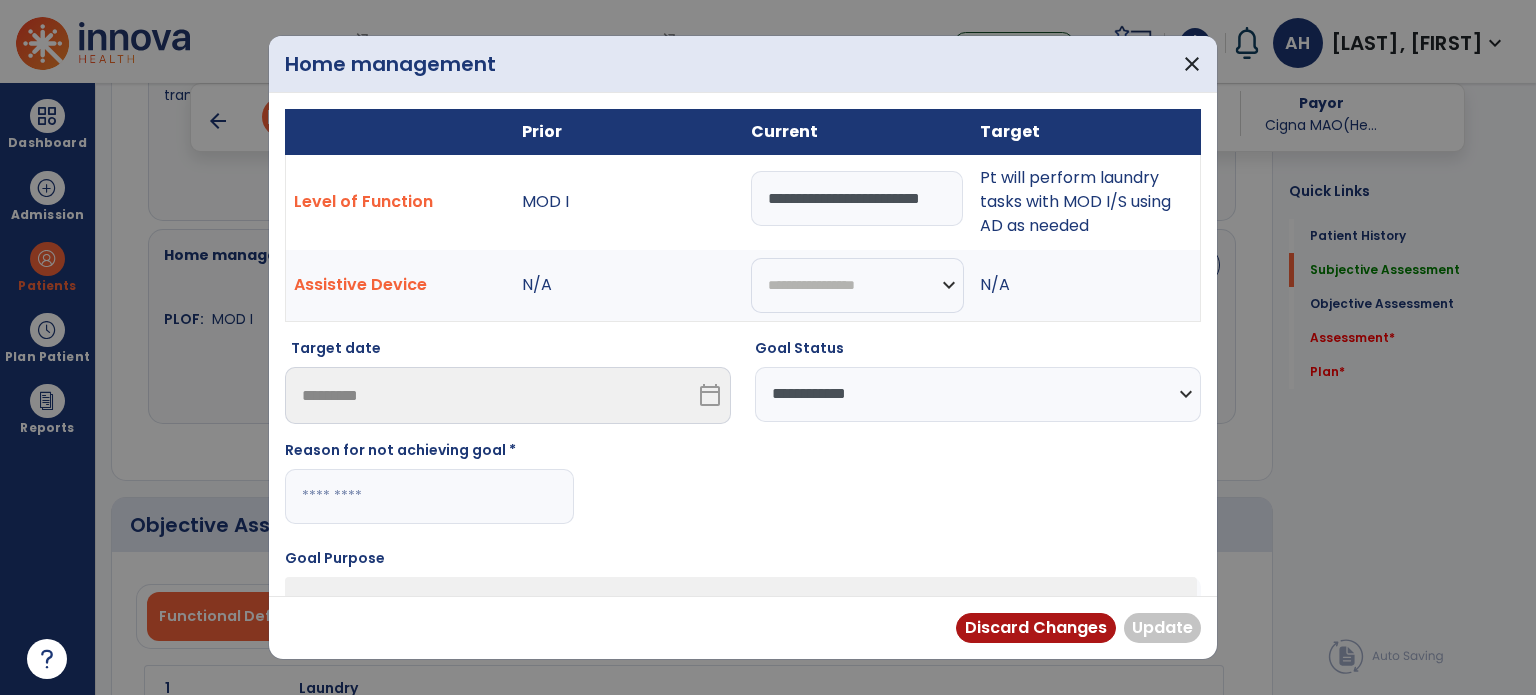 click at bounding box center [429, 496] 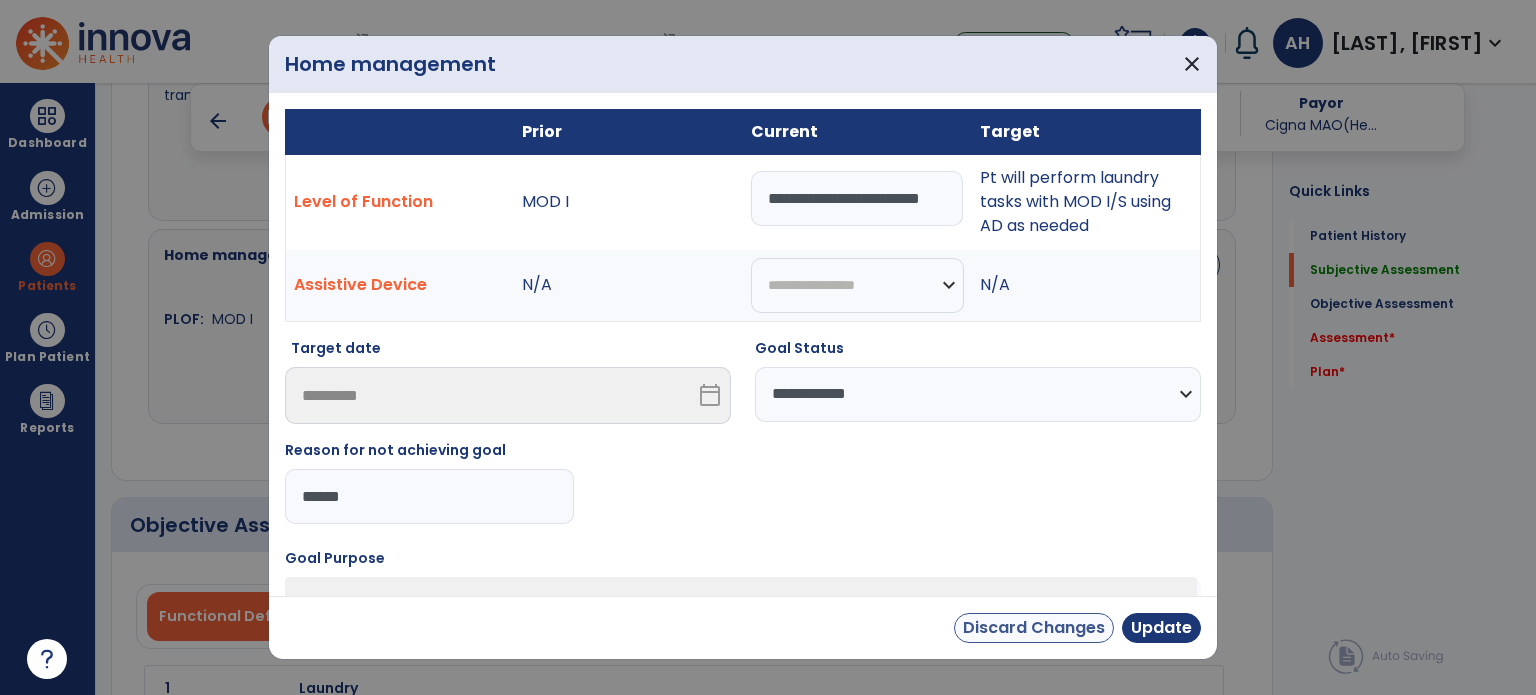 type on "******" 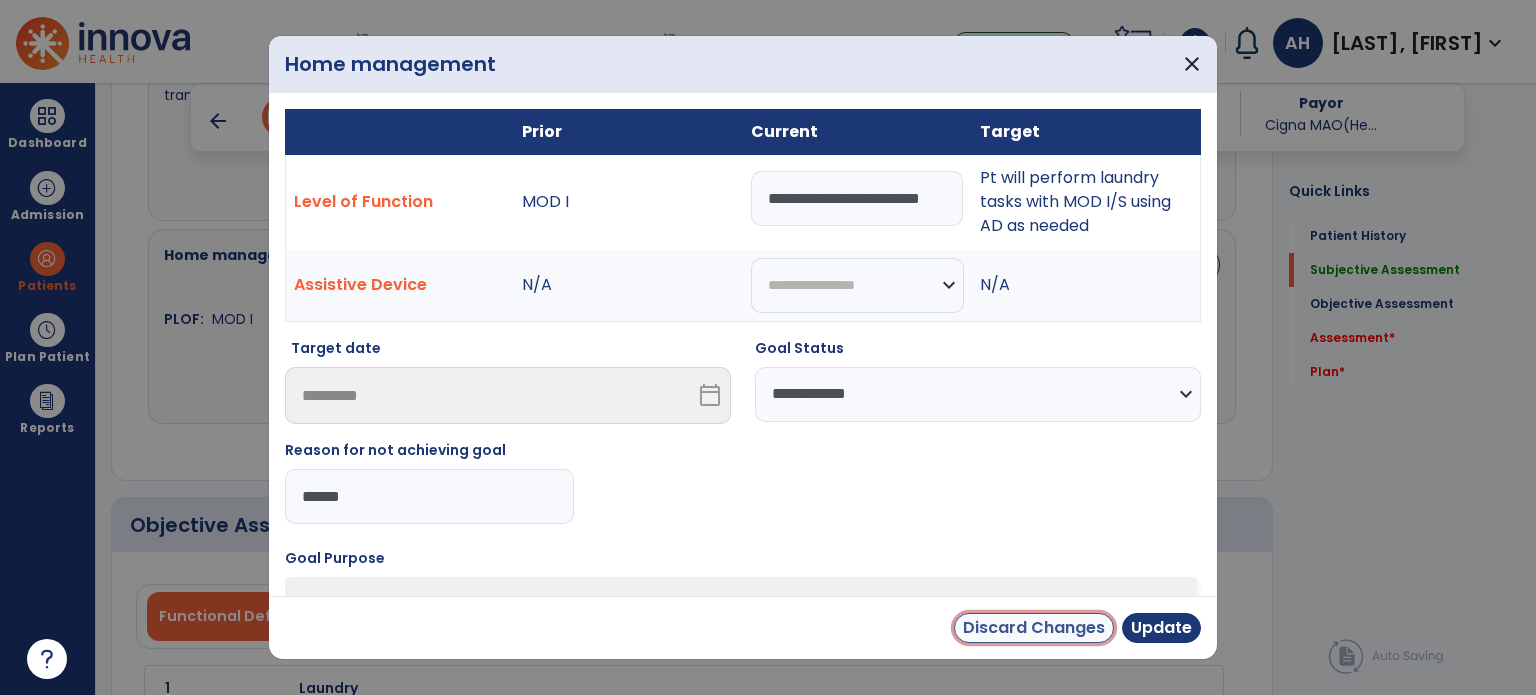 click on "Discard Changes" at bounding box center [1034, 628] 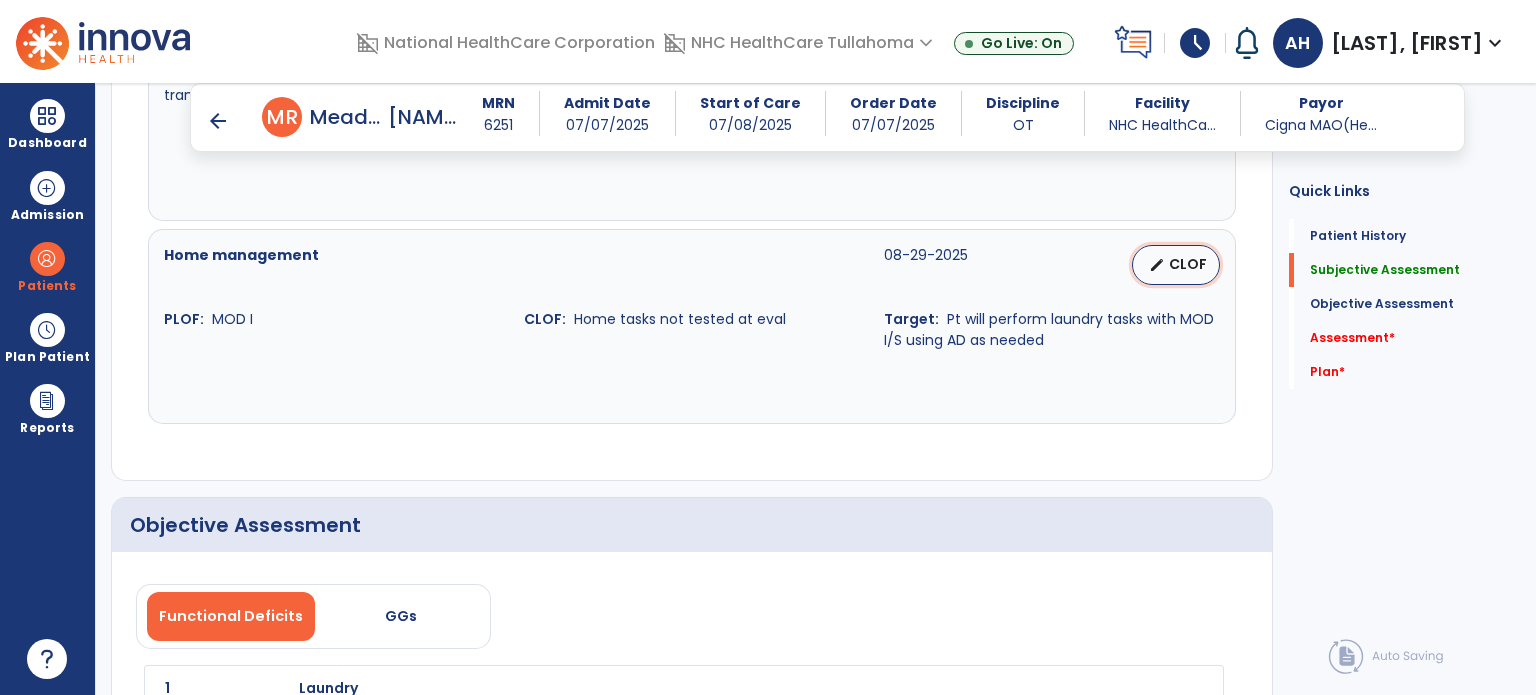 click on "CLOF" at bounding box center (1188, 264) 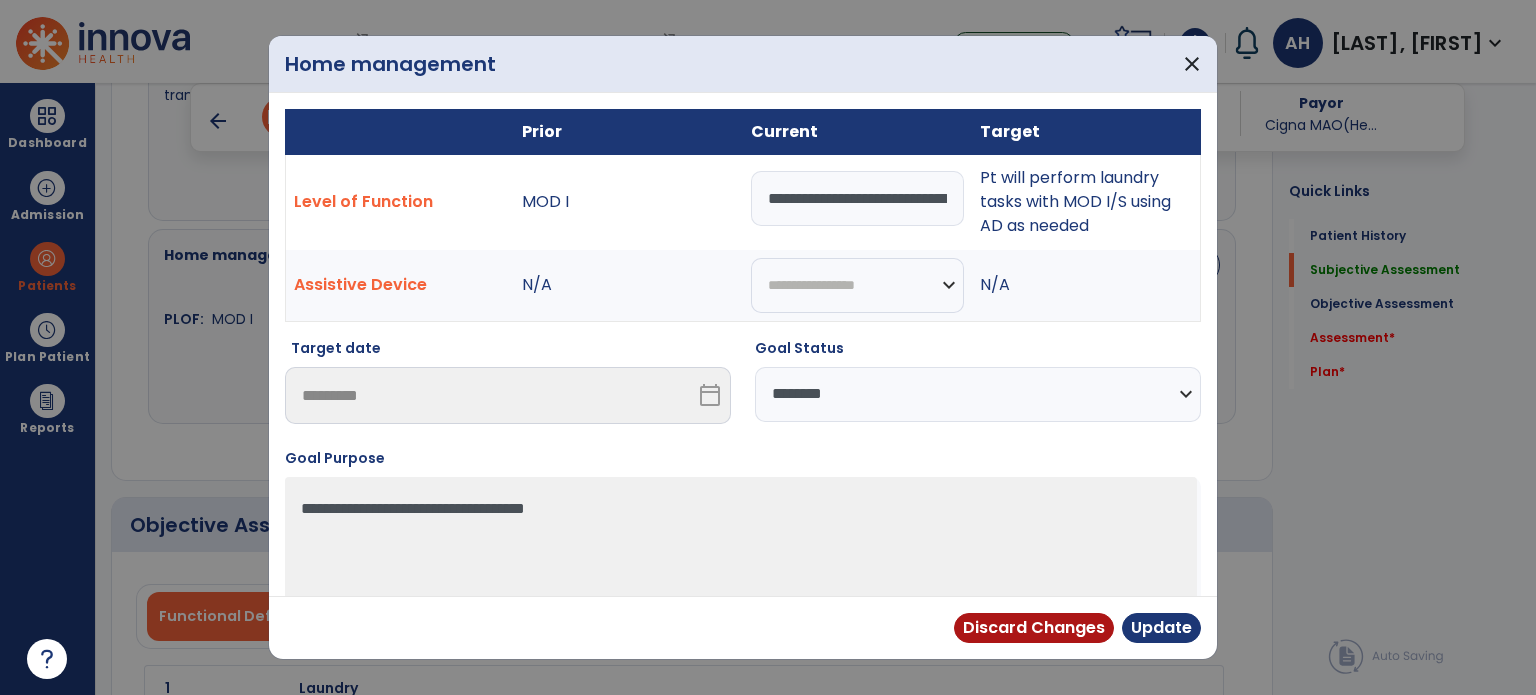 click on "**********" at bounding box center [857, 198] 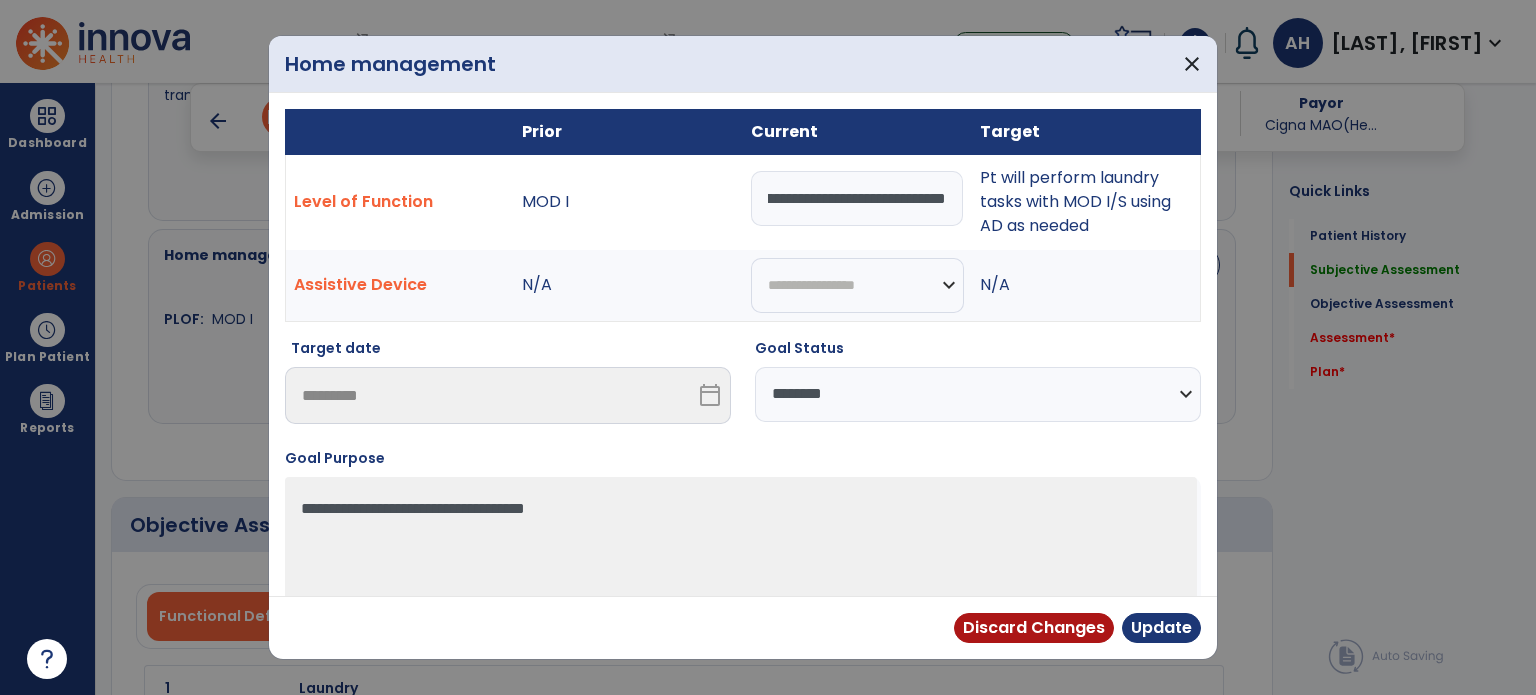 scroll, scrollTop: 0, scrollLeft: 80, axis: horizontal 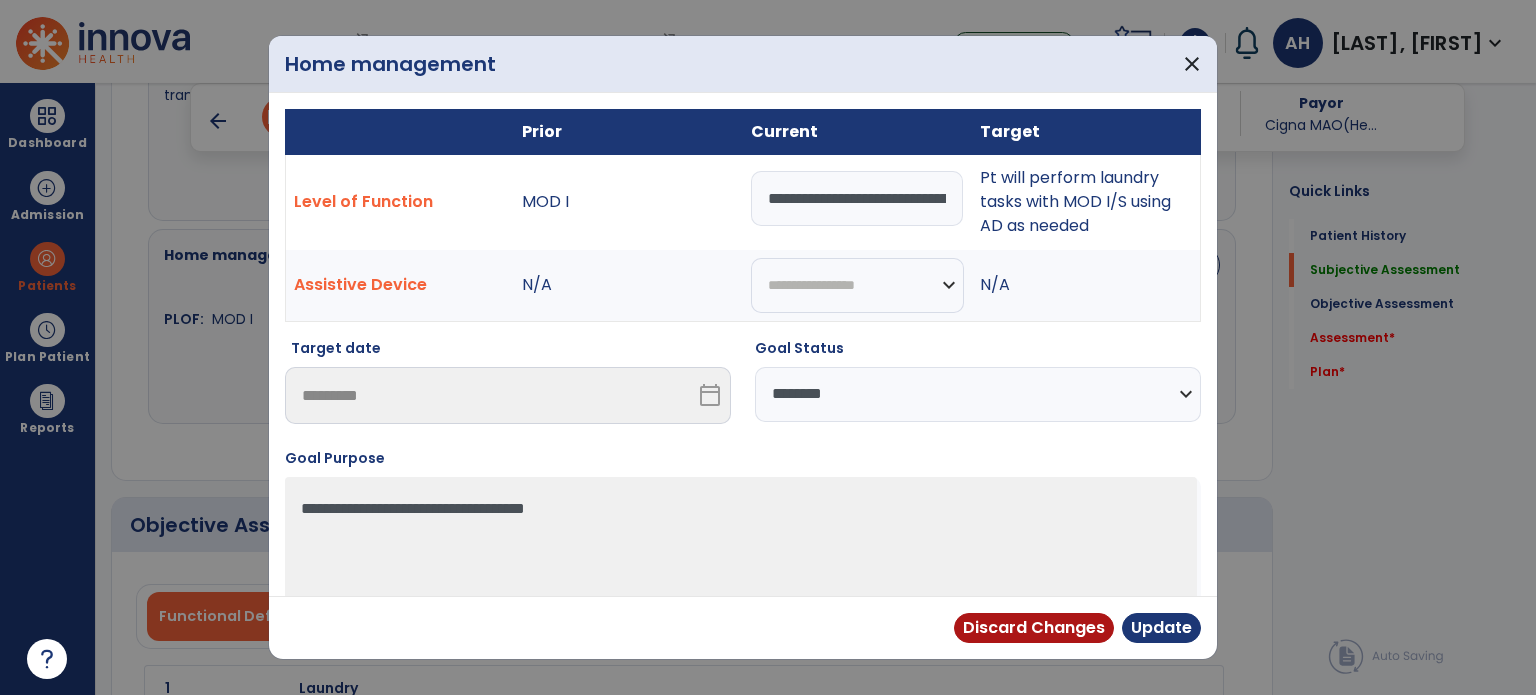 select on "********" 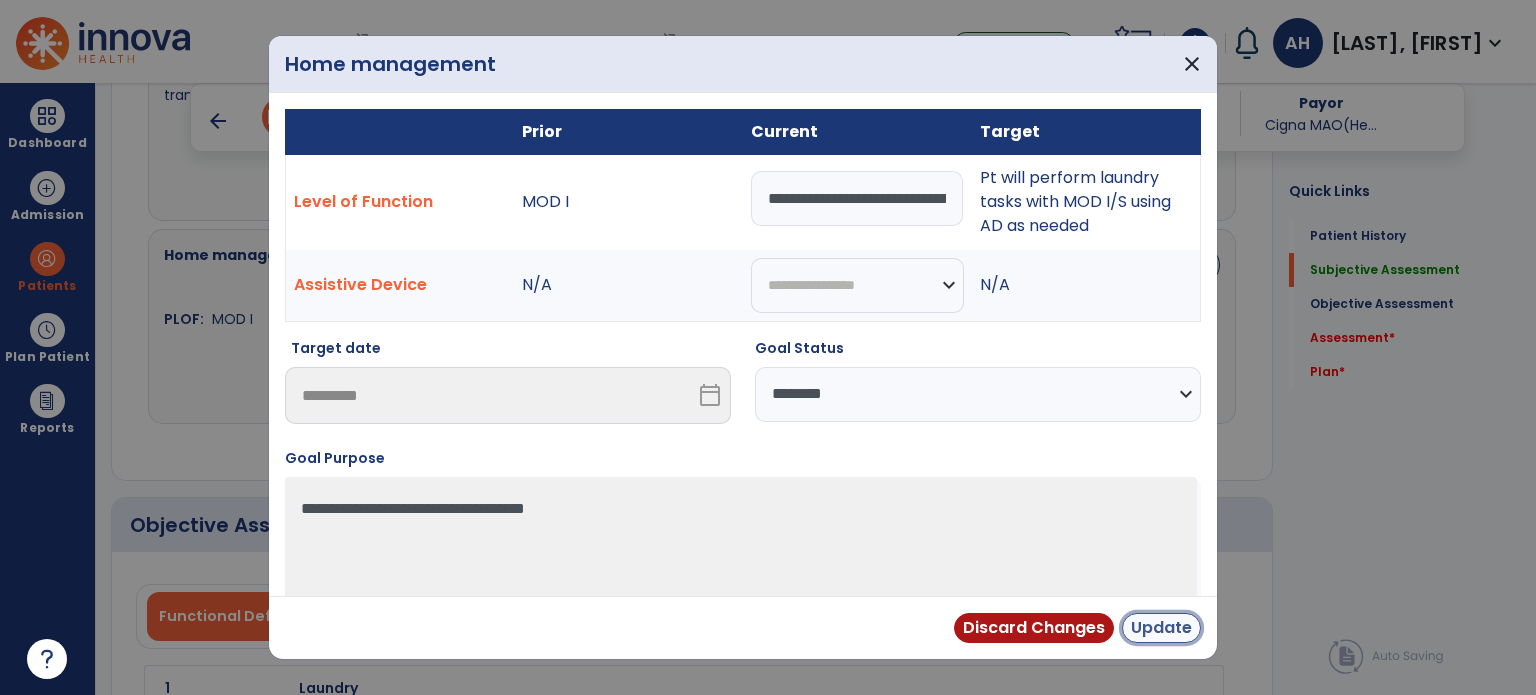 click on "Update" at bounding box center [1161, 628] 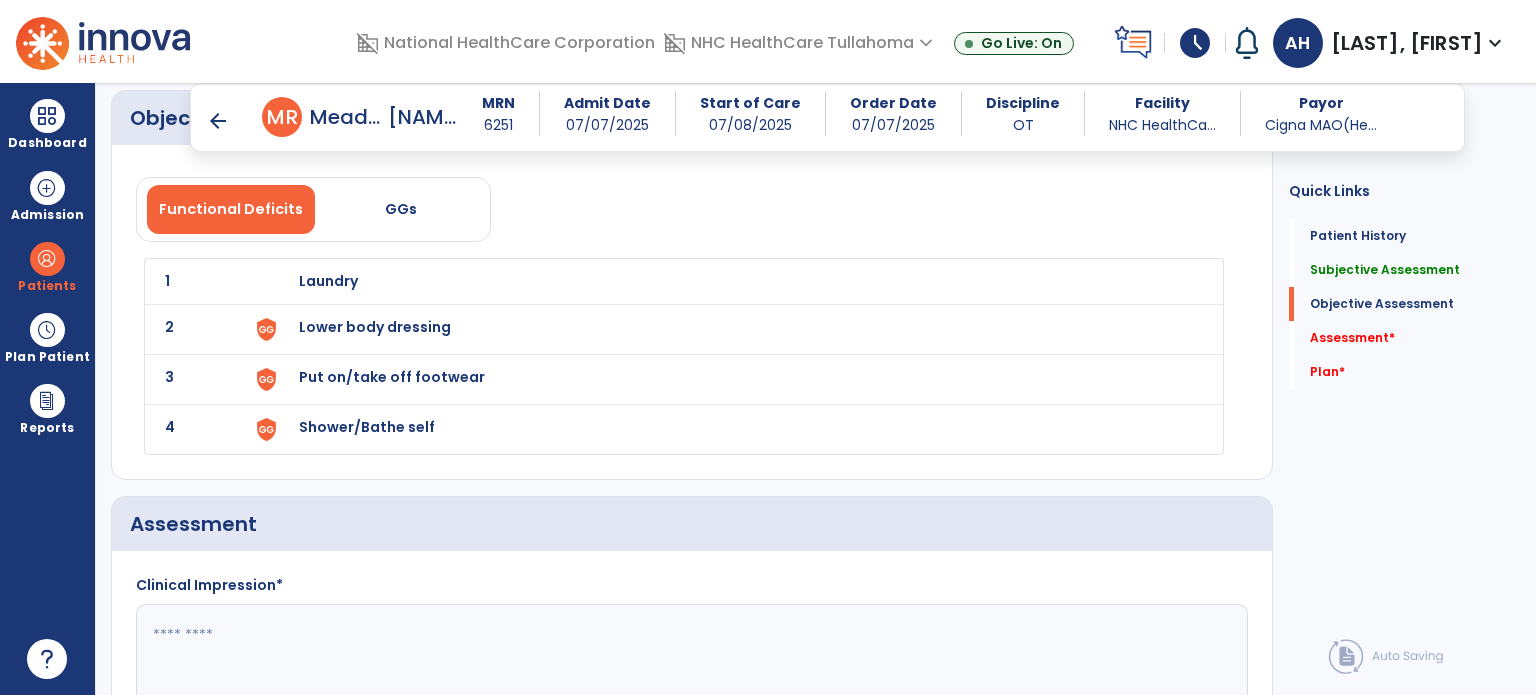 scroll, scrollTop: 1991, scrollLeft: 0, axis: vertical 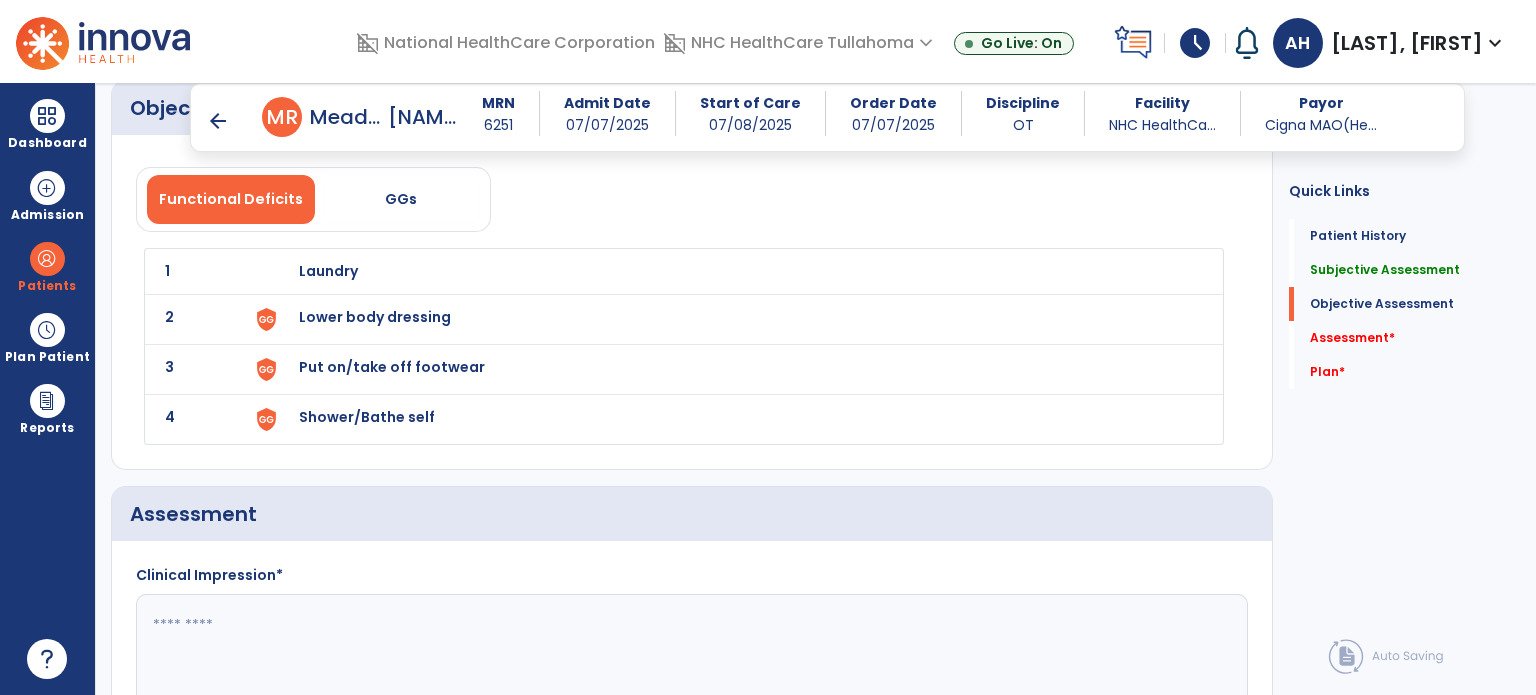 click on "Lower body dressing" at bounding box center [328, 271] 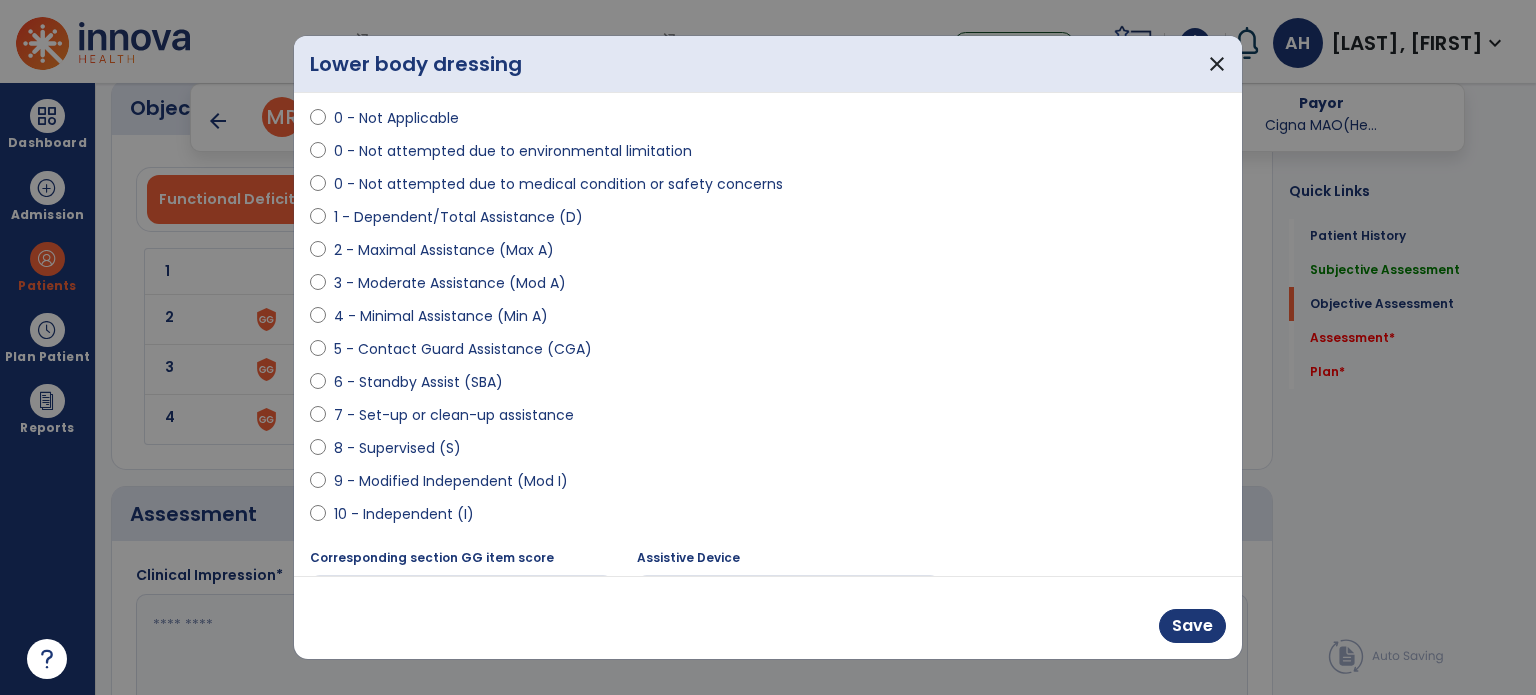 scroll, scrollTop: 204, scrollLeft: 0, axis: vertical 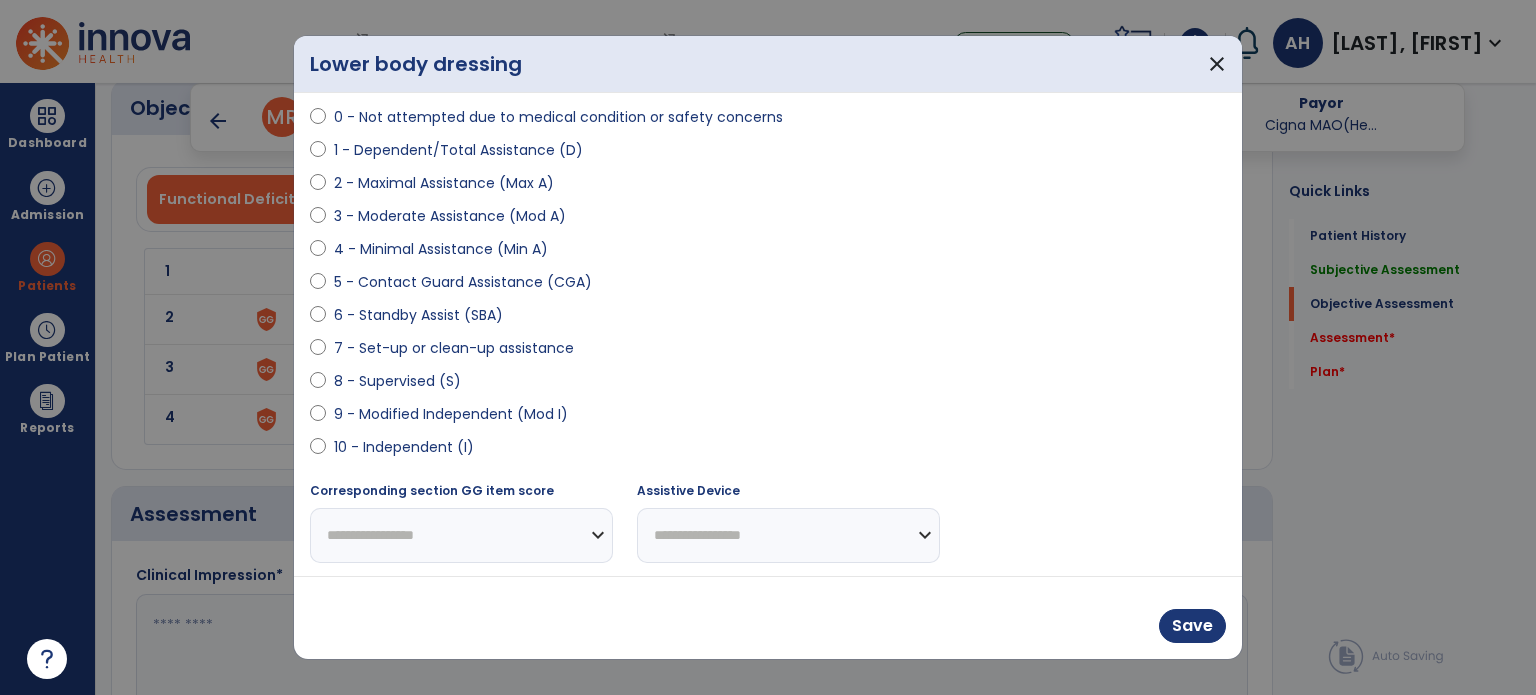 select on "**********" 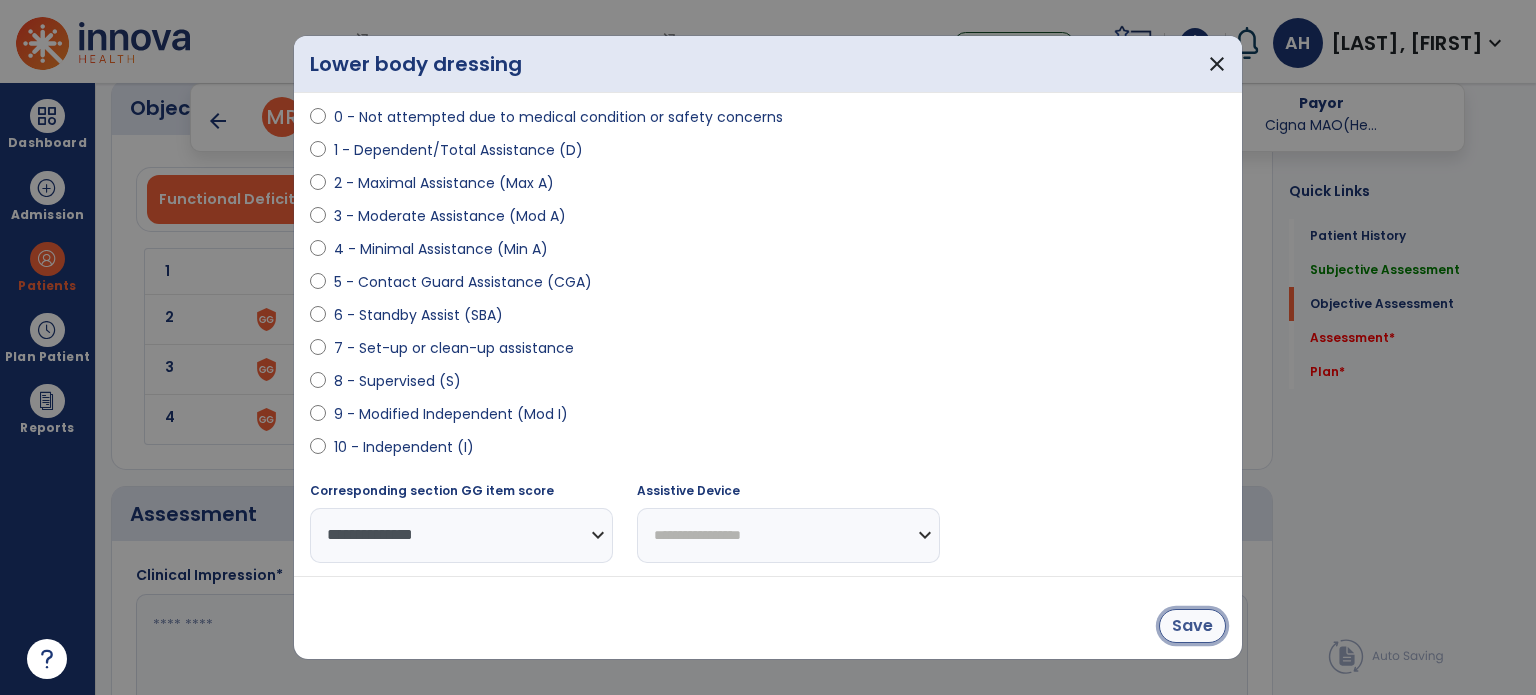 click on "Save" at bounding box center (1192, 626) 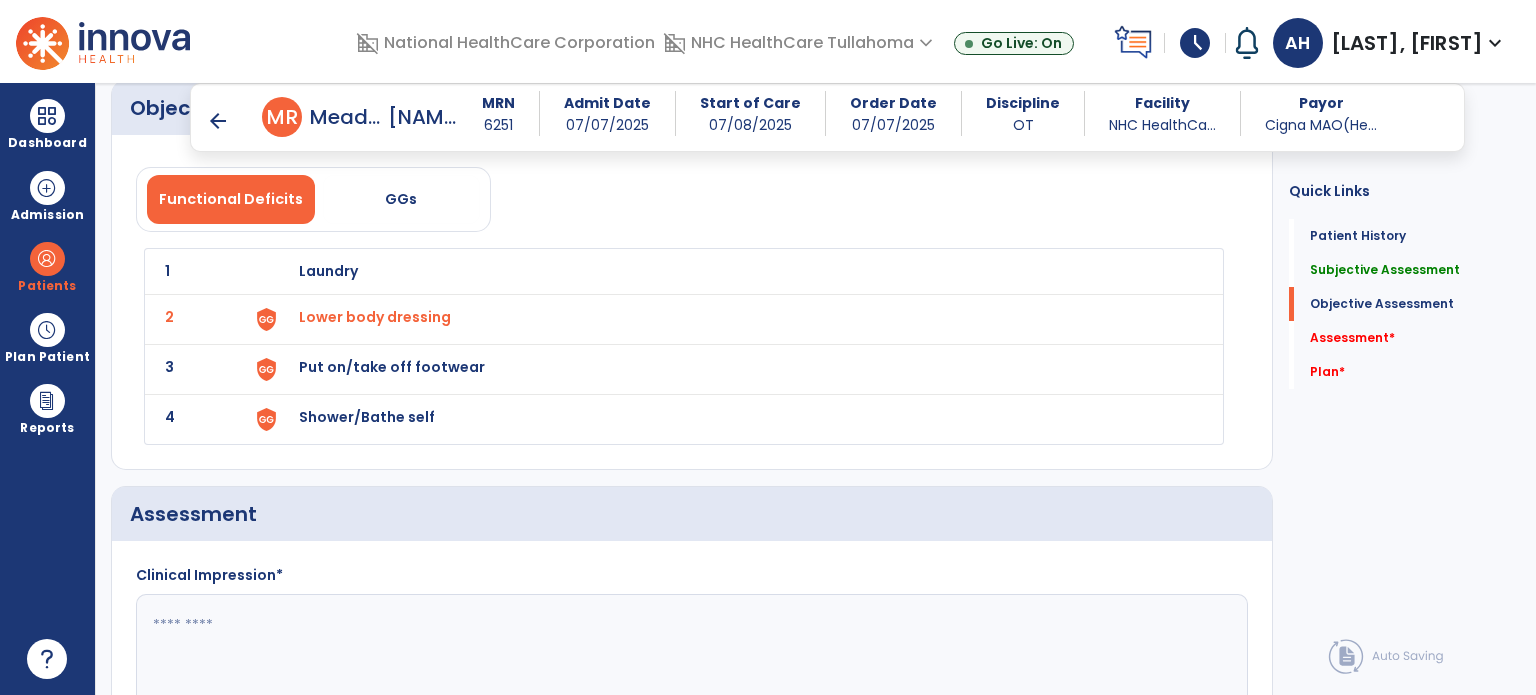 click on "Put on/take off footwear" at bounding box center (328, 271) 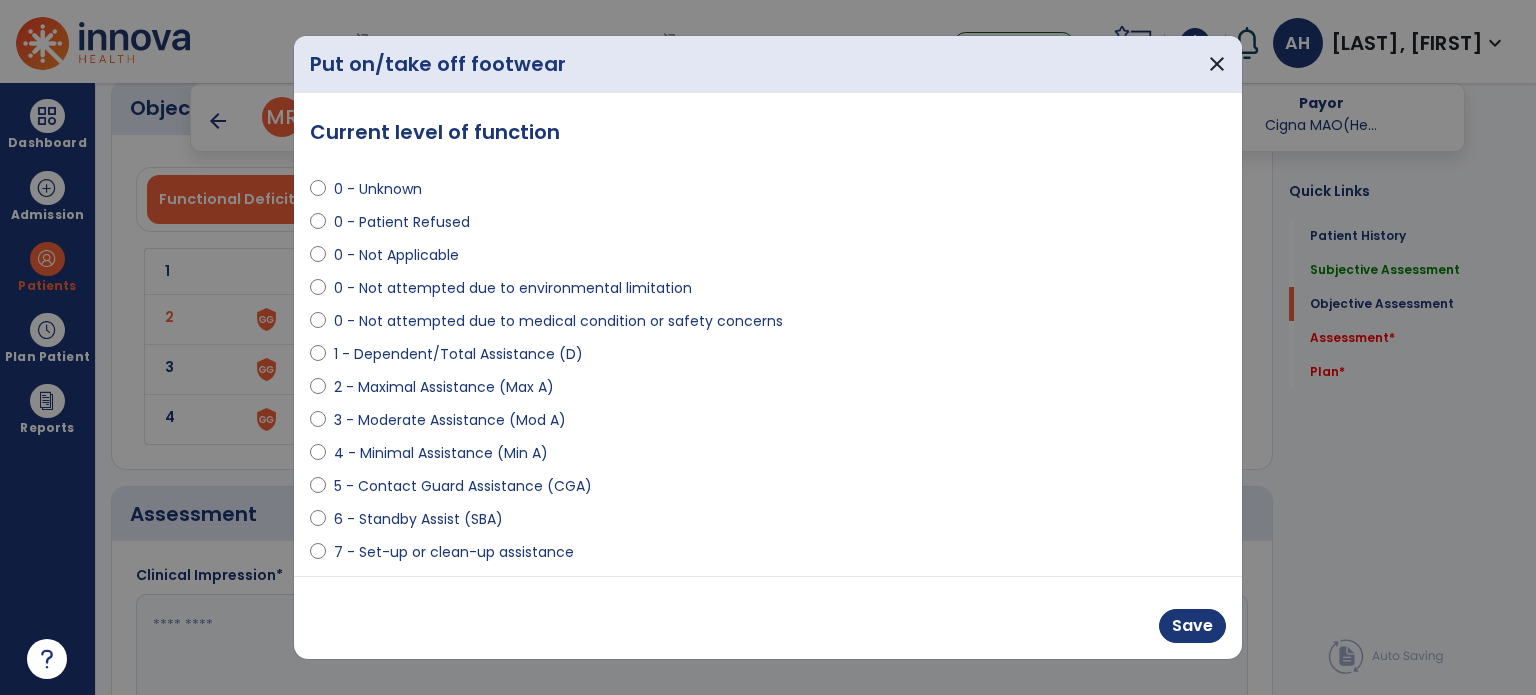scroll, scrollTop: 204, scrollLeft: 0, axis: vertical 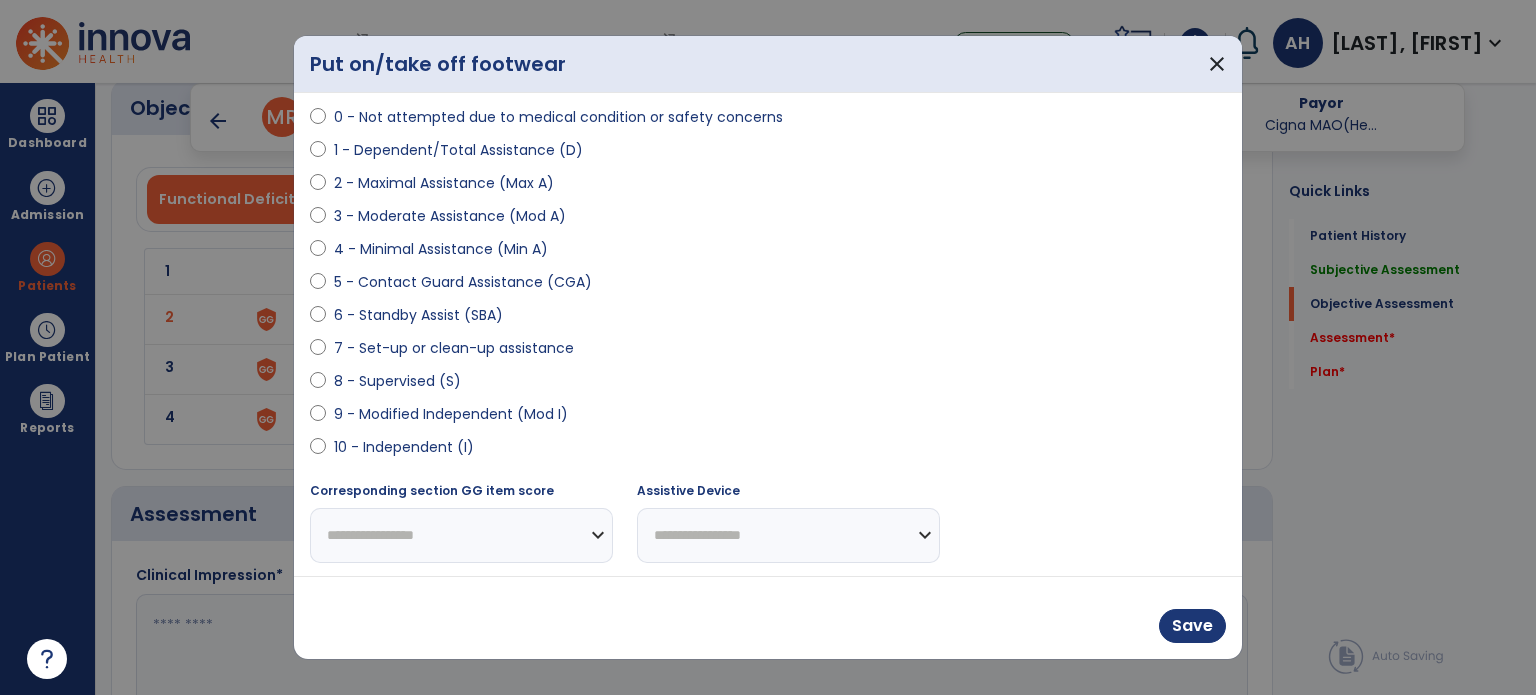 select on "**********" 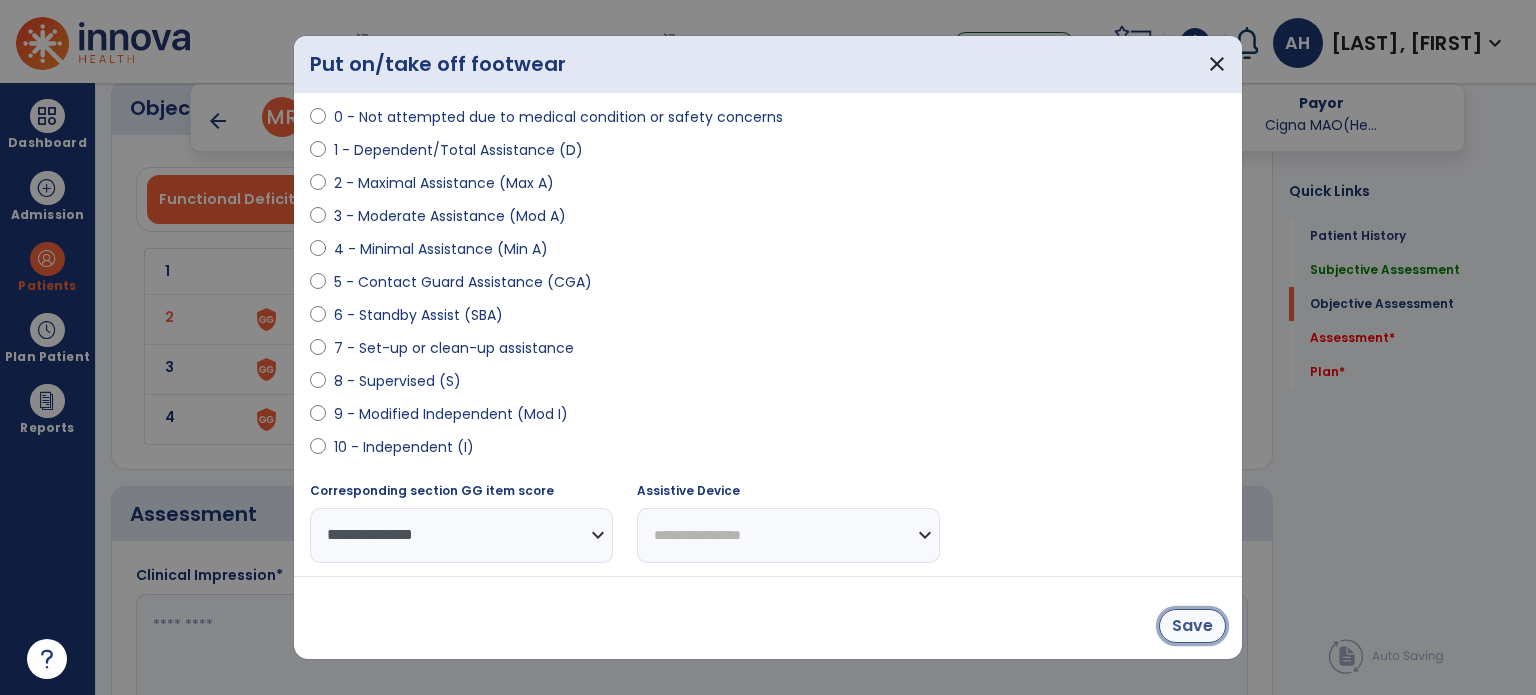 click on "Save" at bounding box center [1192, 626] 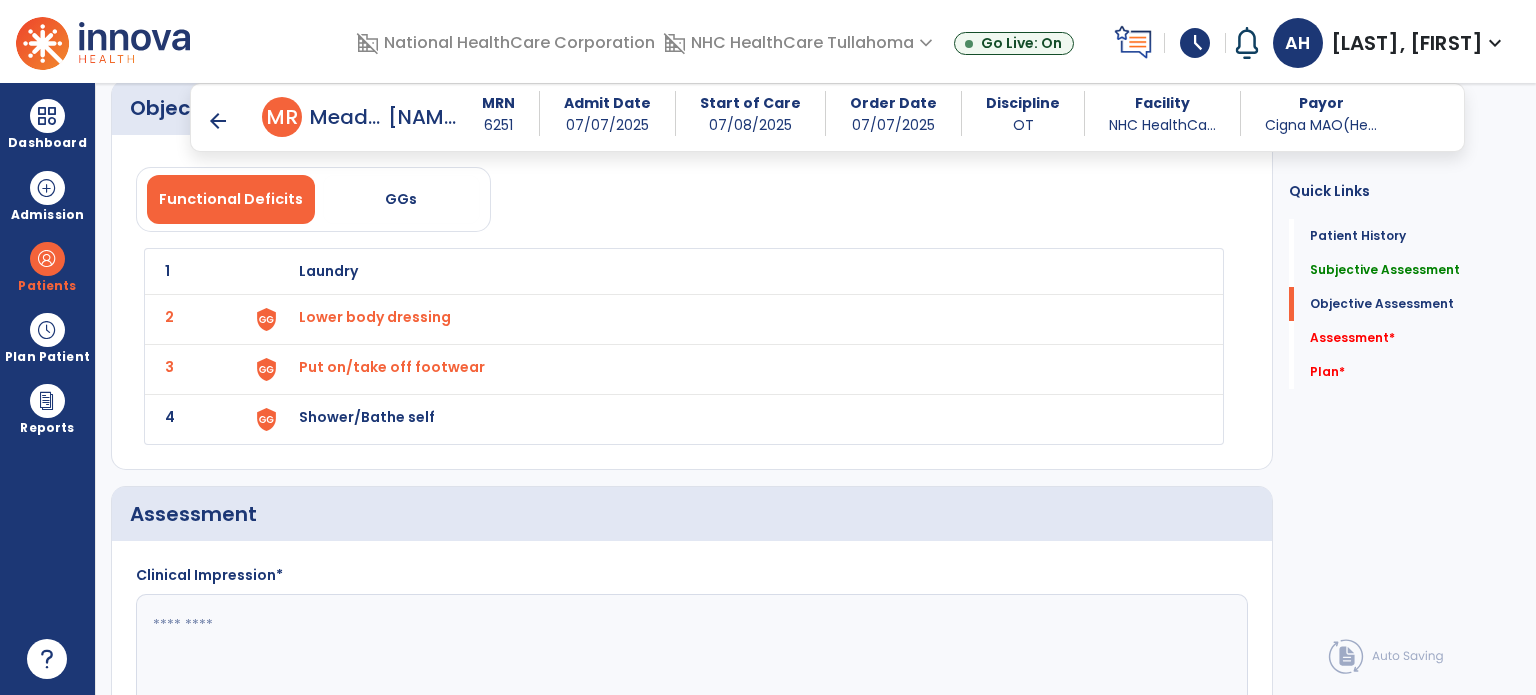 click on "Shower/Bathe self" at bounding box center (328, 271) 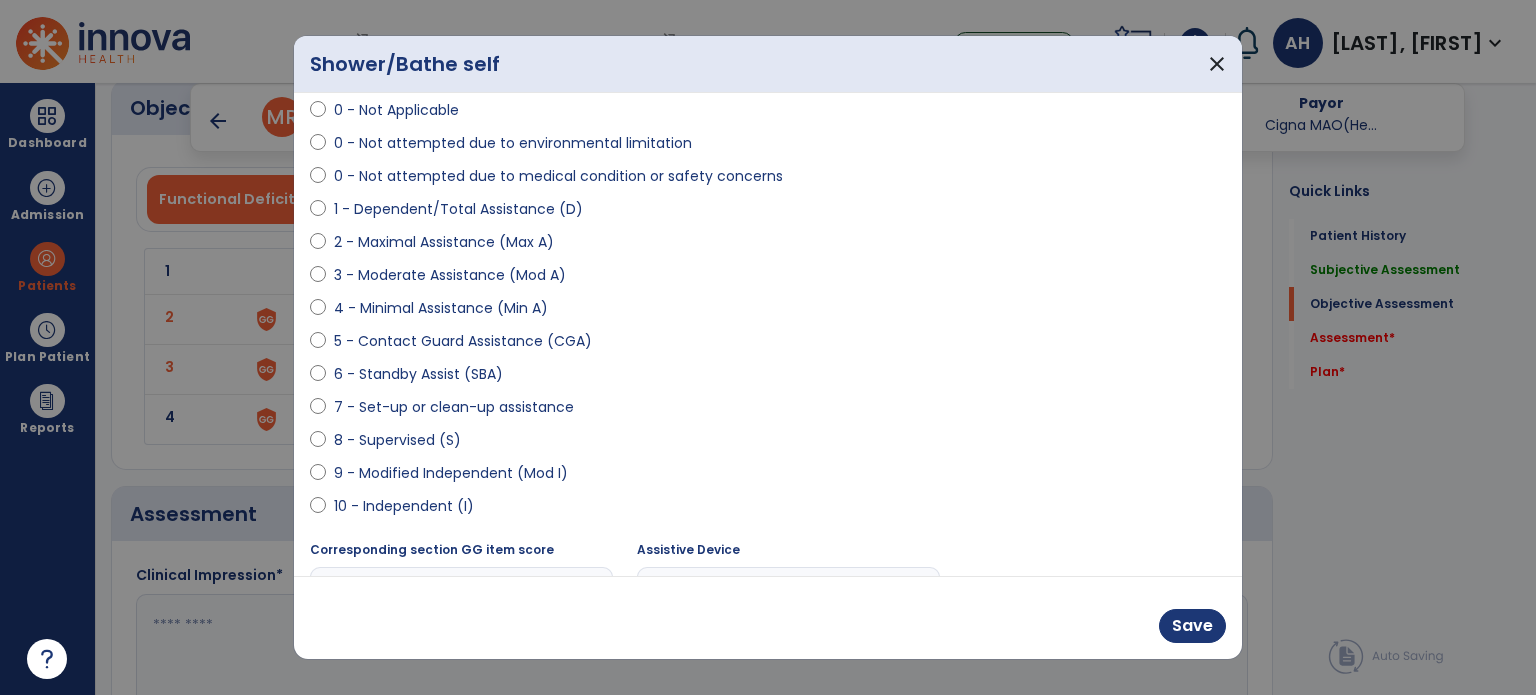 scroll, scrollTop: 204, scrollLeft: 0, axis: vertical 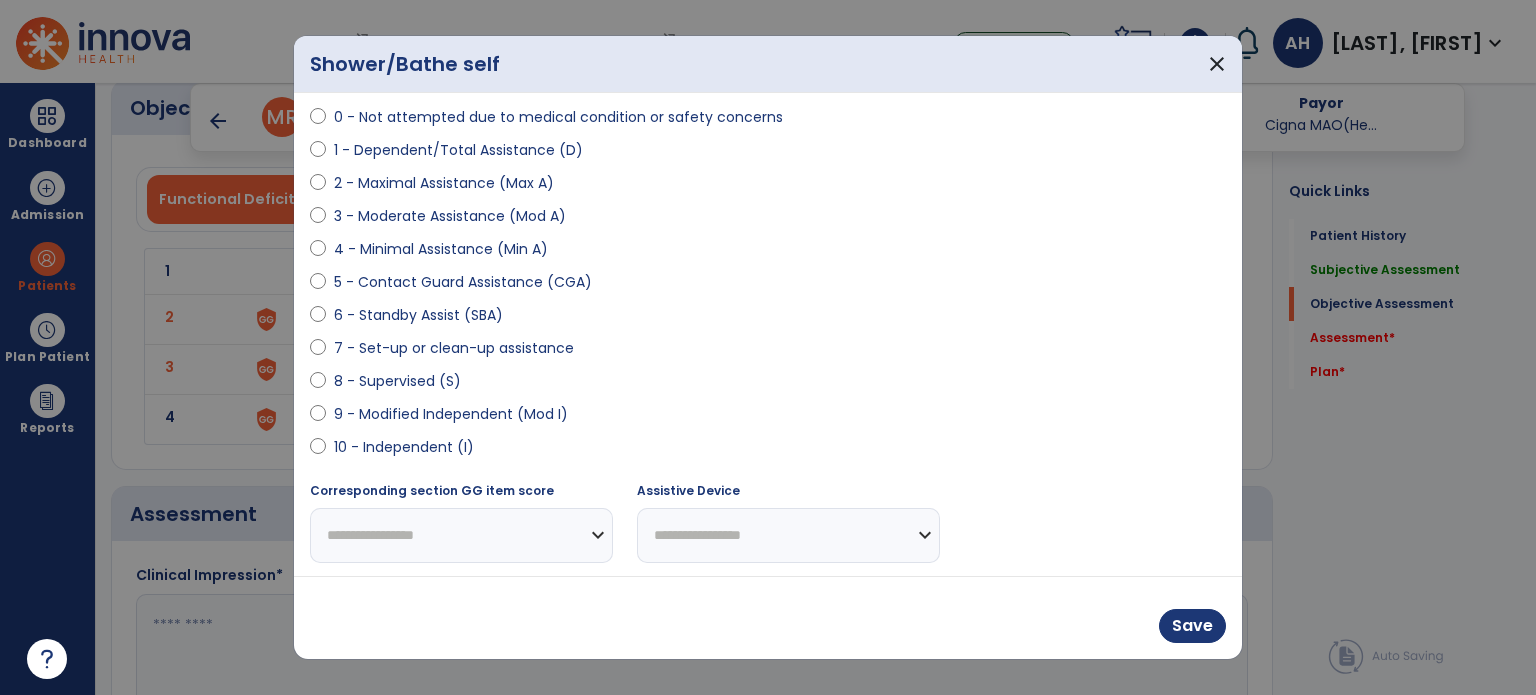 select on "**********" 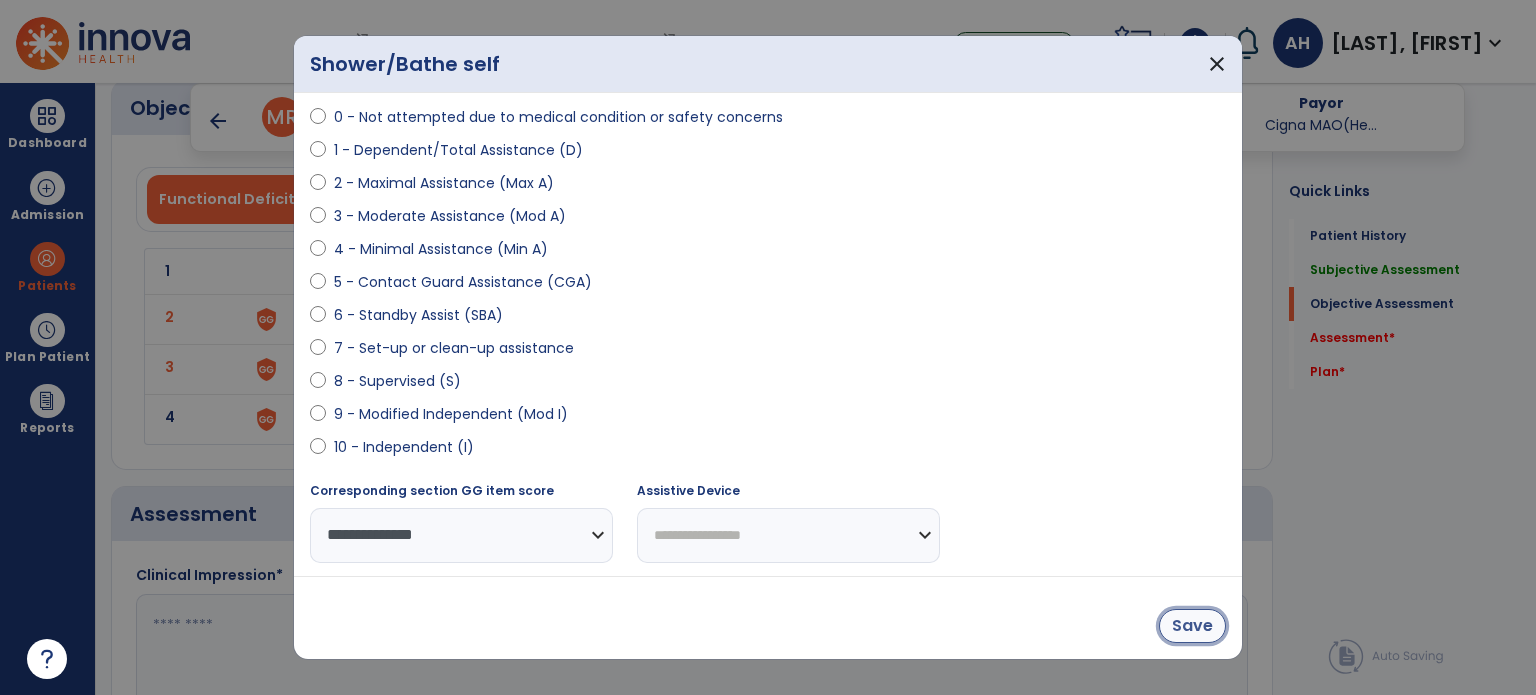 click on "Save" at bounding box center (1192, 626) 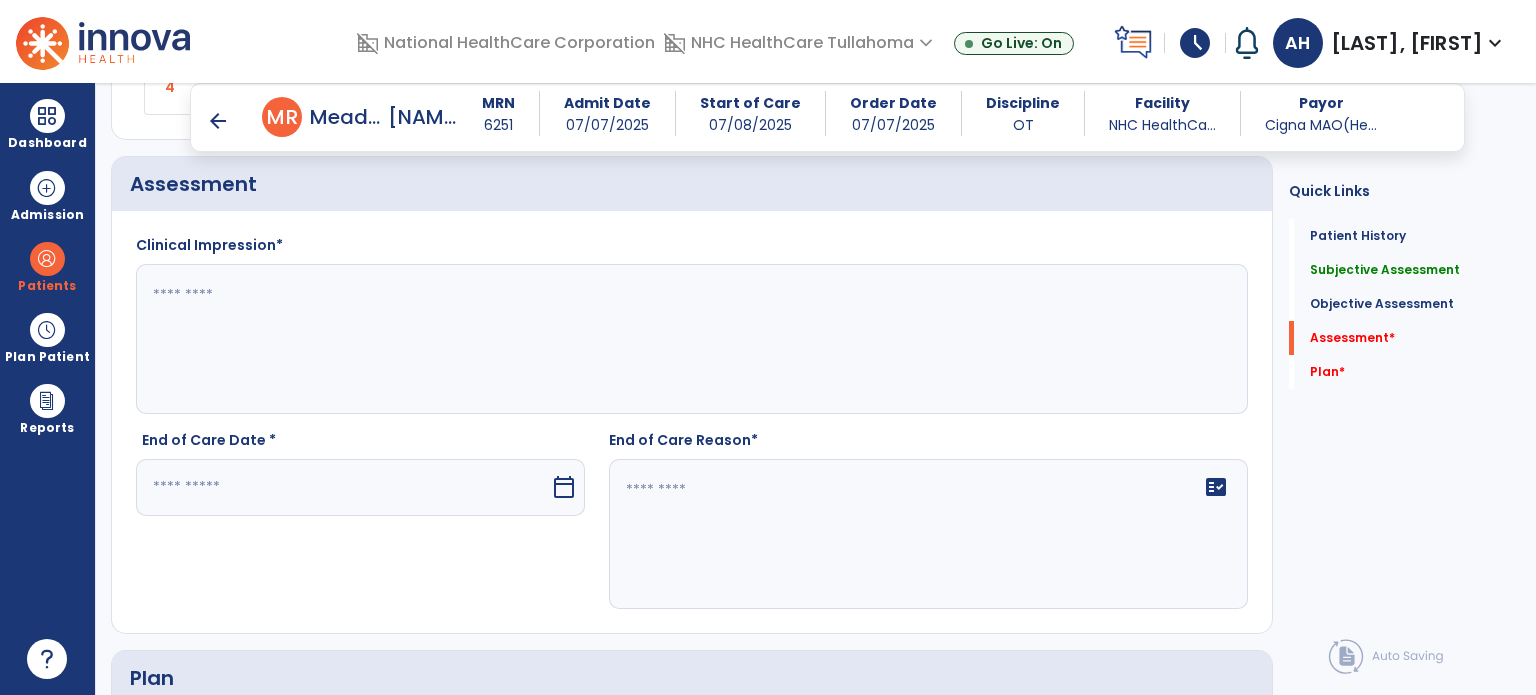 scroll, scrollTop: 2257, scrollLeft: 0, axis: vertical 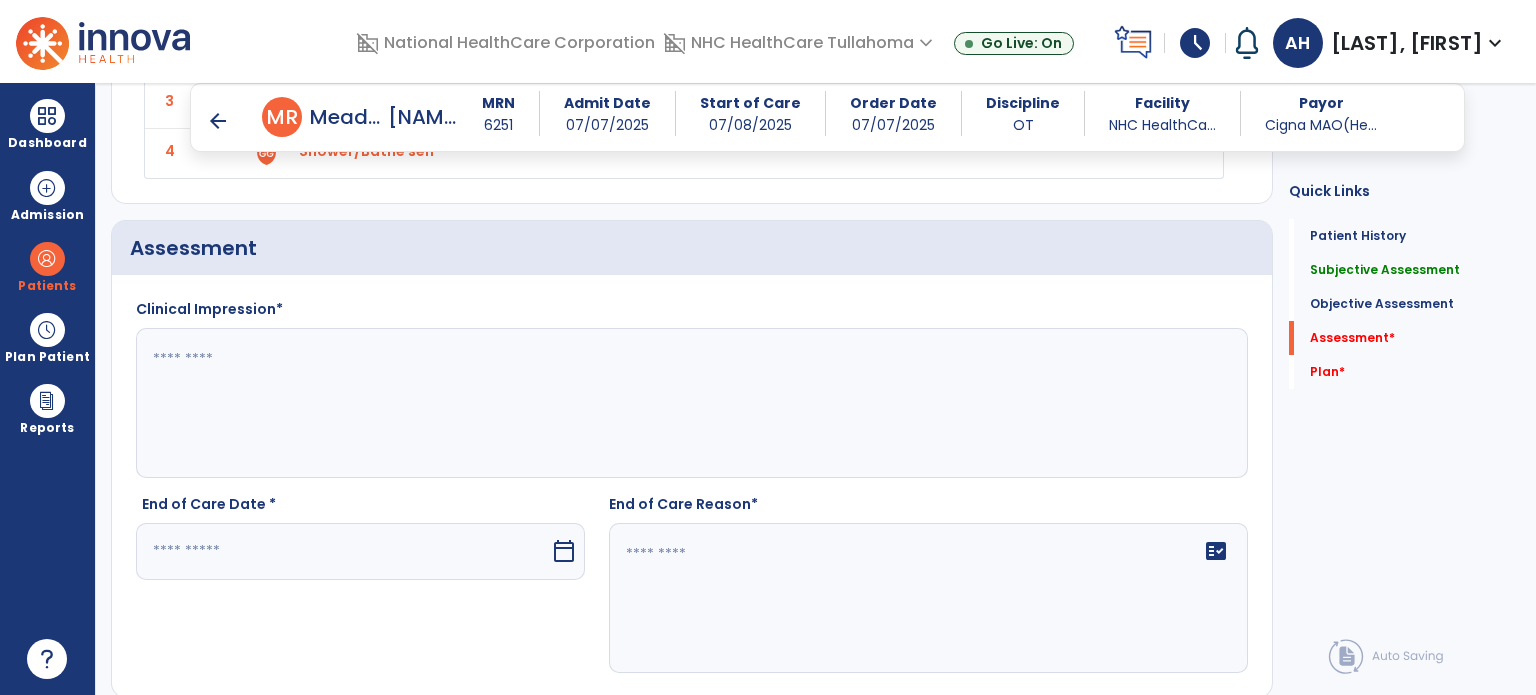 click 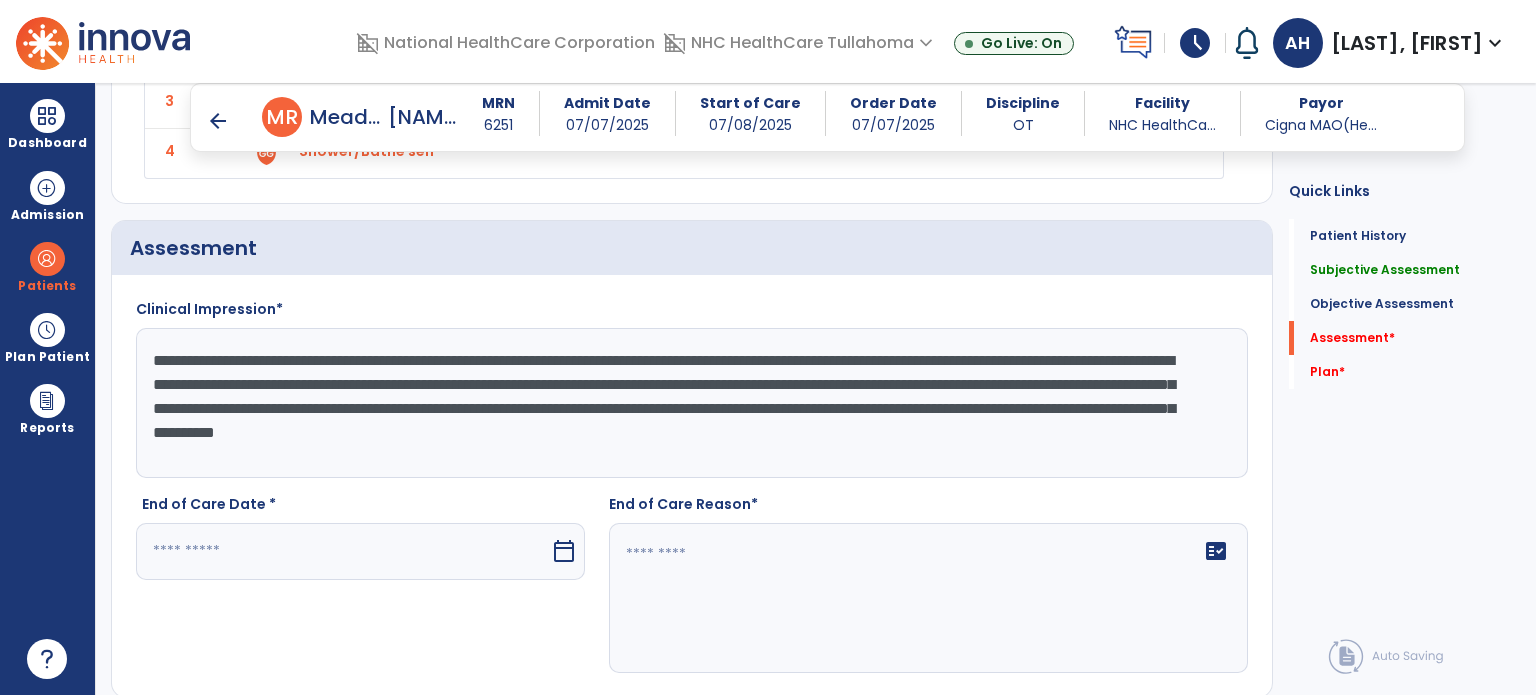 type on "**********" 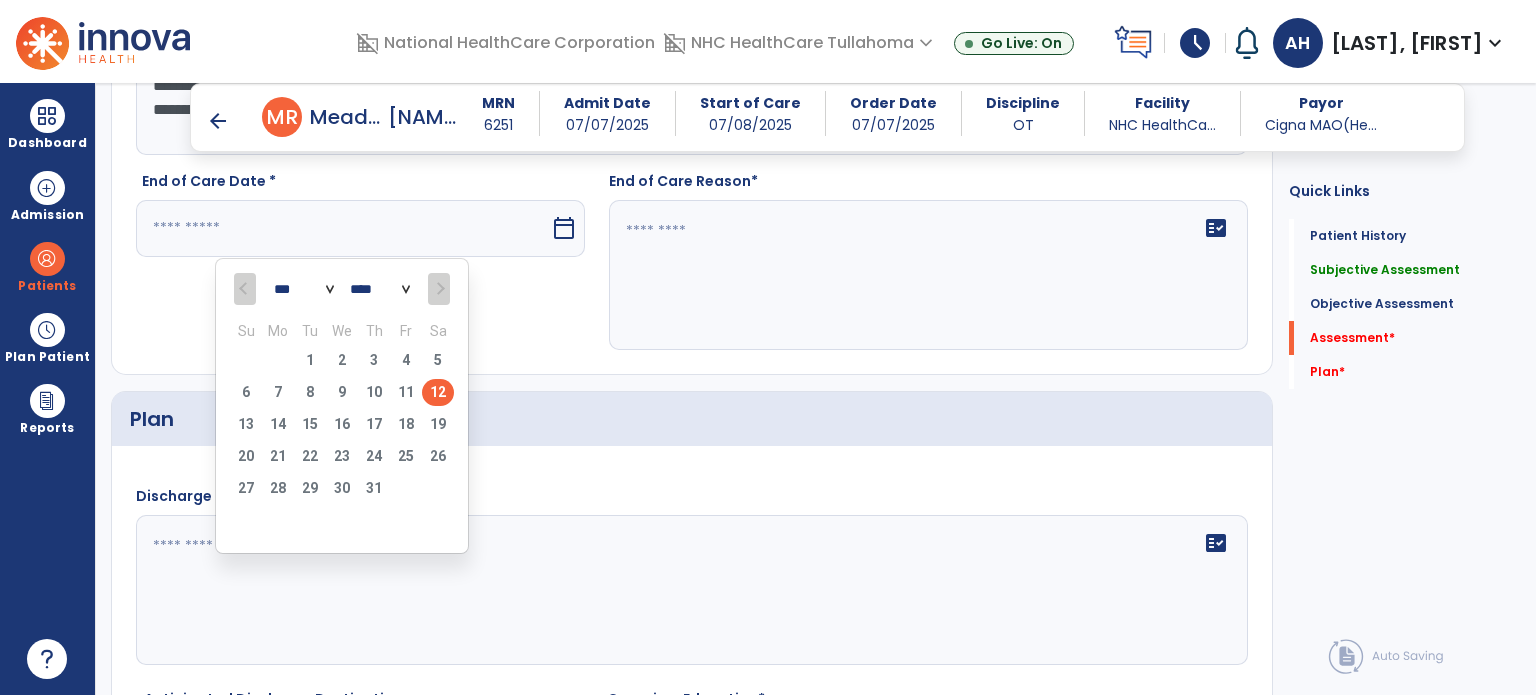 click on "12" at bounding box center (438, 392) 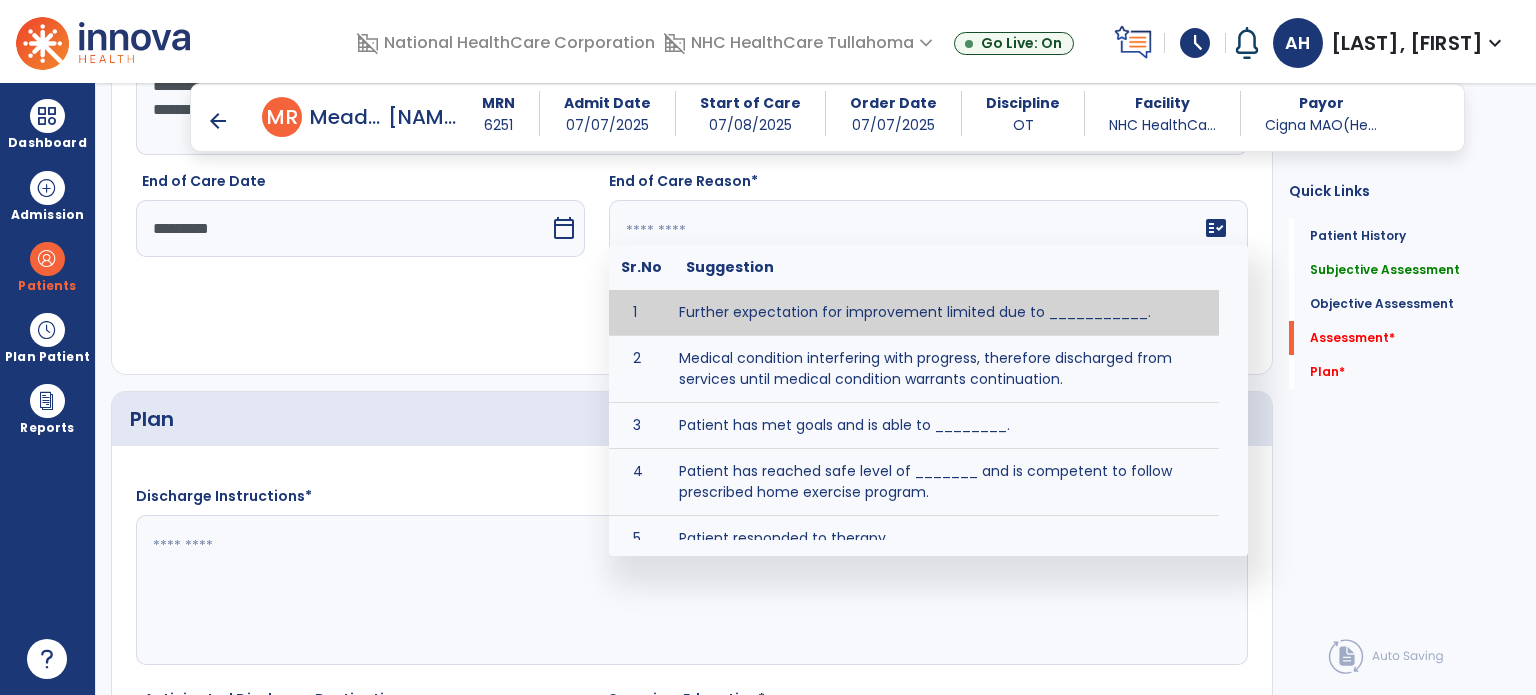 click on "fact_check  Sr.No Suggestion 1 Further expectation for improvement limited due to ___________. 2 Medical condition interfering with progress, therefore discharged from services until medical condition warrants continuation. 3 Patient has met goals and is able to ________. 4 Patient has reached safe level of _______ and is competent to follow prescribed home exercise program. 5 Patient responded to therapy ____________. 6 Unexpected facility discharge - patient continues to warrant further therapy and will be re-screened upon readmission. 7 Unstable medical condition makes continued services inappropriate at this time." 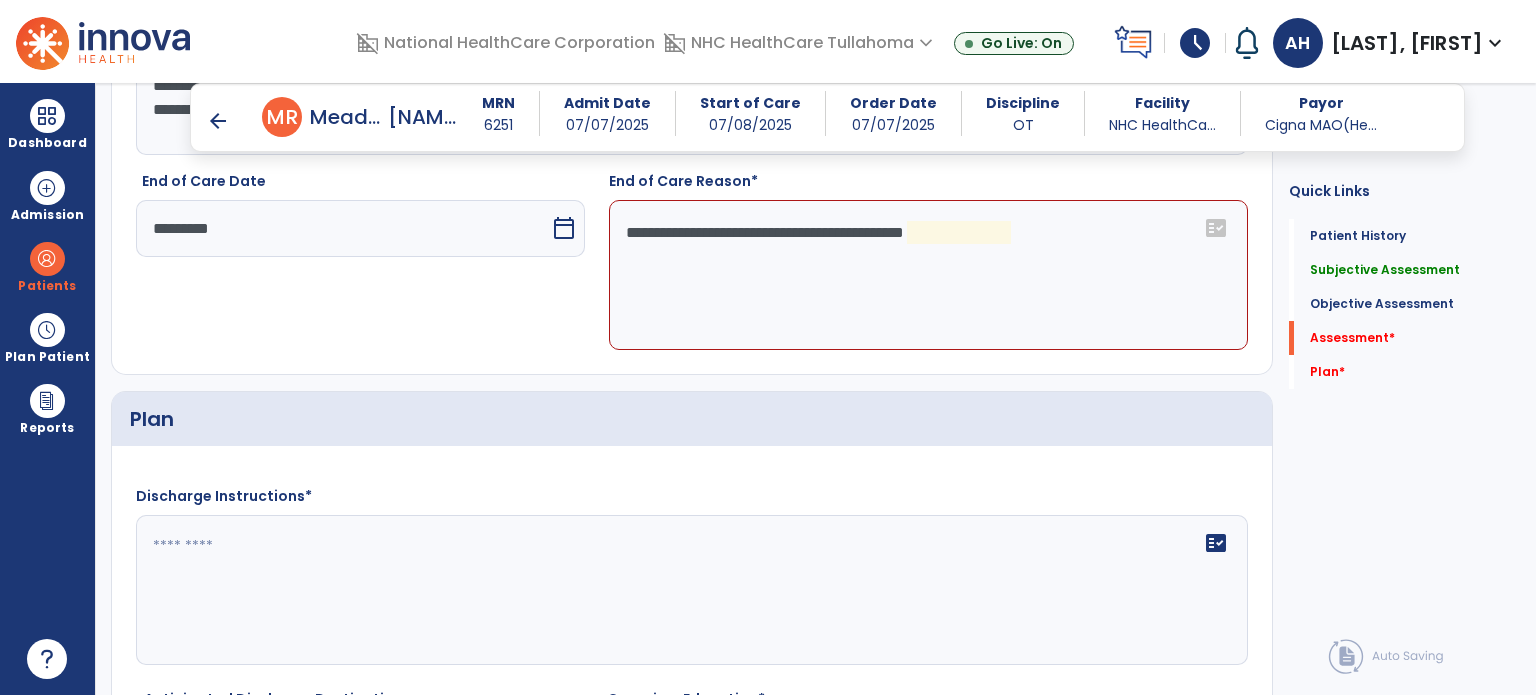 click on "**********" 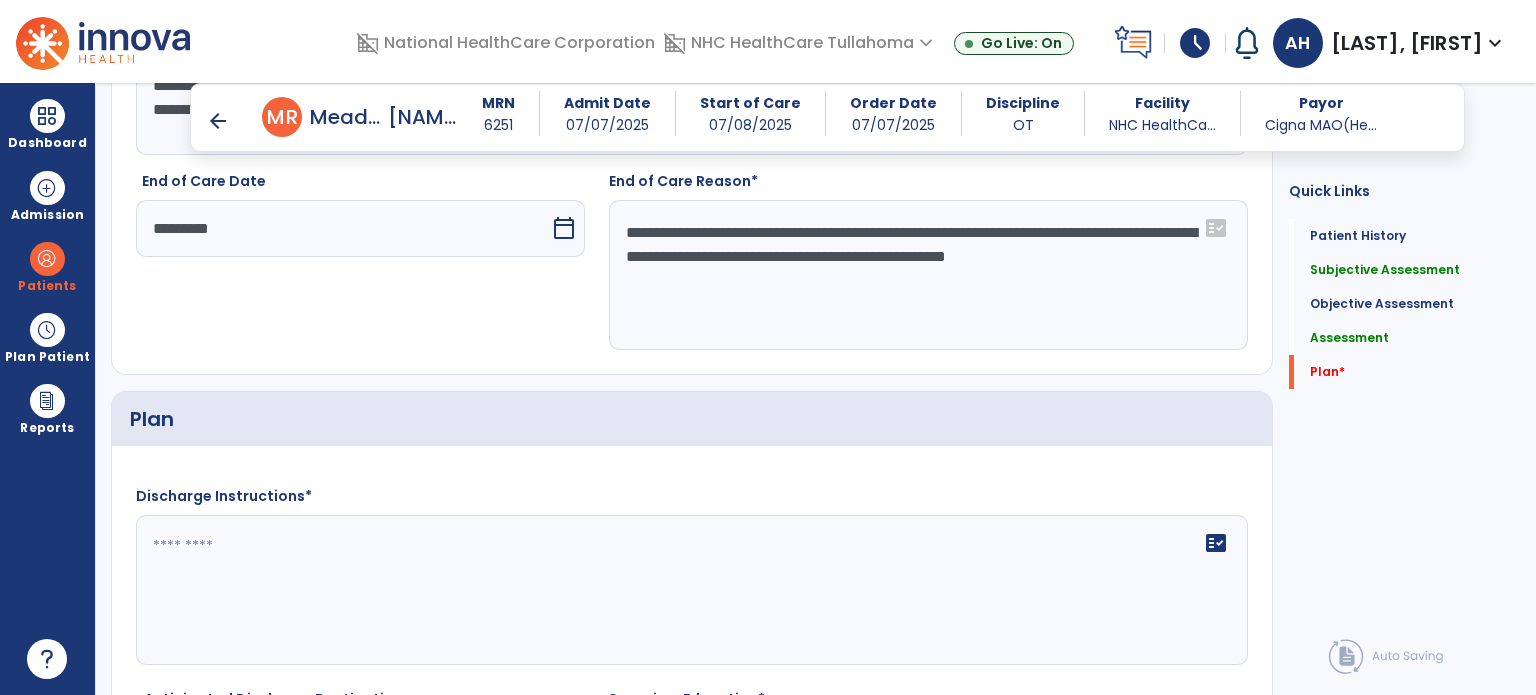scroll, scrollTop: 2850, scrollLeft: 0, axis: vertical 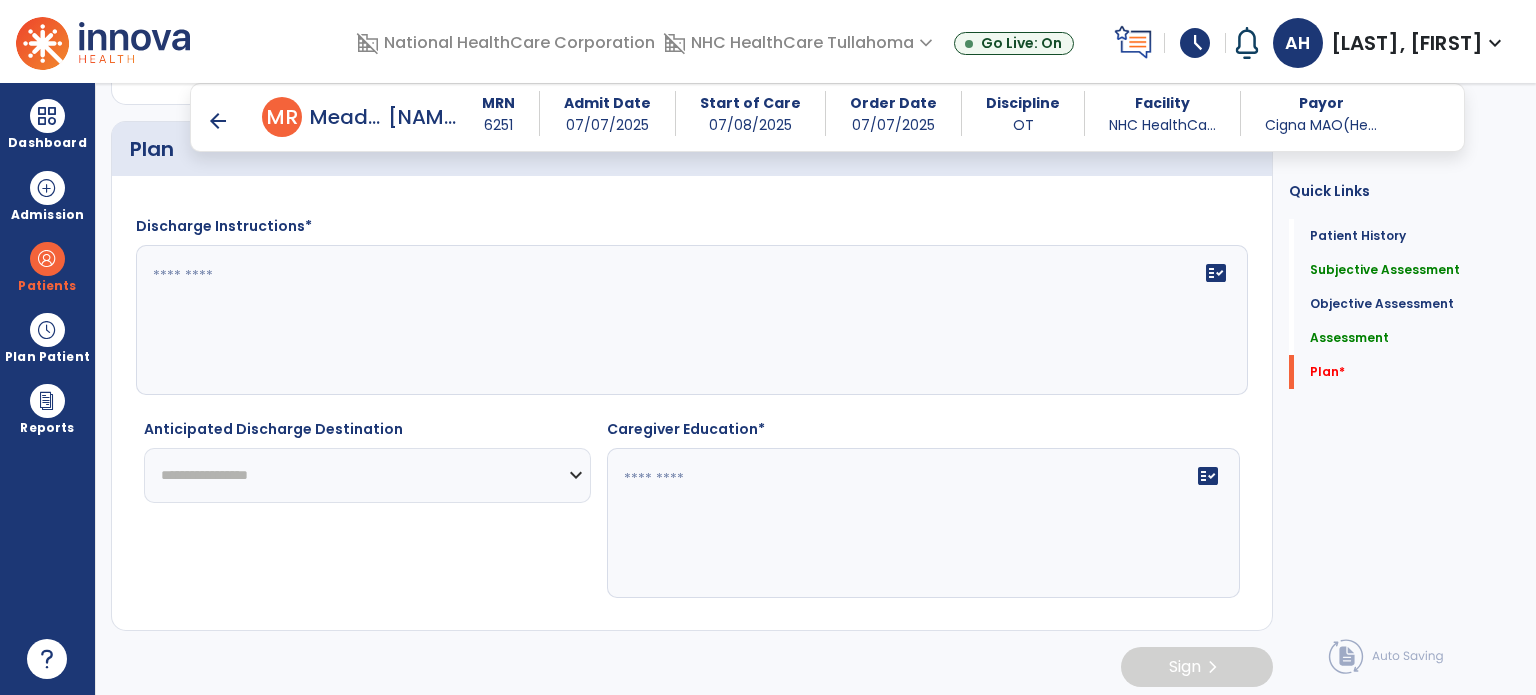 type on "**********" 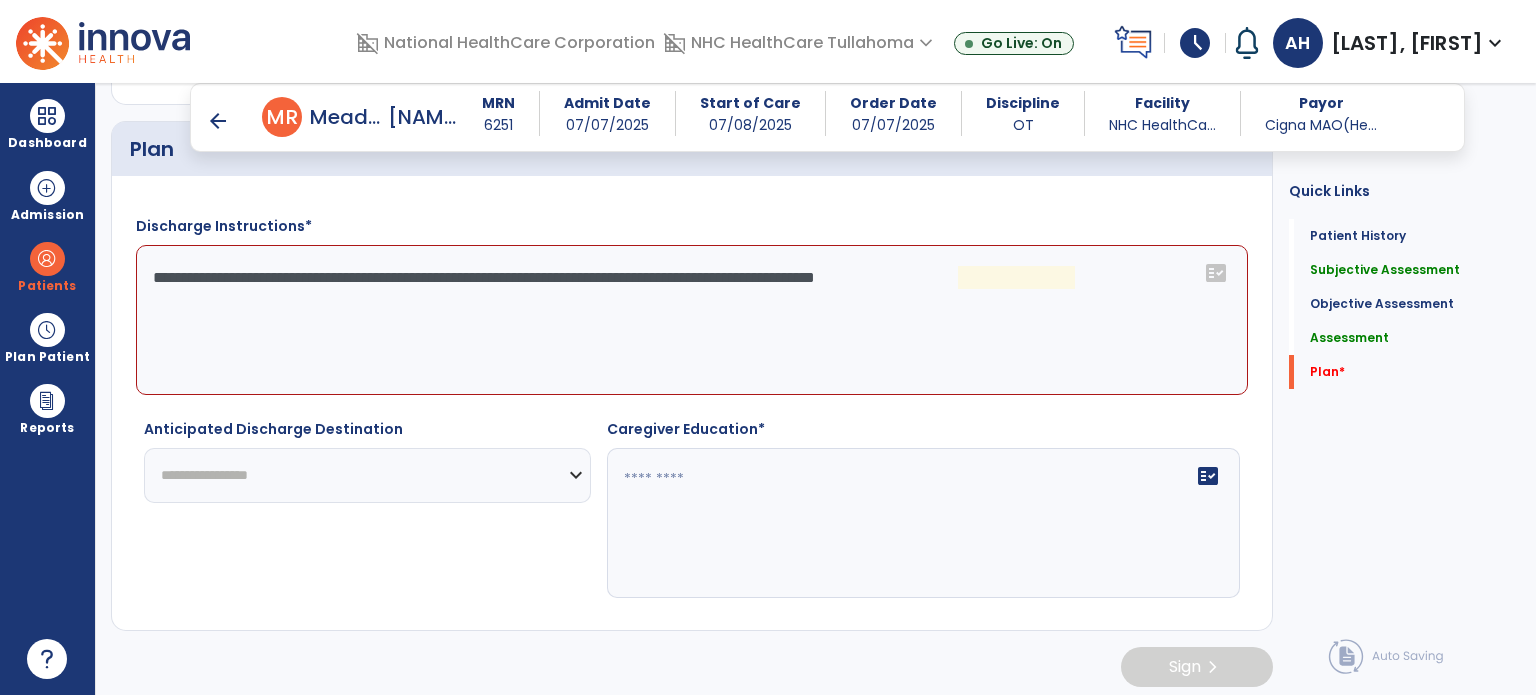 click on "**********" 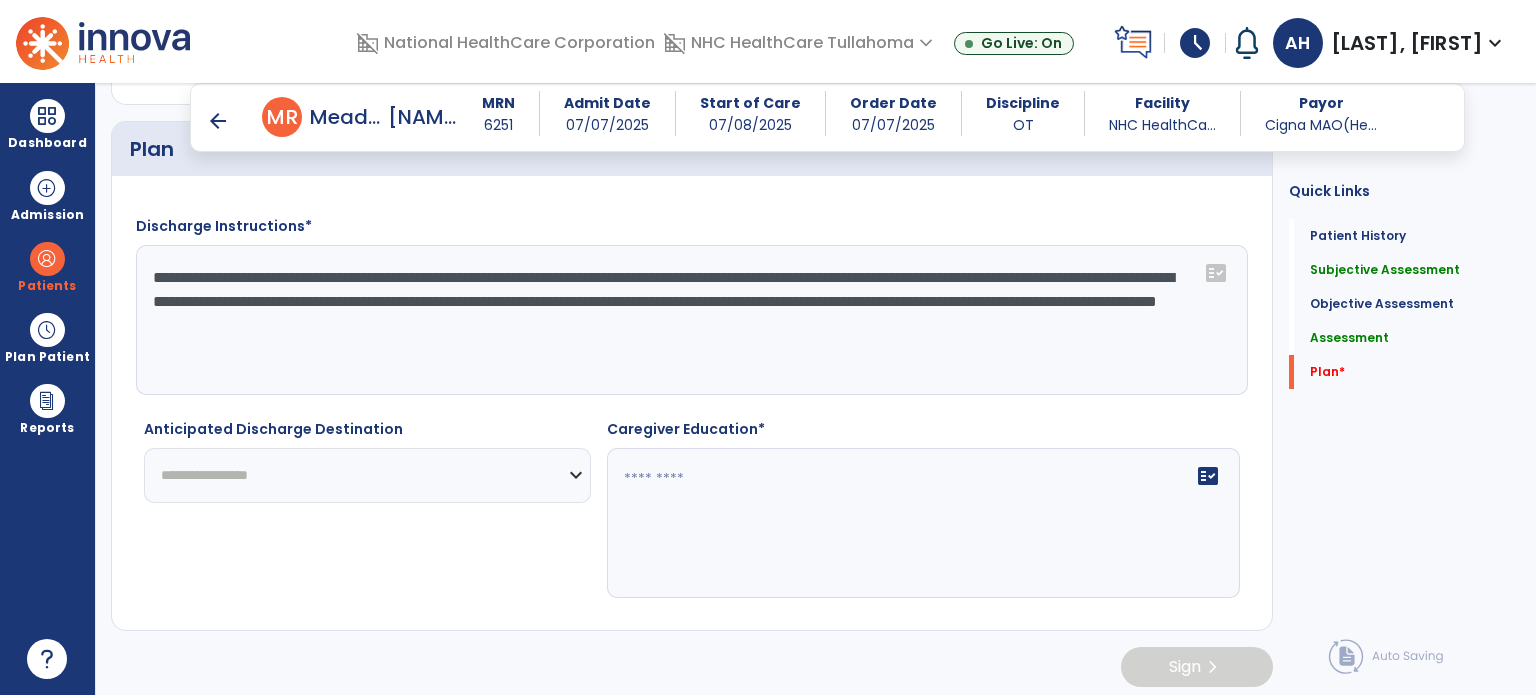 type on "**********" 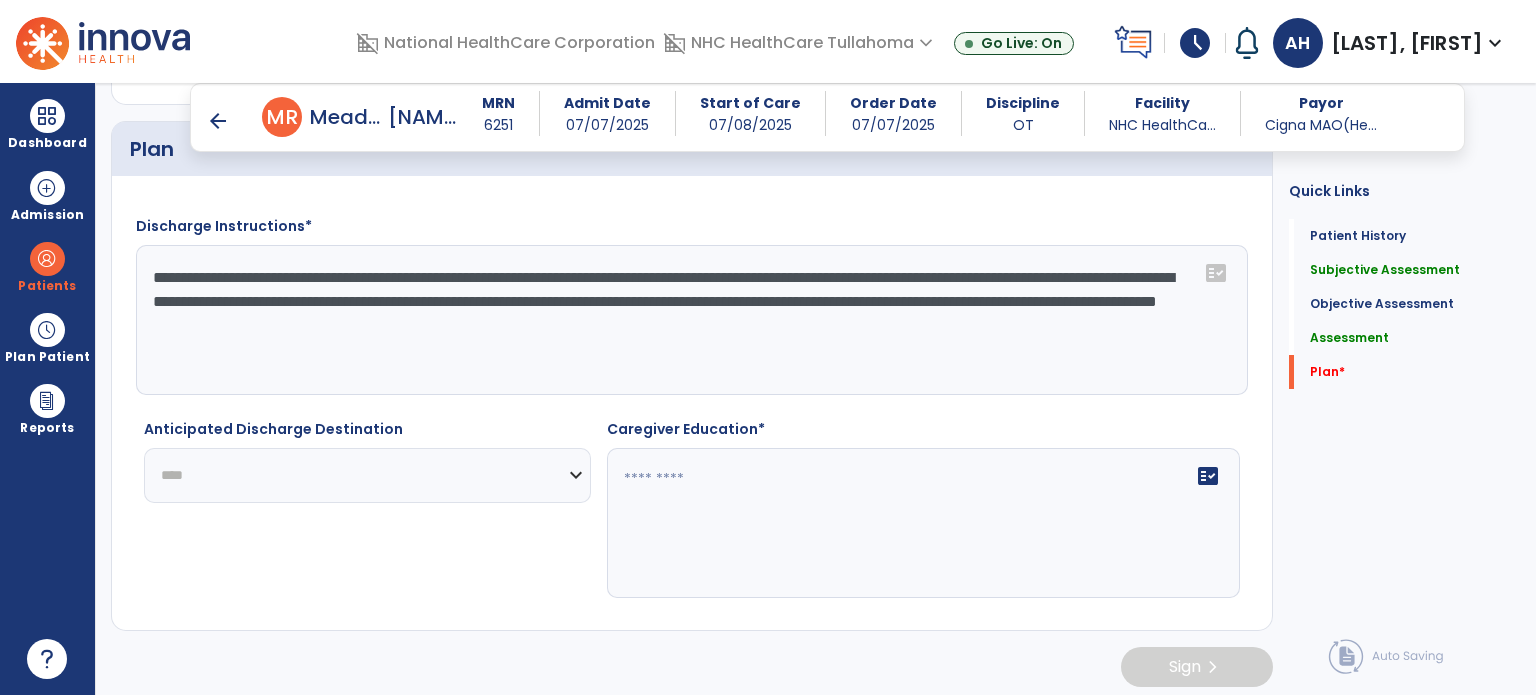 click on "**********" 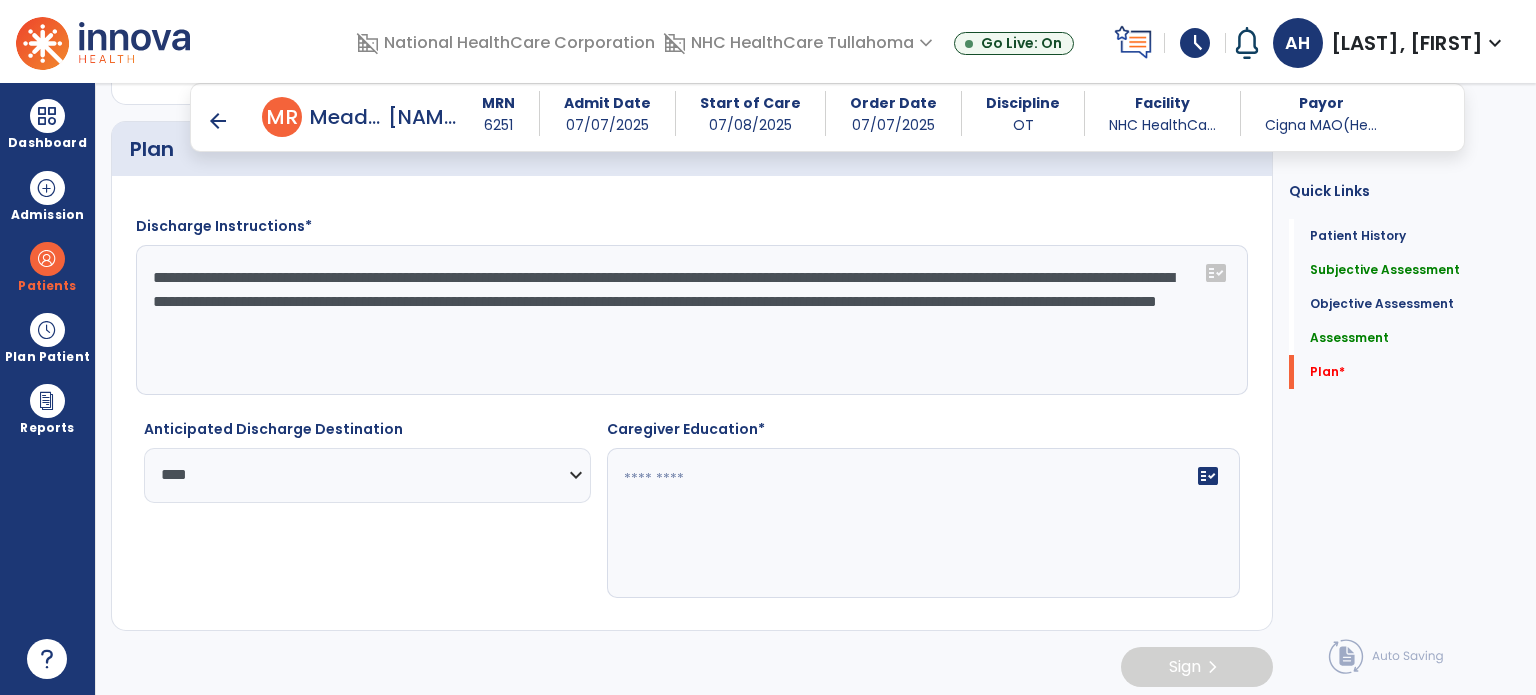 click on "**********" 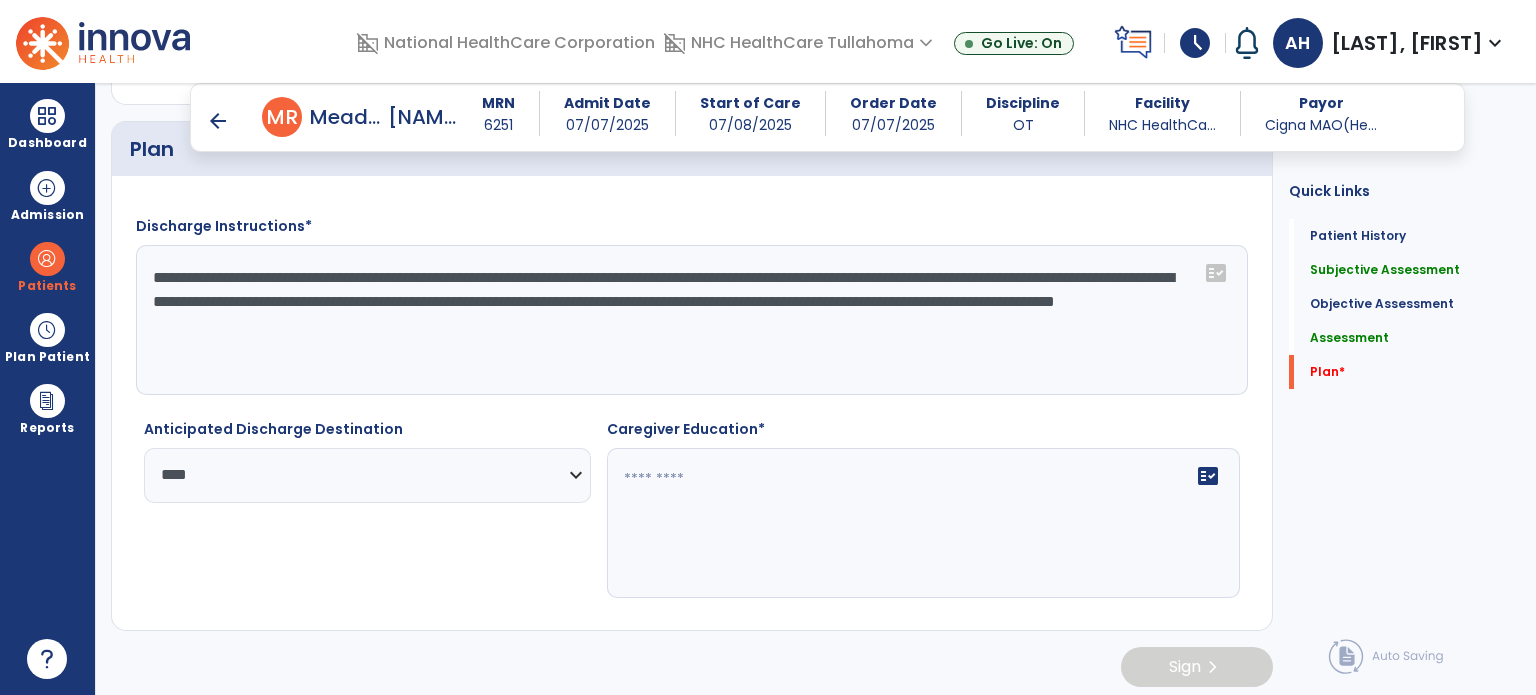 click on "**********" 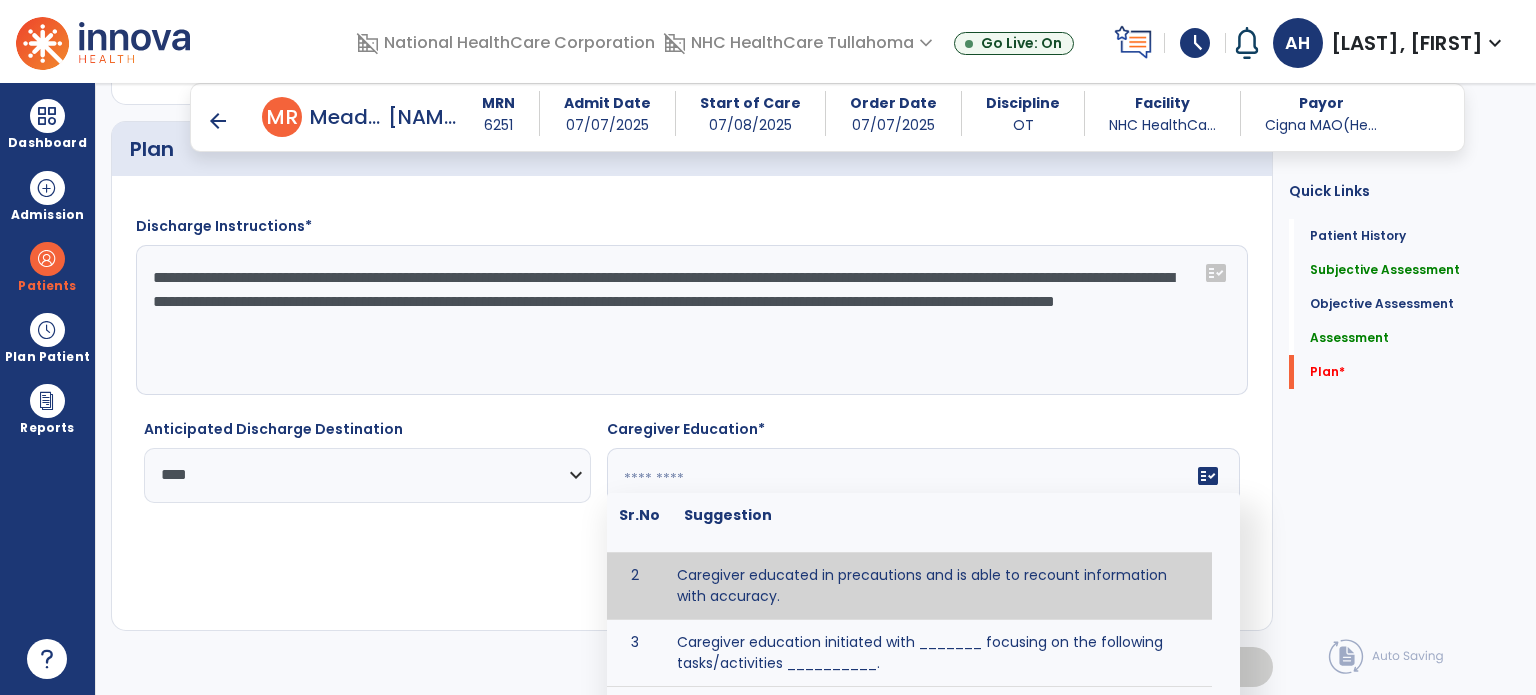 scroll, scrollTop: 62, scrollLeft: 0, axis: vertical 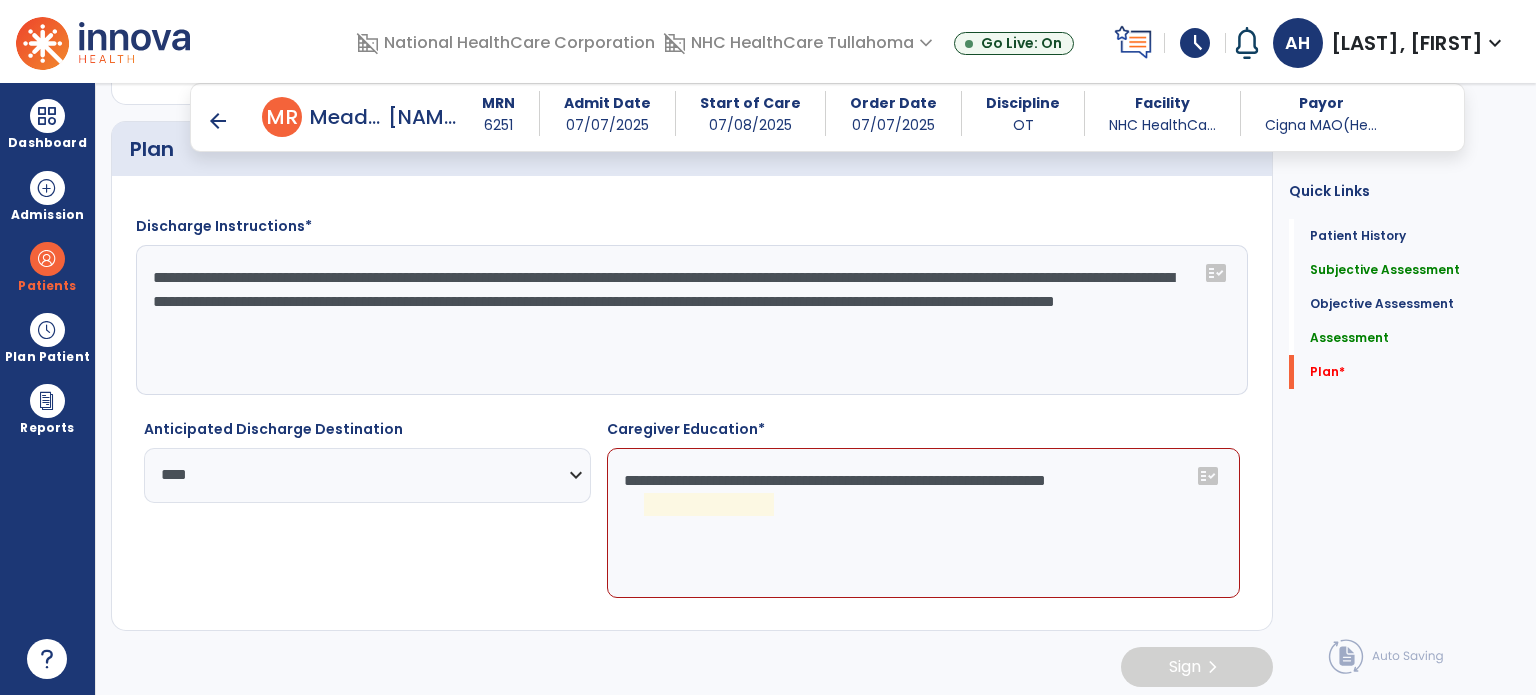 drag, startPoint x: 752, startPoint y: 501, endPoint x: 616, endPoint y: 467, distance: 140.1856 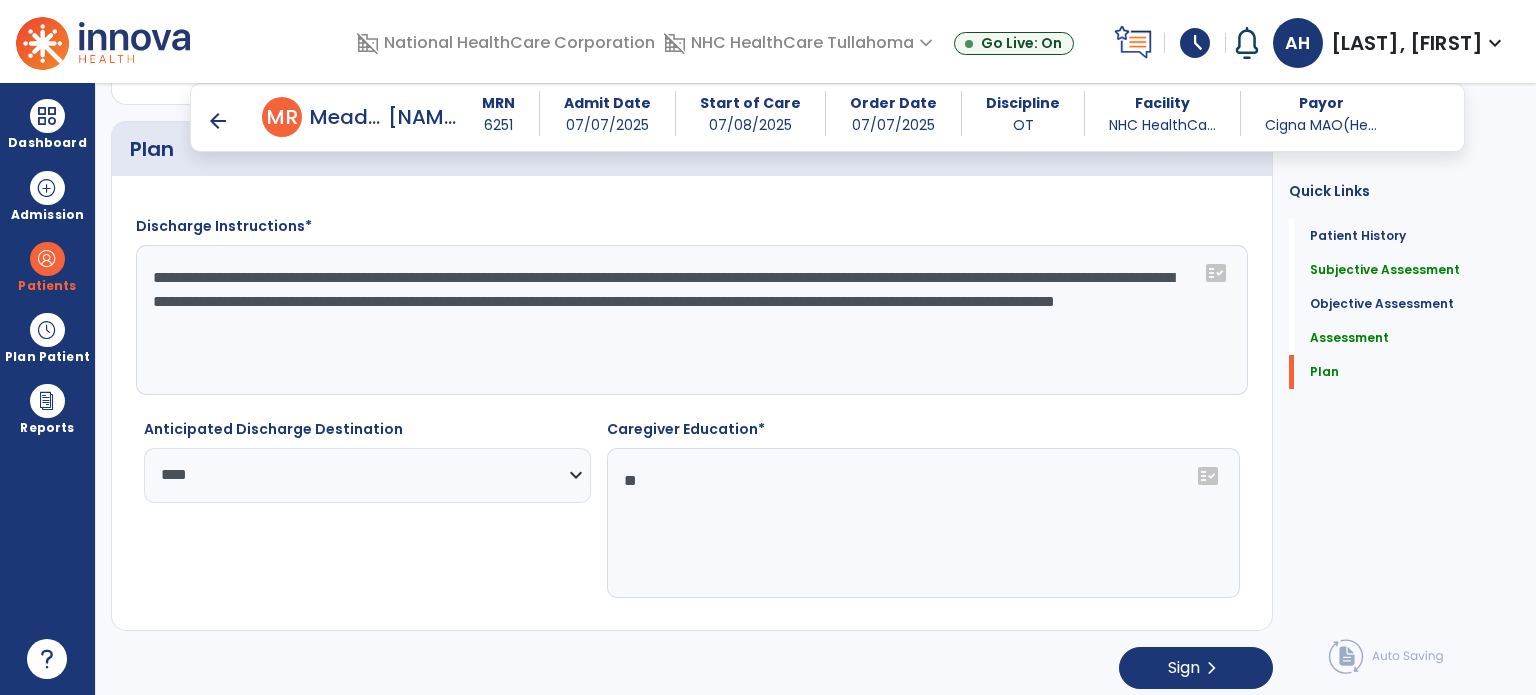 type on "*" 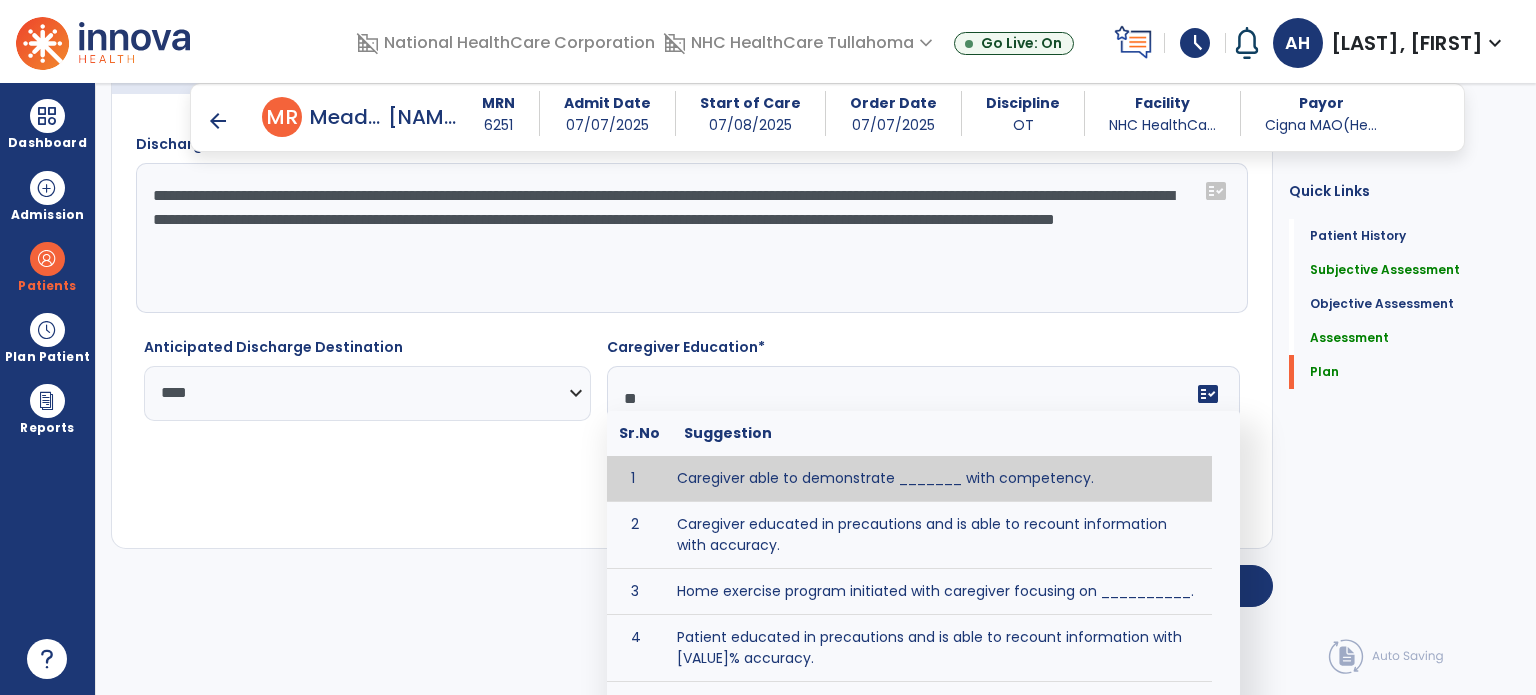 scroll, scrollTop: 2852, scrollLeft: 0, axis: vertical 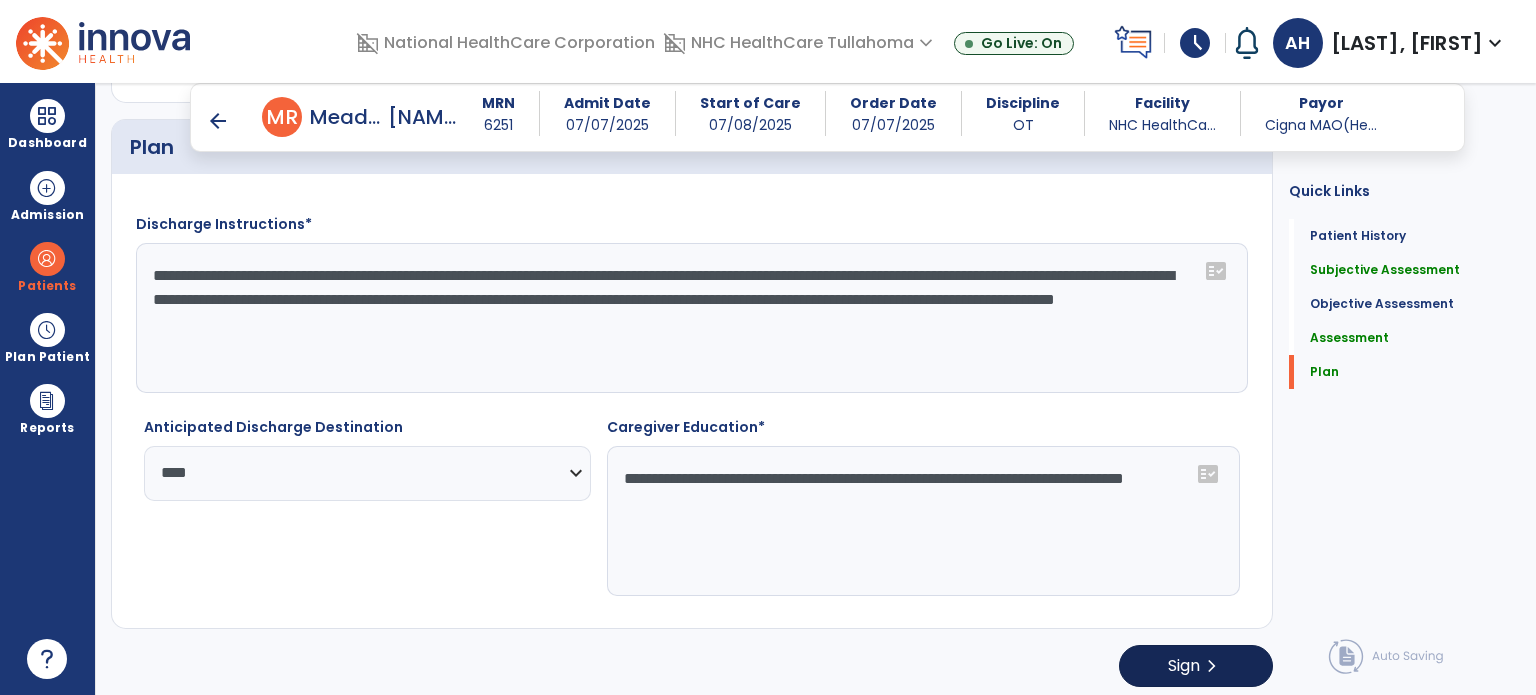 type on "**********" 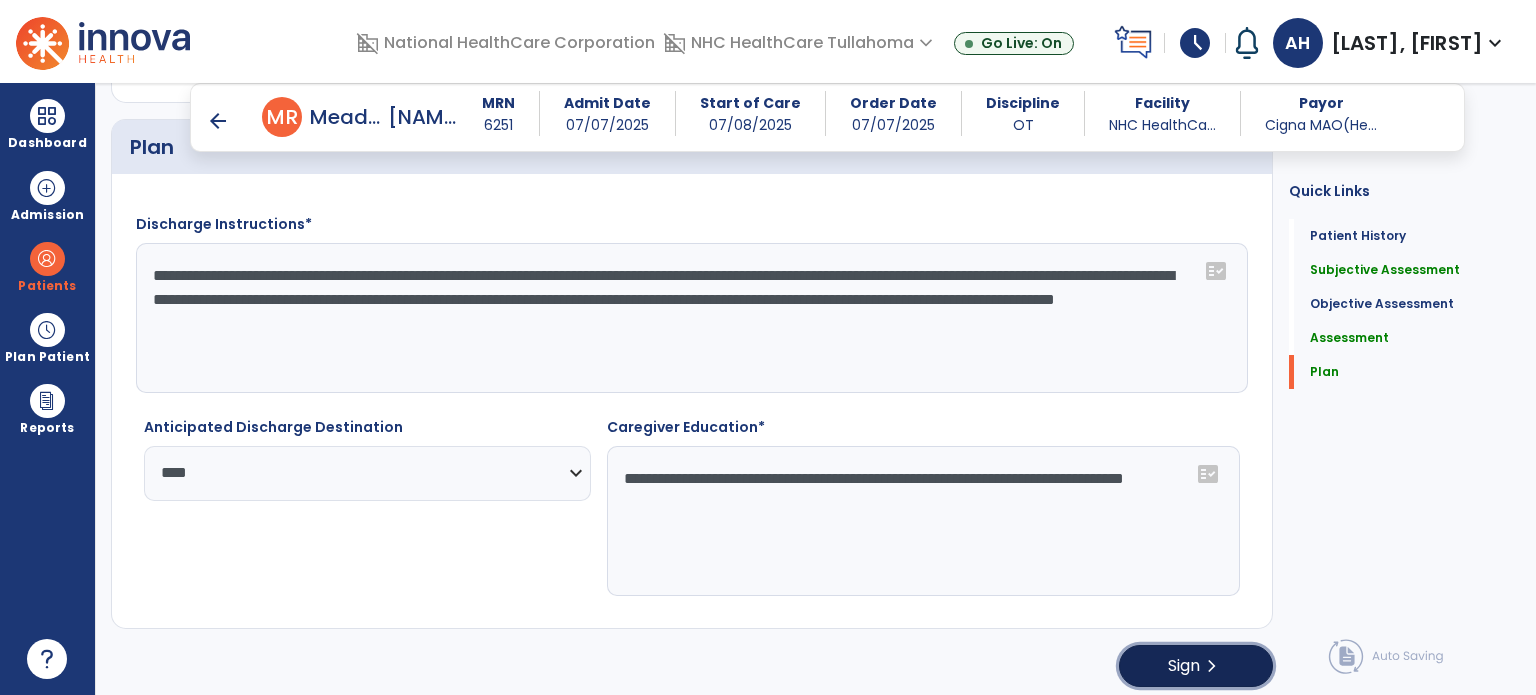 click on "Sign" 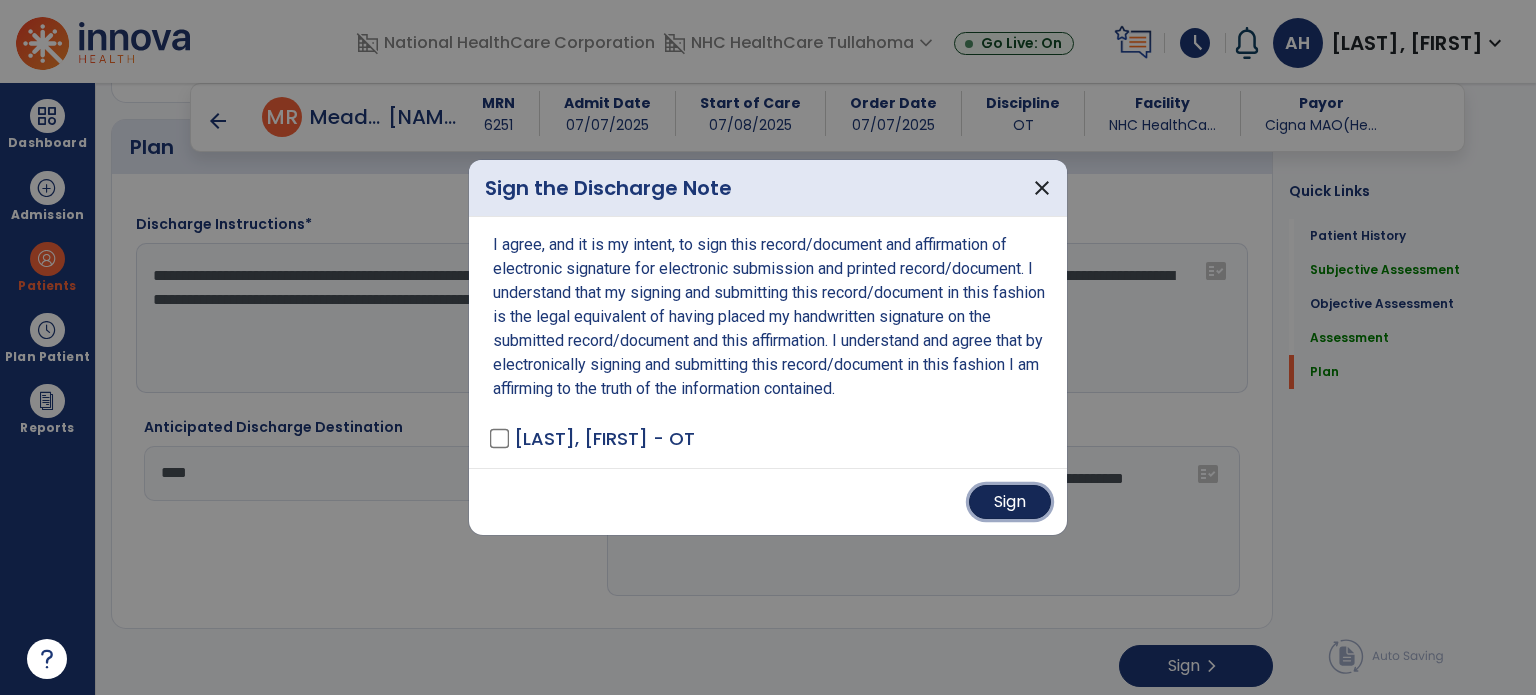 click on "Sign" at bounding box center [1010, 502] 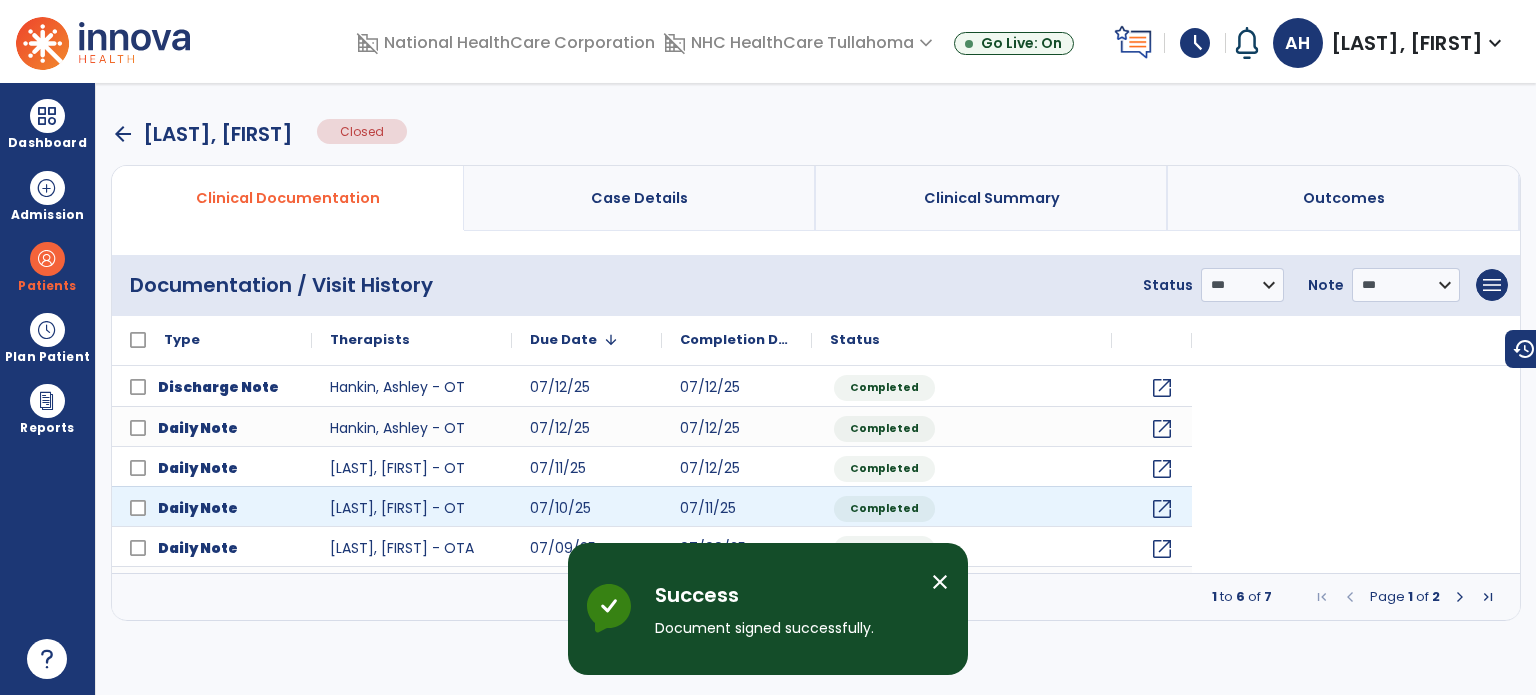 scroll, scrollTop: 0, scrollLeft: 0, axis: both 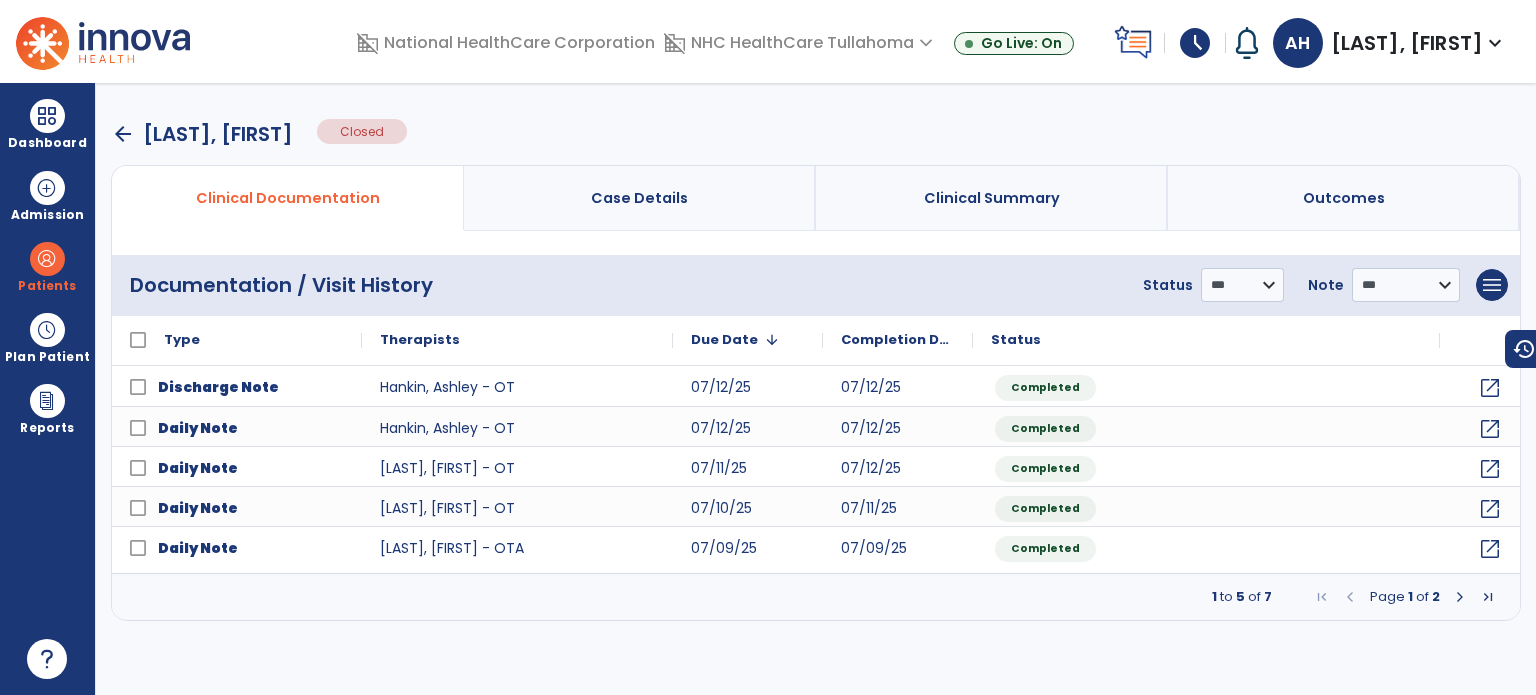 click on "arrow_back" at bounding box center [123, 134] 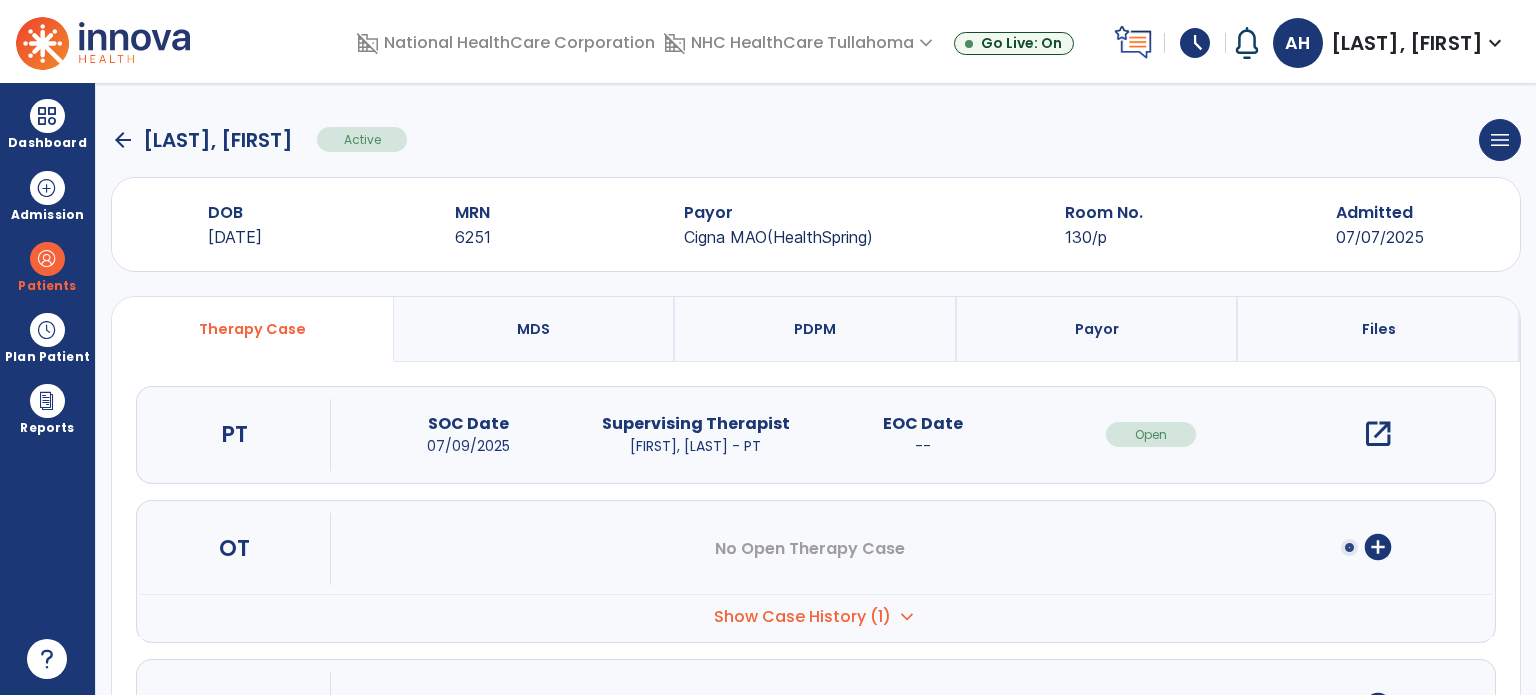 click on "arrow_back" 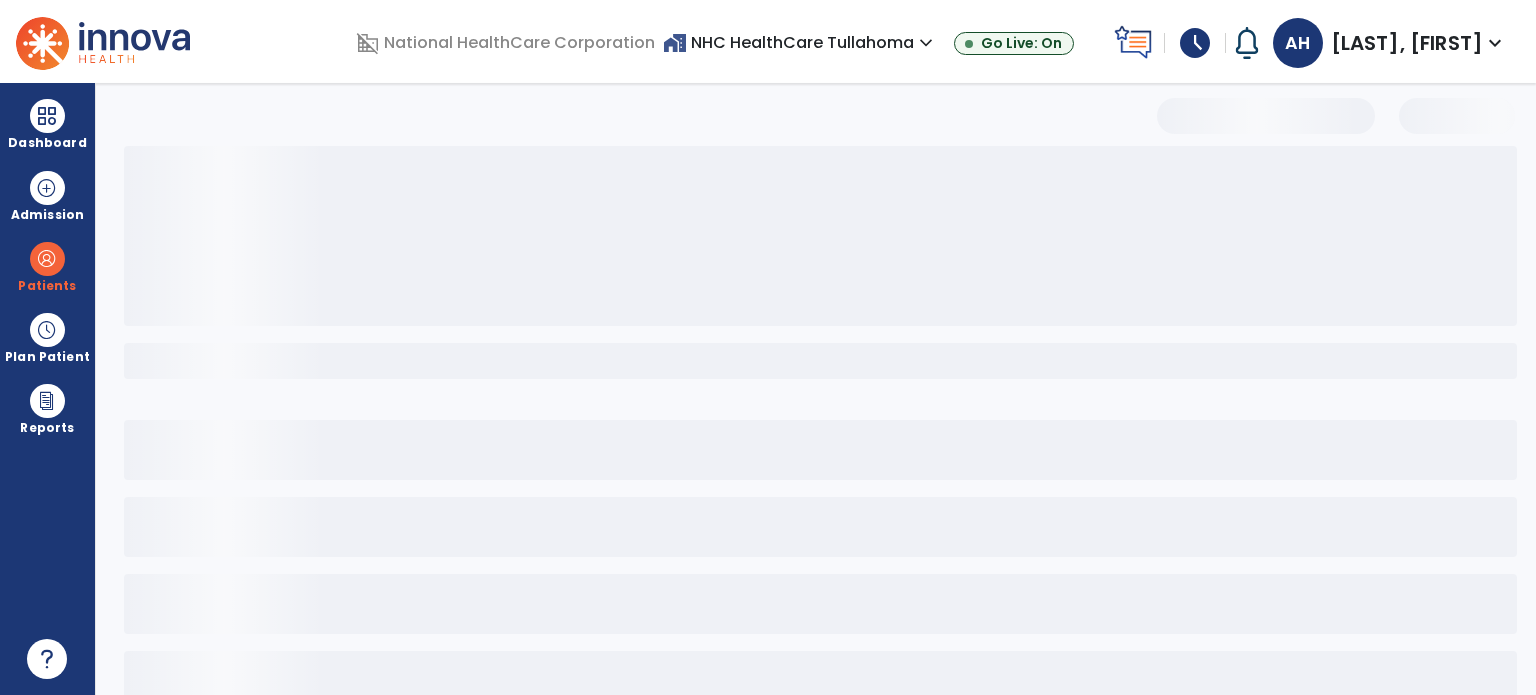select on "***" 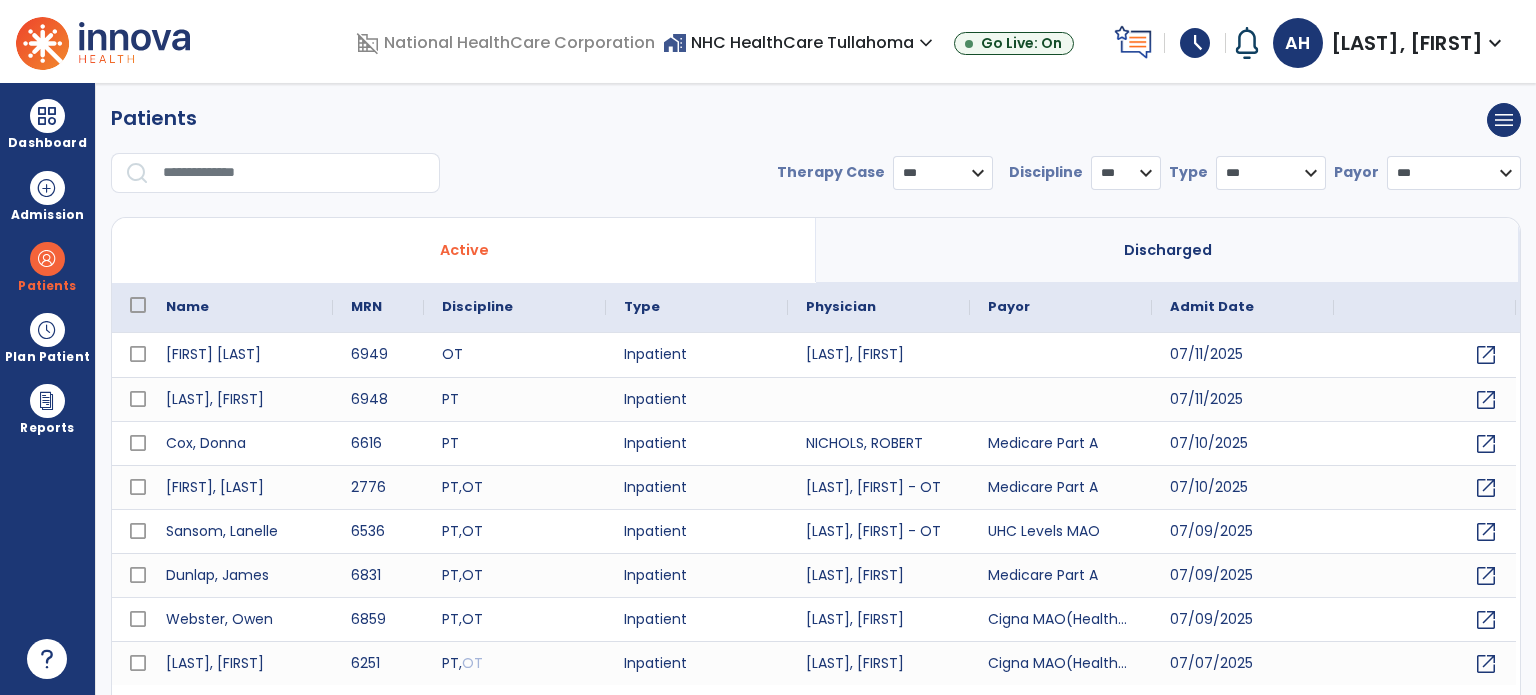 click at bounding box center [294, 173] 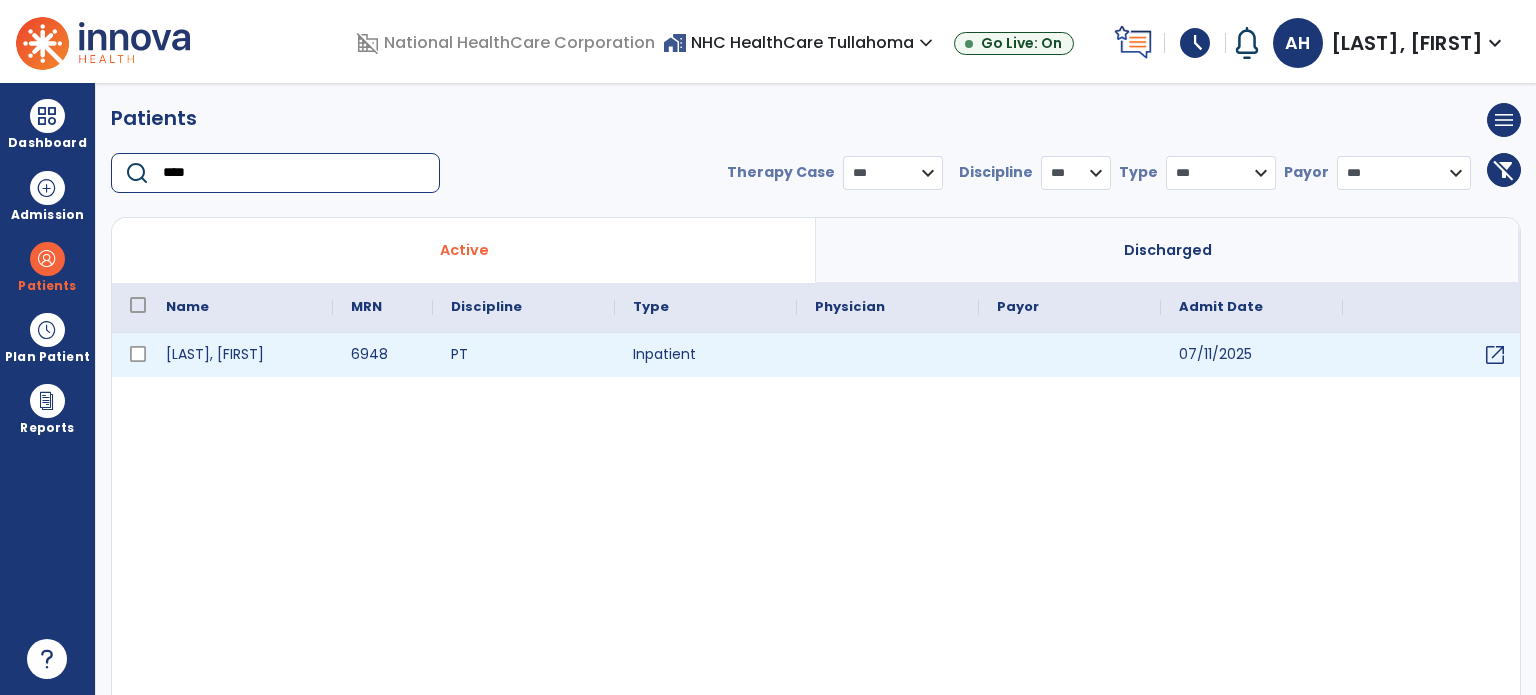 type on "****" 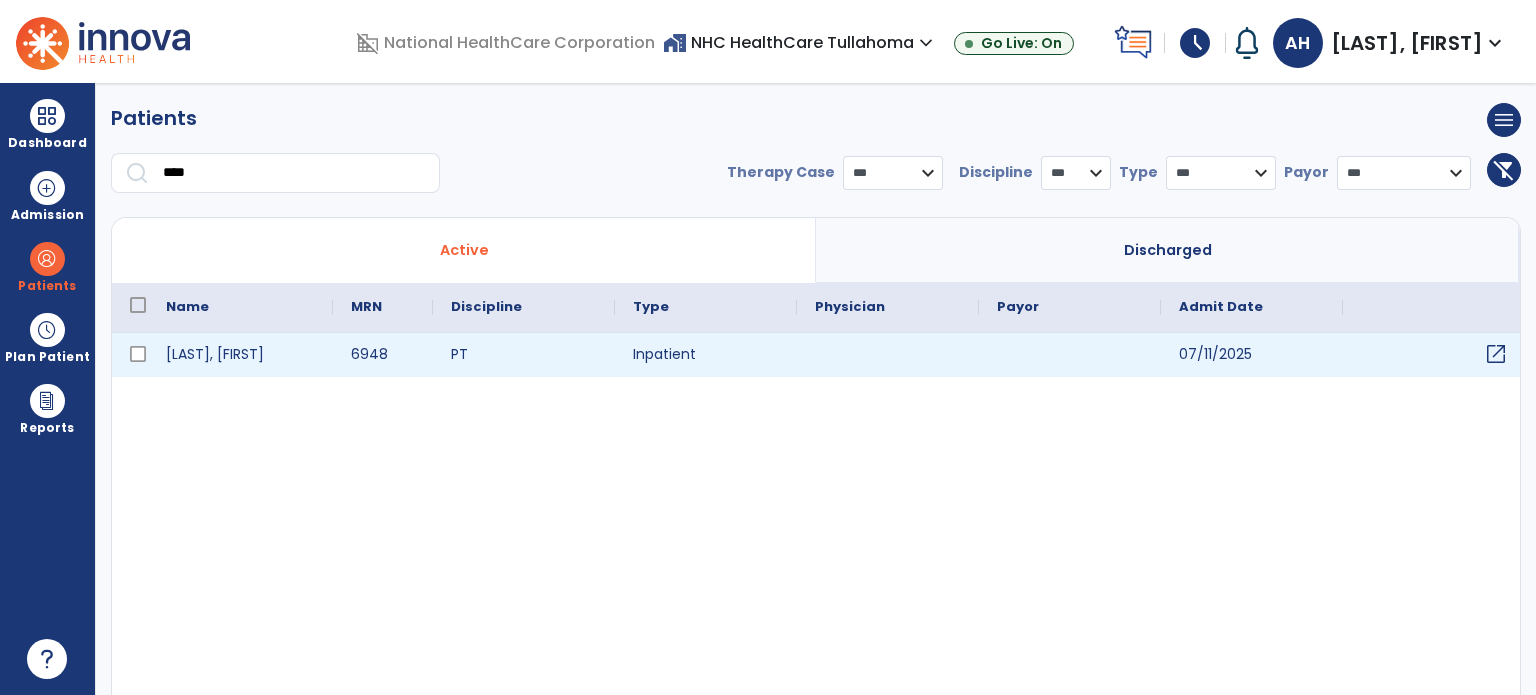 click on "open_in_new" at bounding box center (1496, 354) 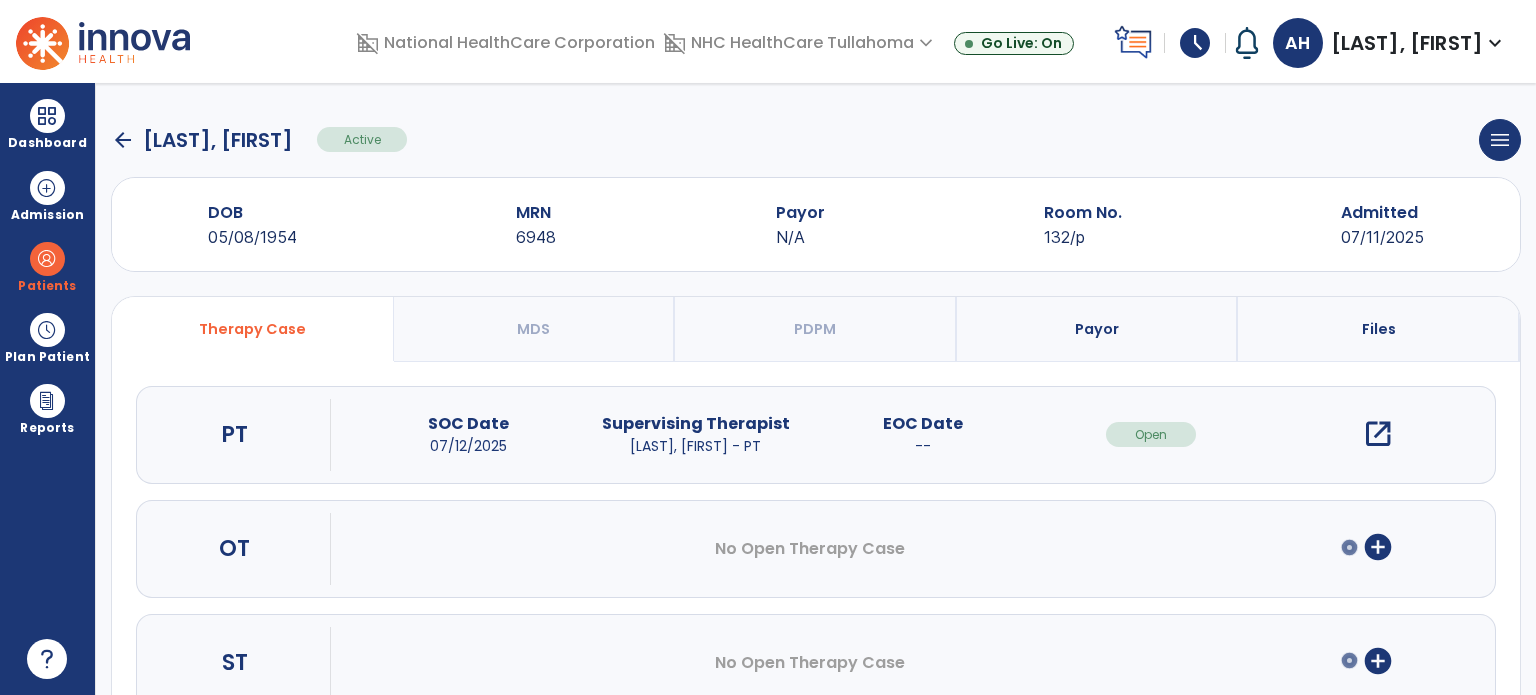click on "add_circle" at bounding box center [1378, 547] 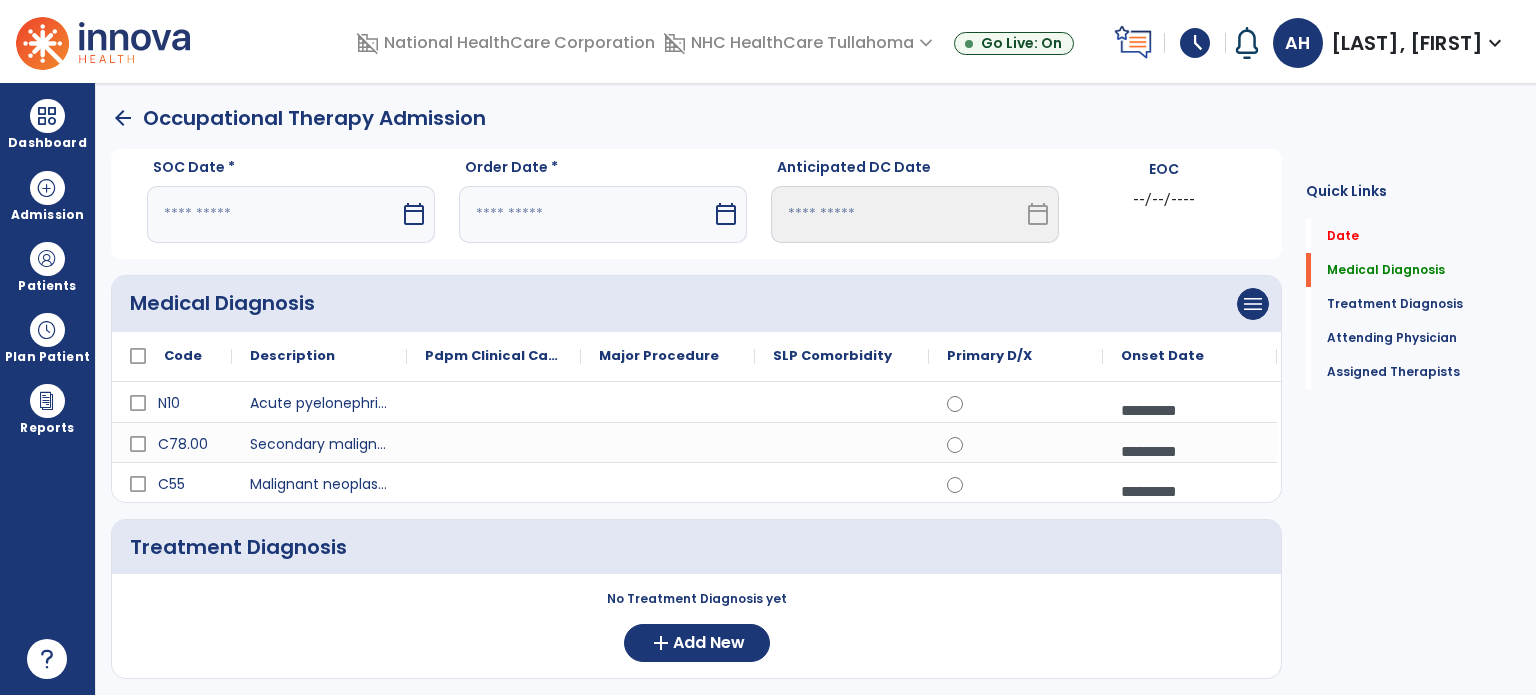 click on "arrow_back" 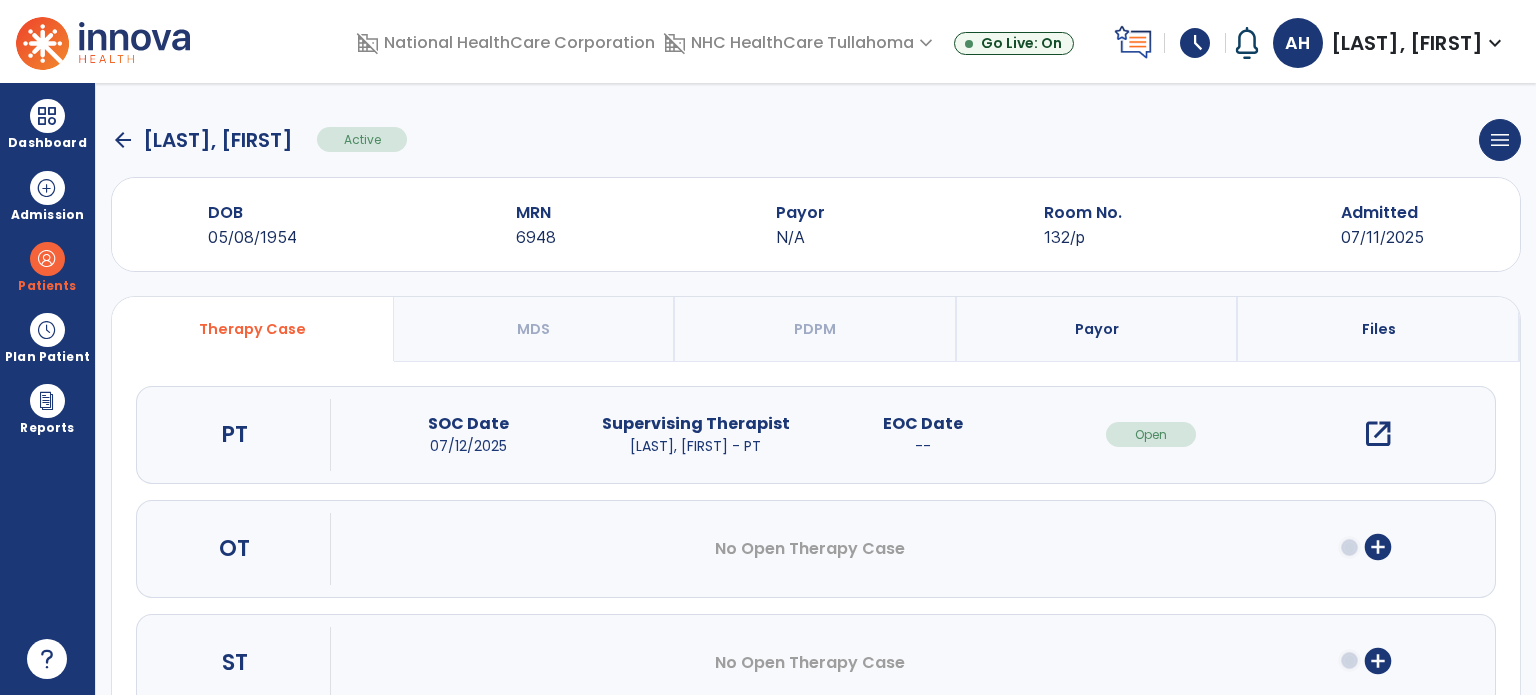 click on "arrow_back" 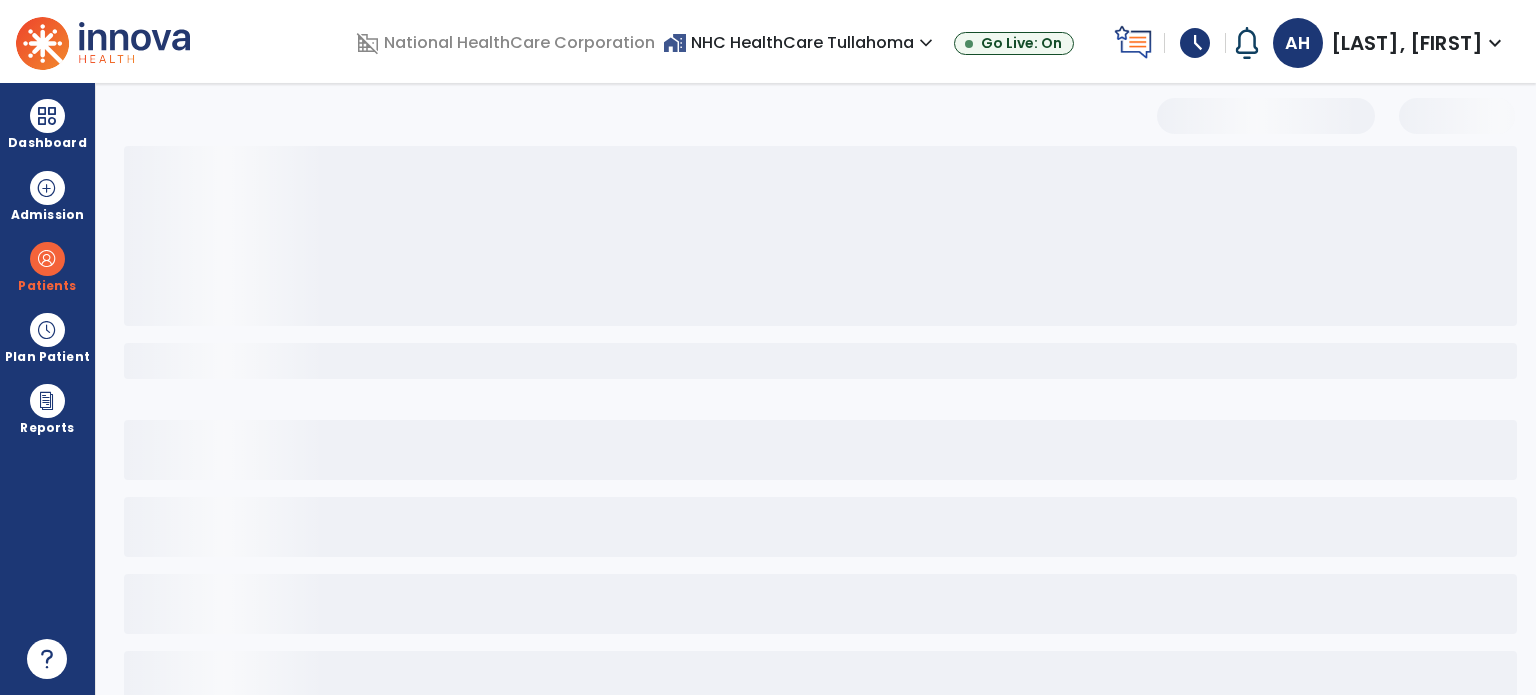 select on "***" 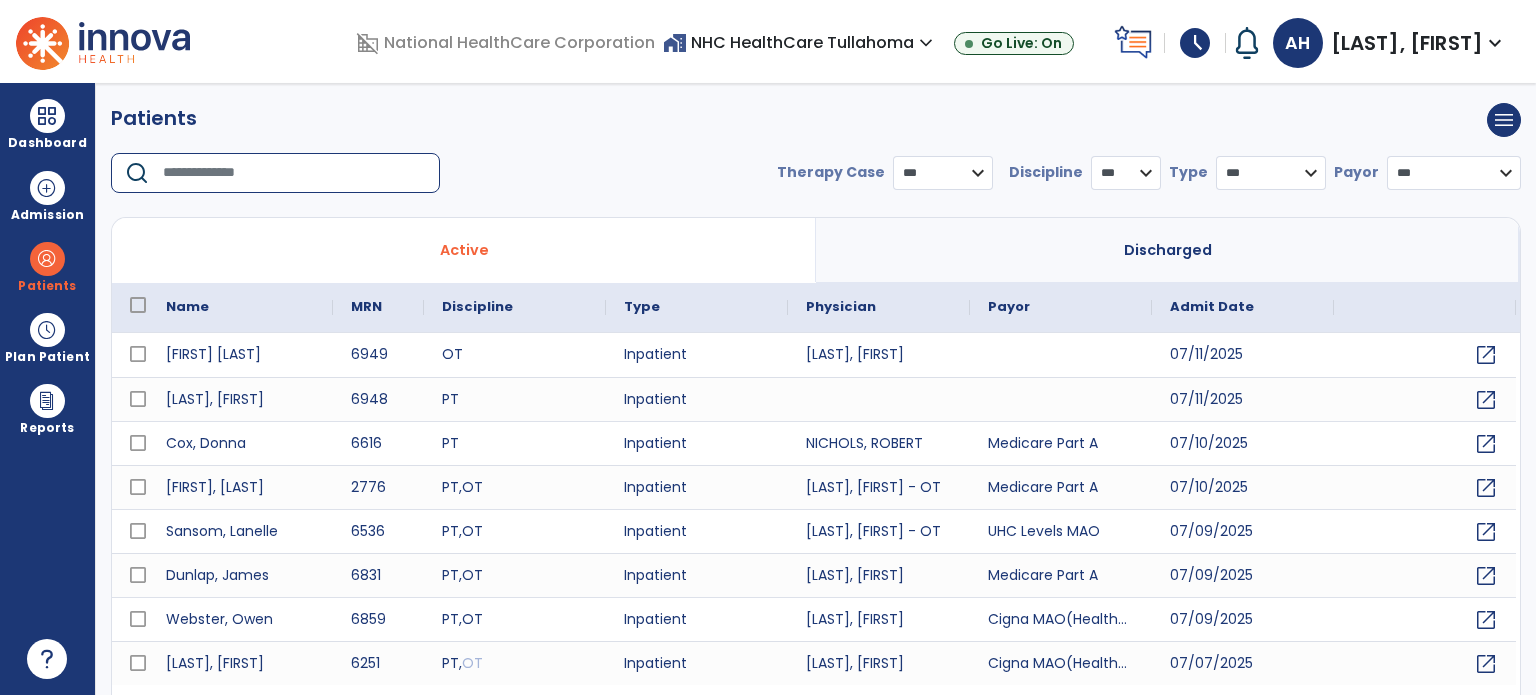 click at bounding box center [294, 173] 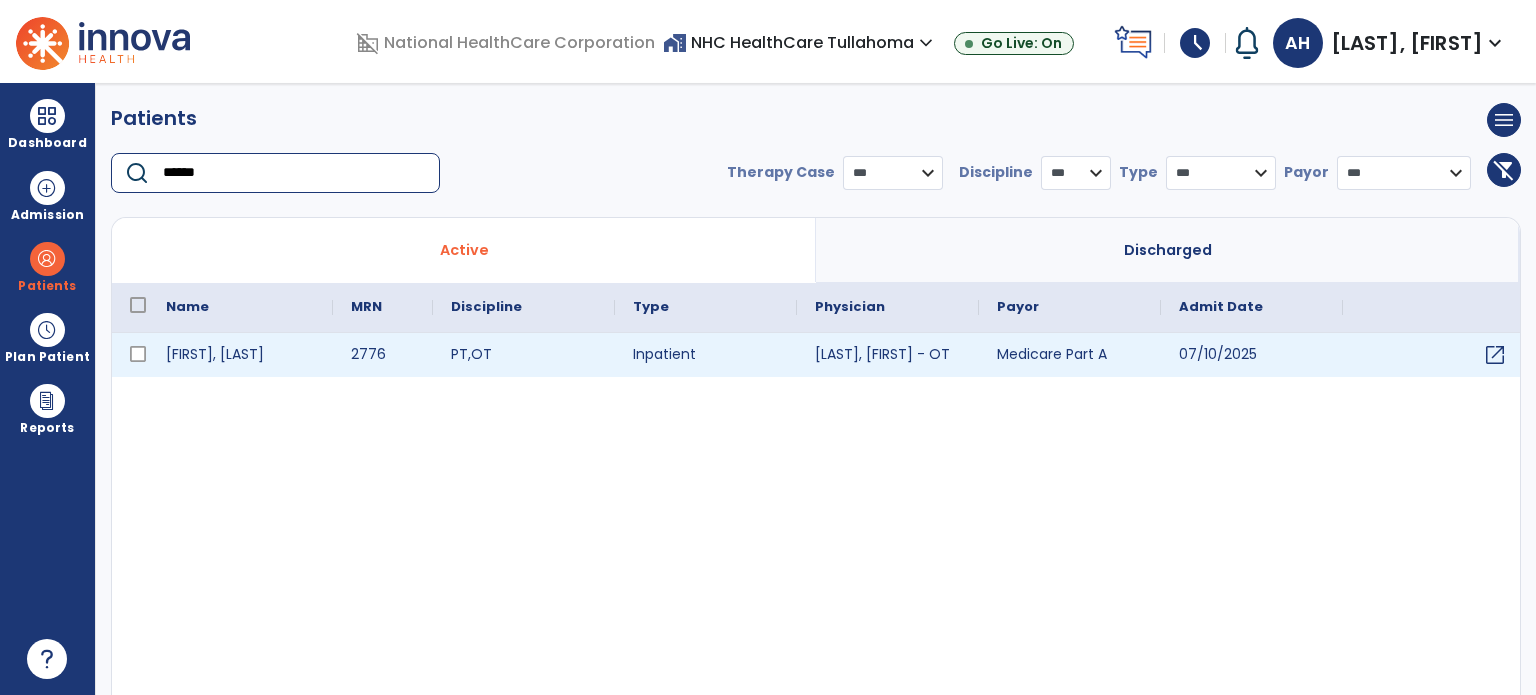 type on "******" 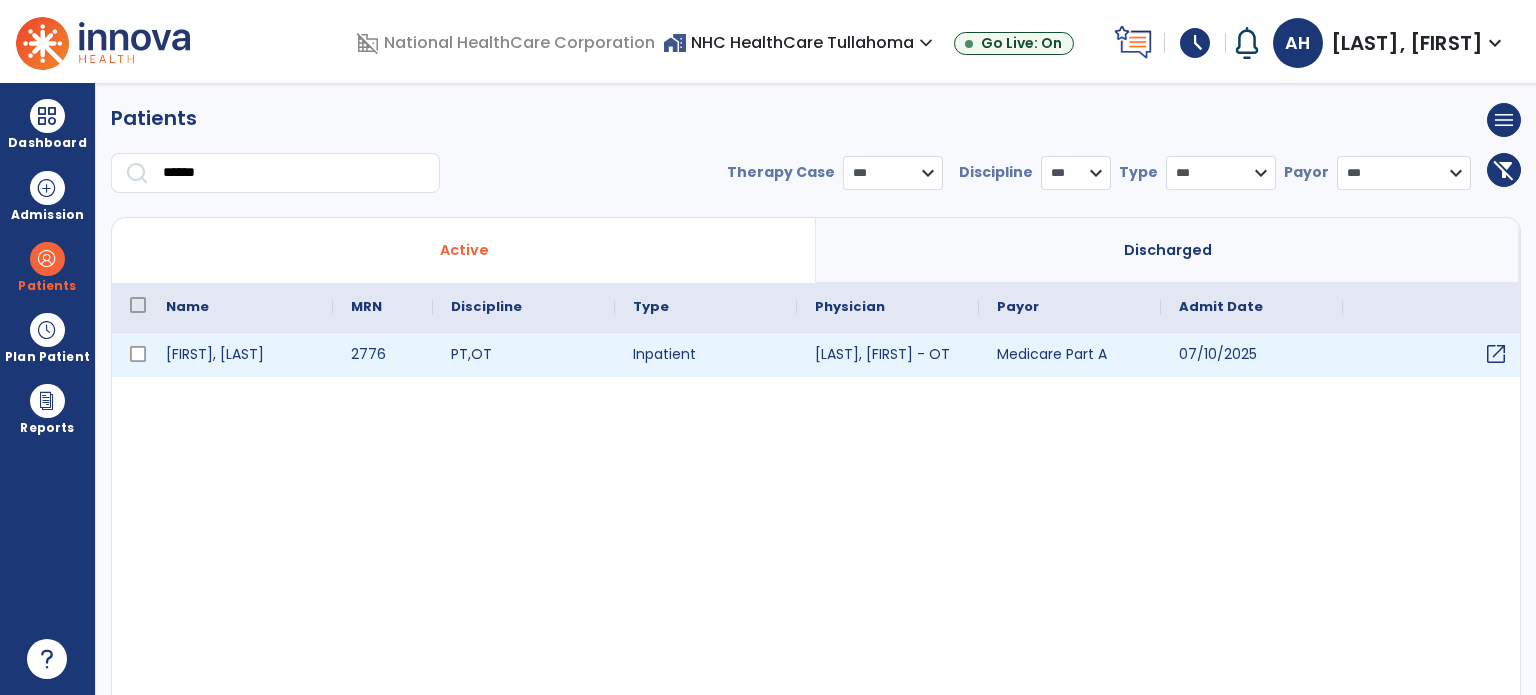 click on "open_in_new" at bounding box center (1496, 354) 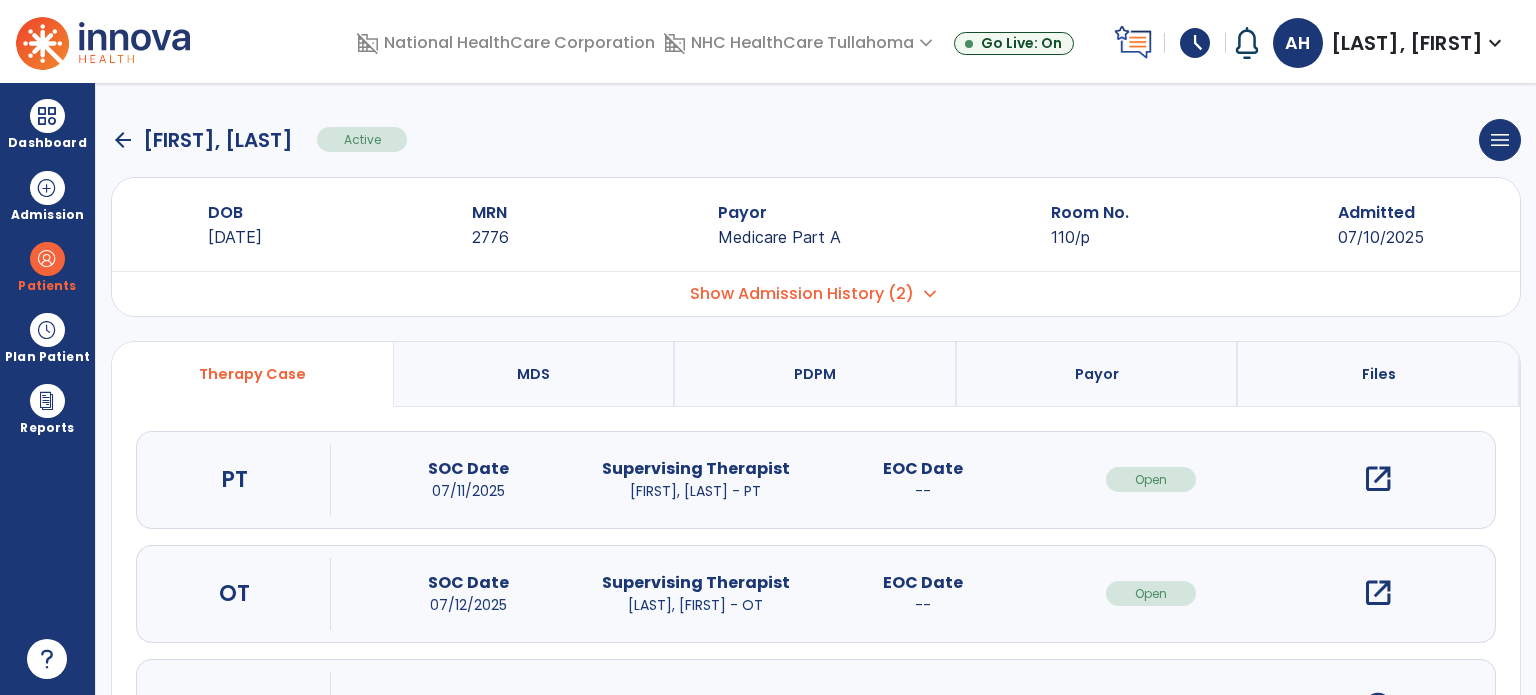 click on "open_in_new" at bounding box center (1378, 593) 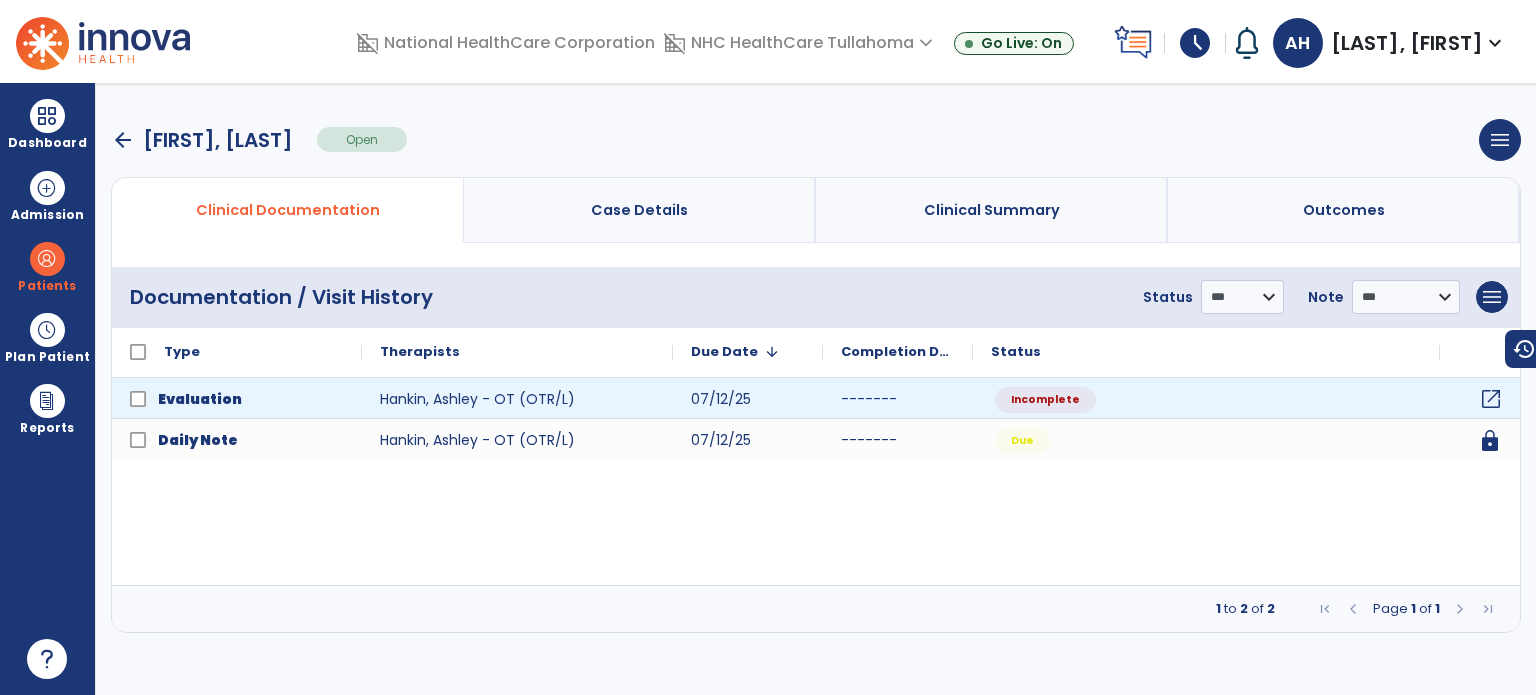 click on "open_in_new" 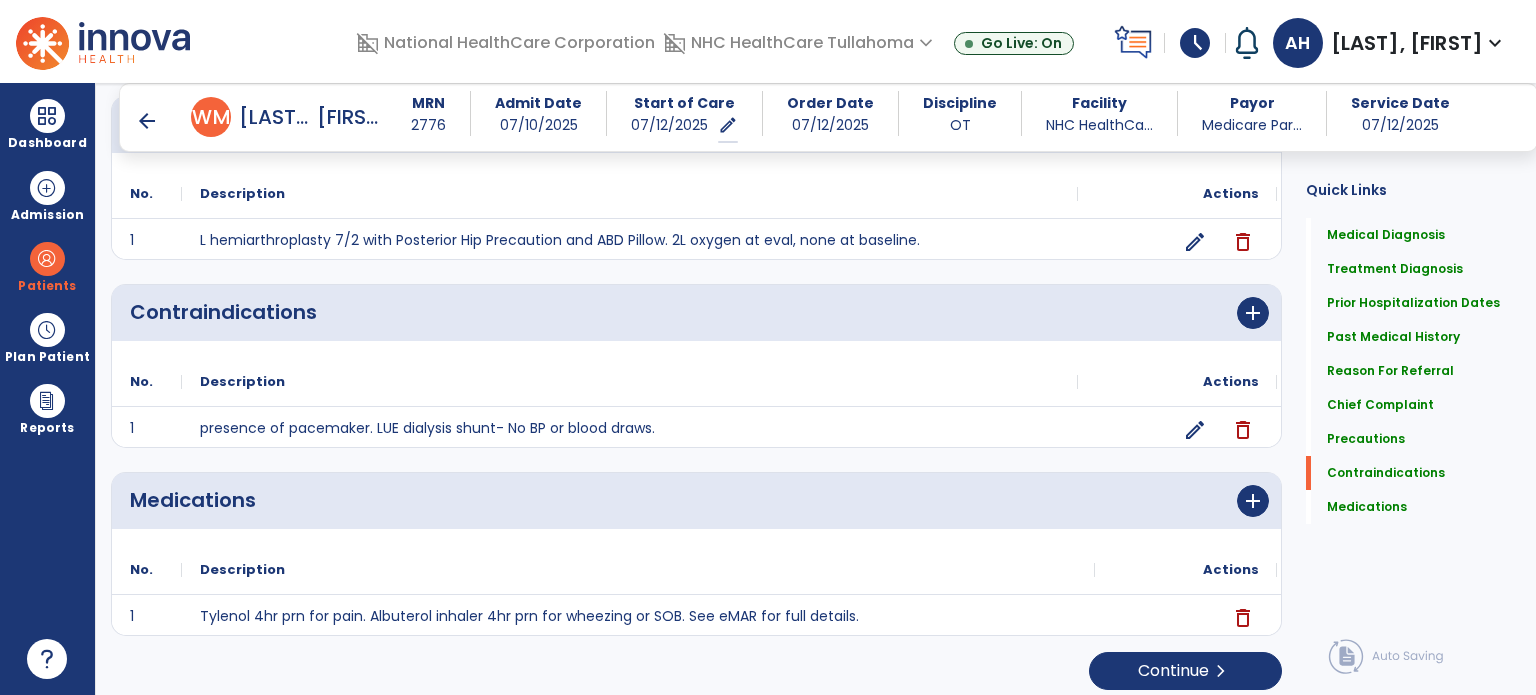 scroll, scrollTop: 1778, scrollLeft: 0, axis: vertical 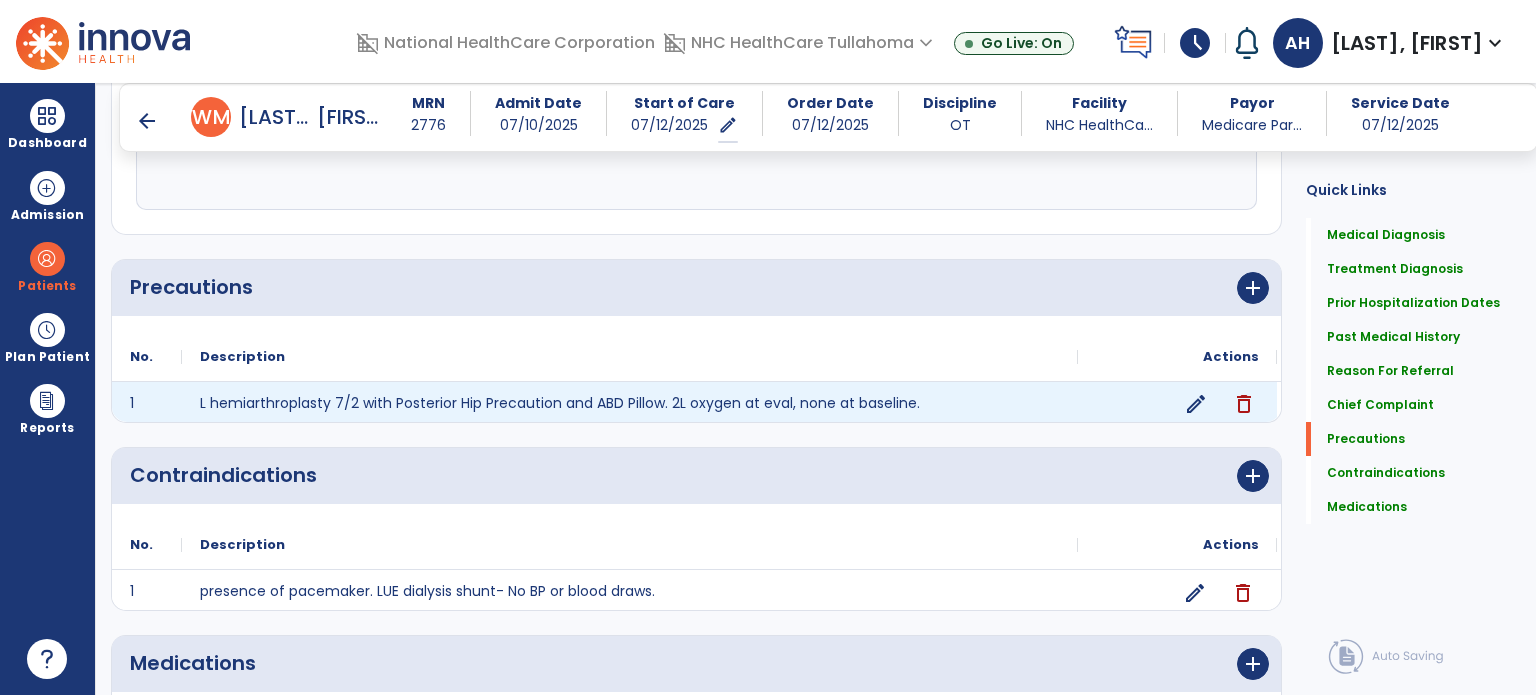 click on "edit" 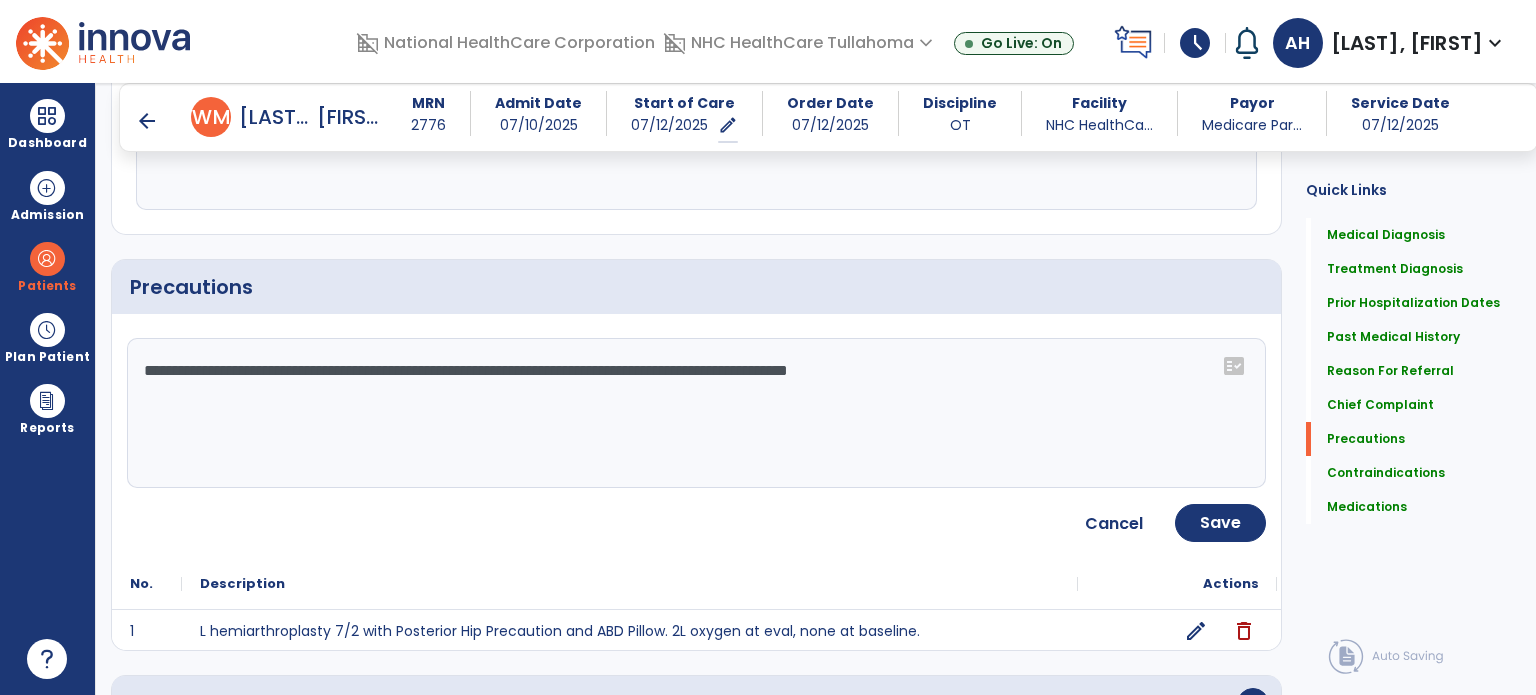 click on "**********" 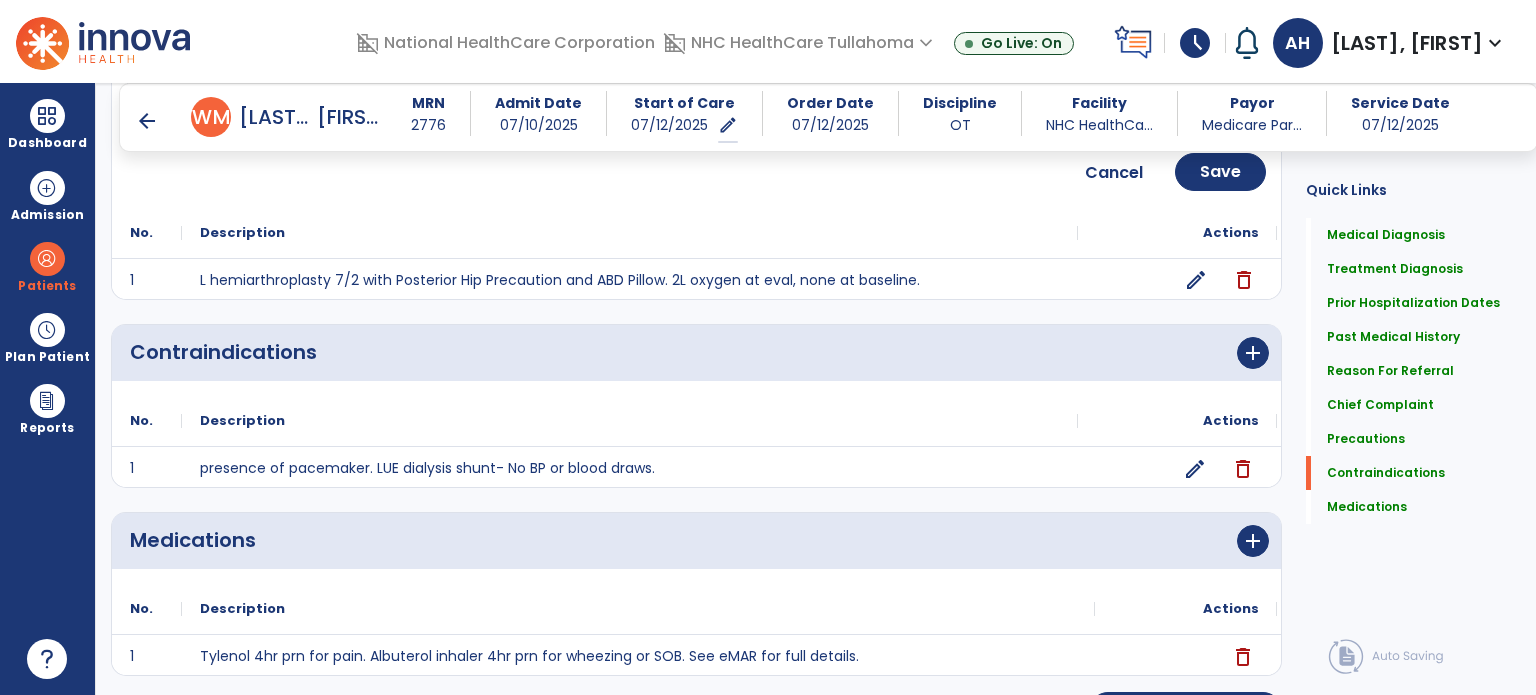 scroll, scrollTop: 2004, scrollLeft: 0, axis: vertical 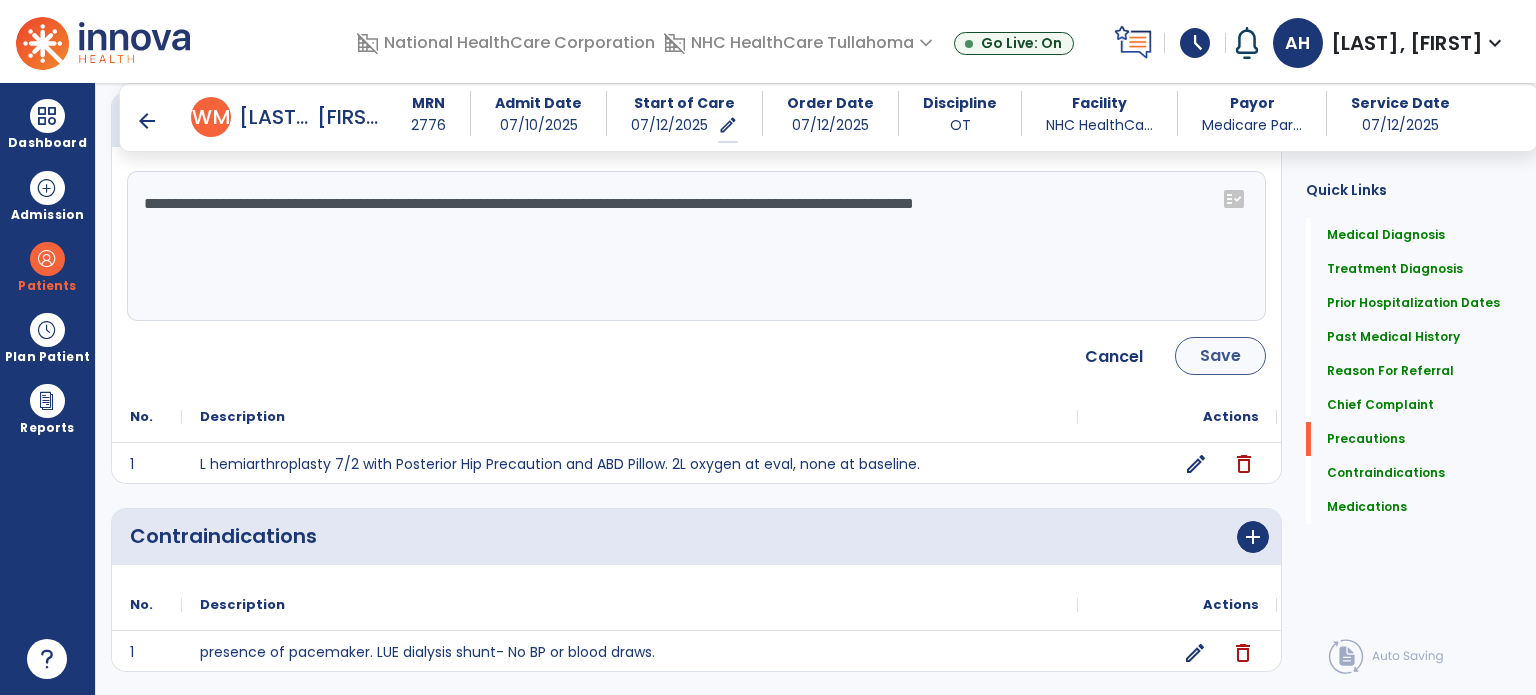 type on "**********" 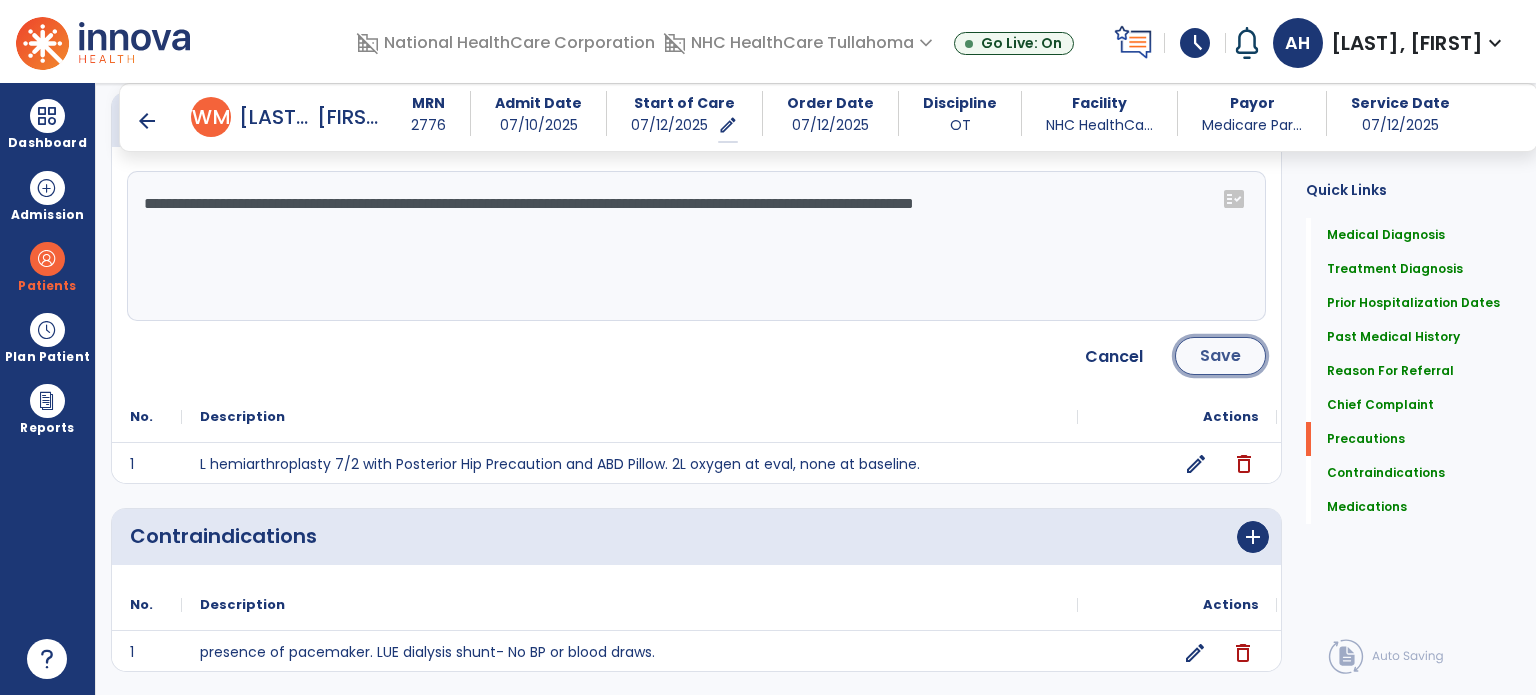 click on "Save" 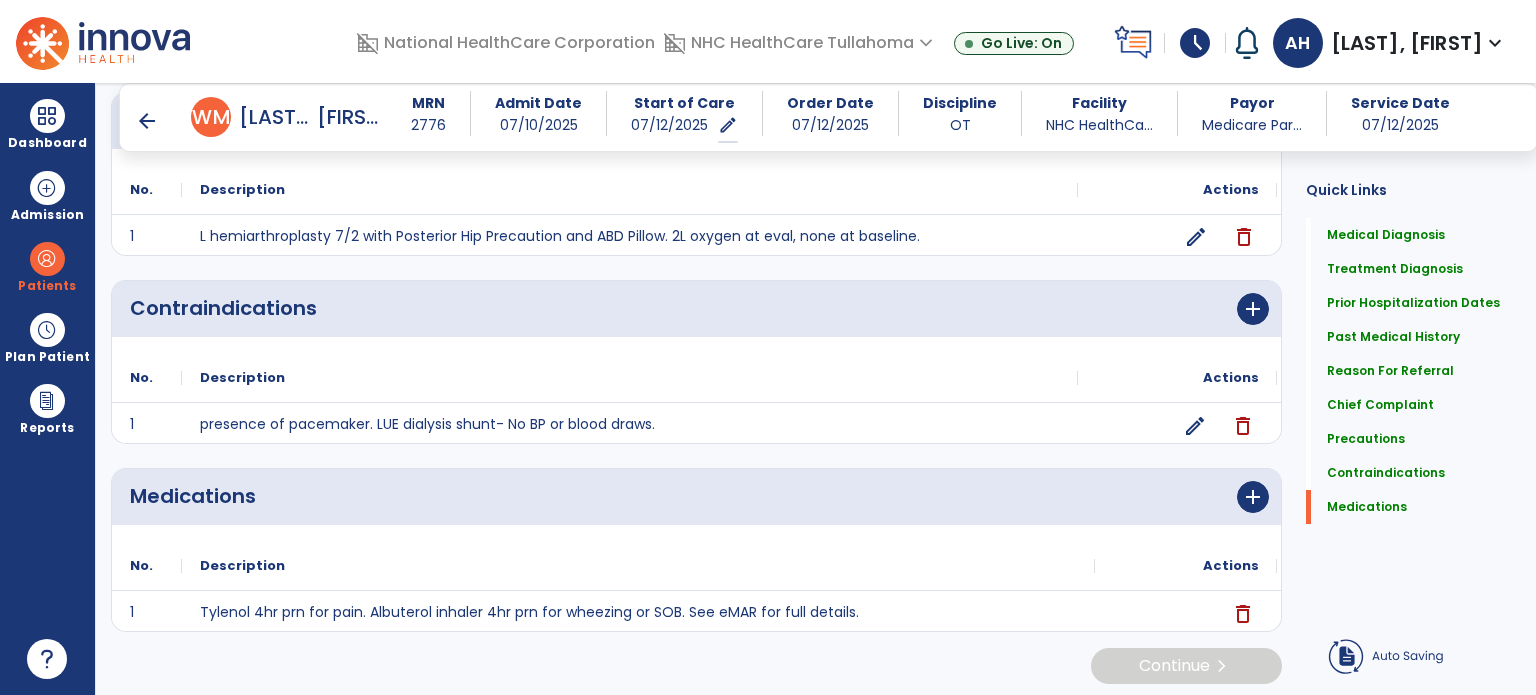 scroll, scrollTop: 1776, scrollLeft: 0, axis: vertical 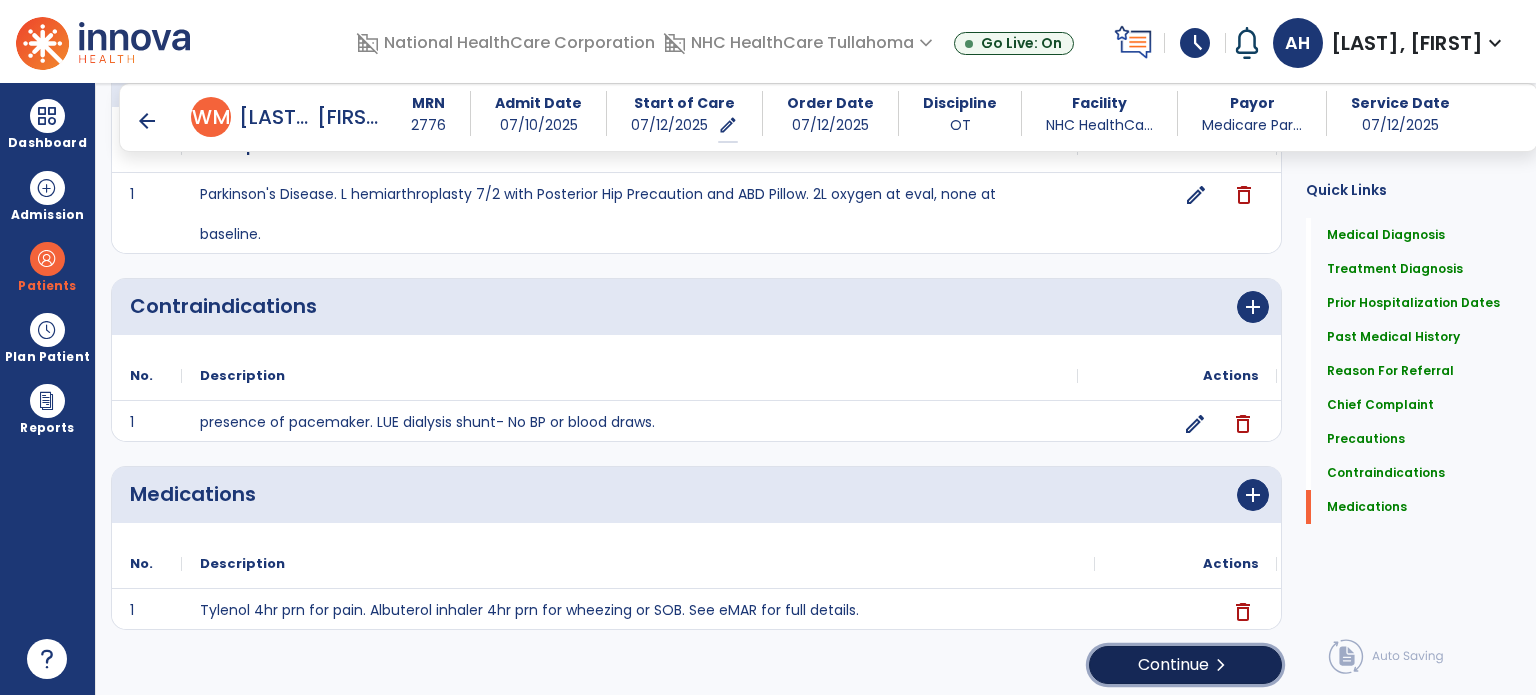 click on "Continue  chevron_right" 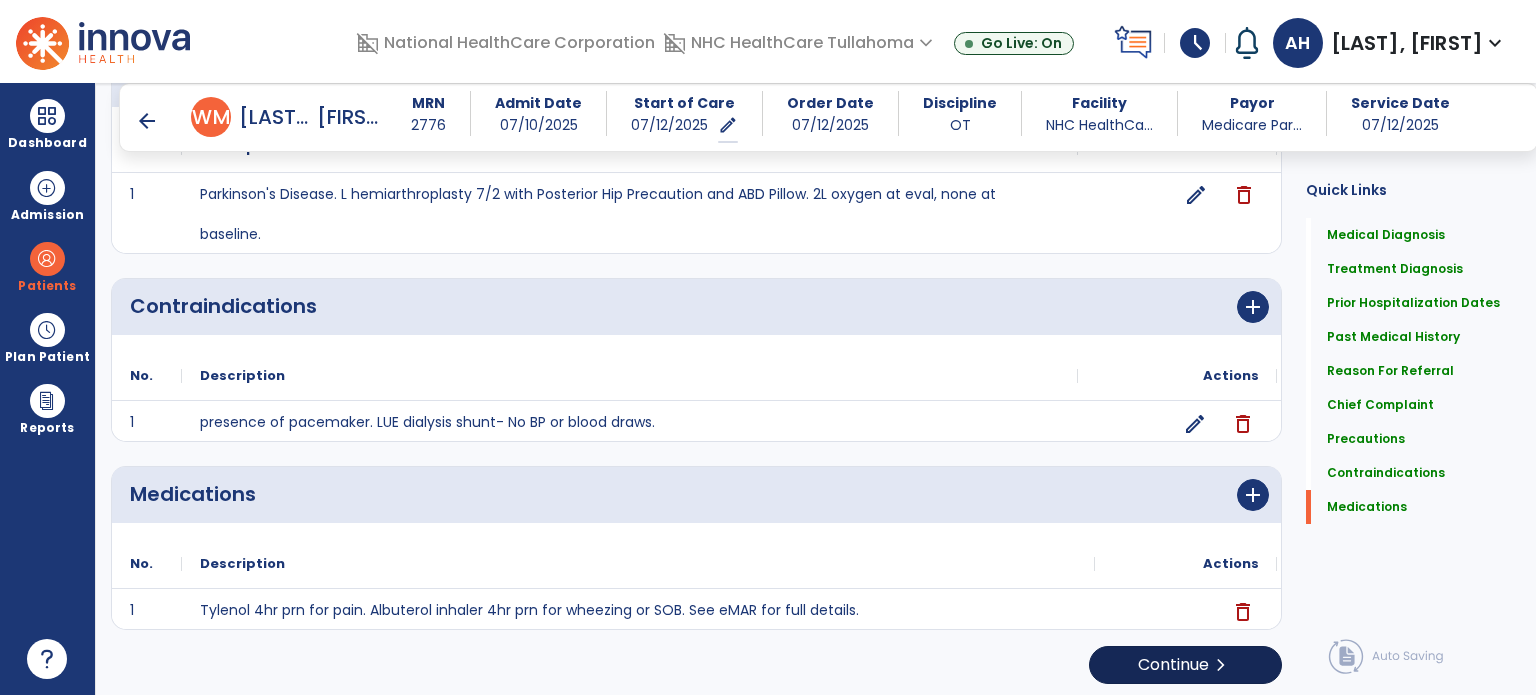 scroll, scrollTop: 0, scrollLeft: 0, axis: both 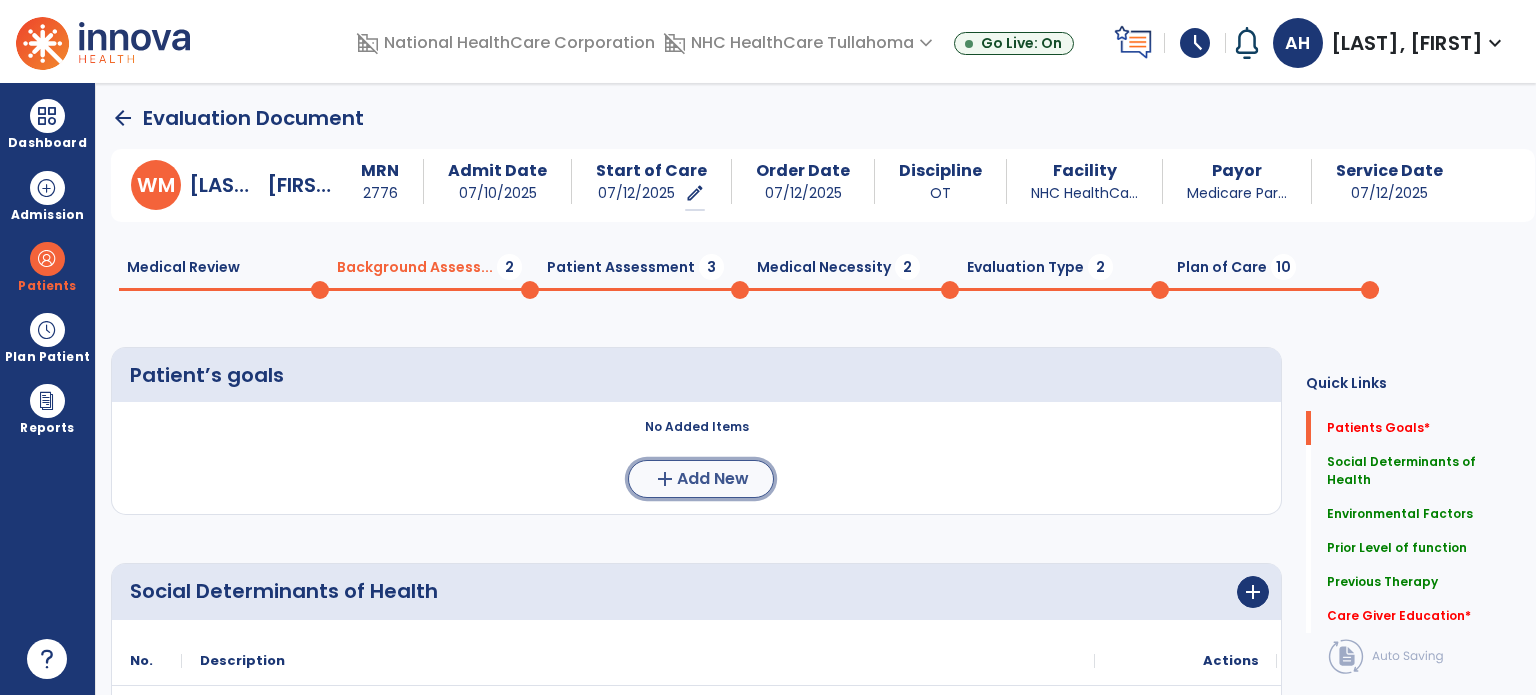 click on "Add New" 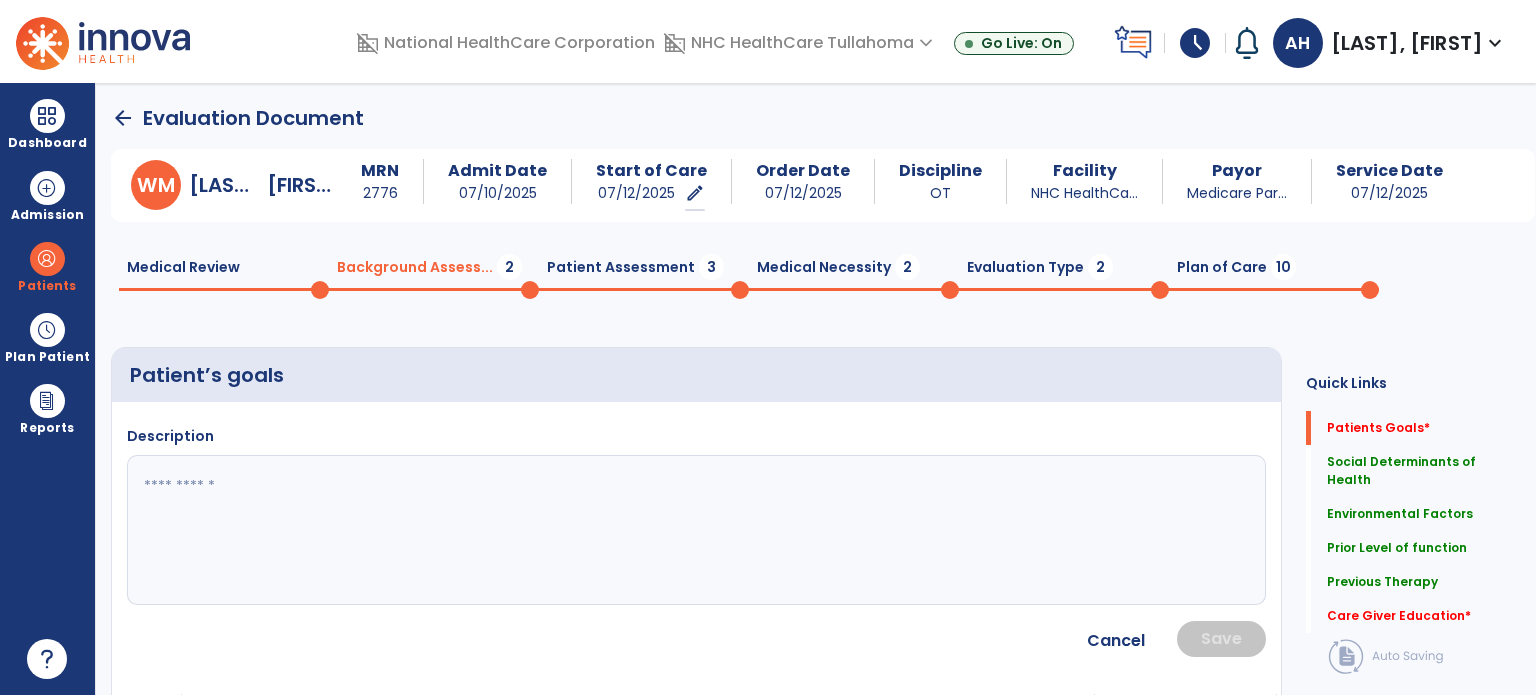 click 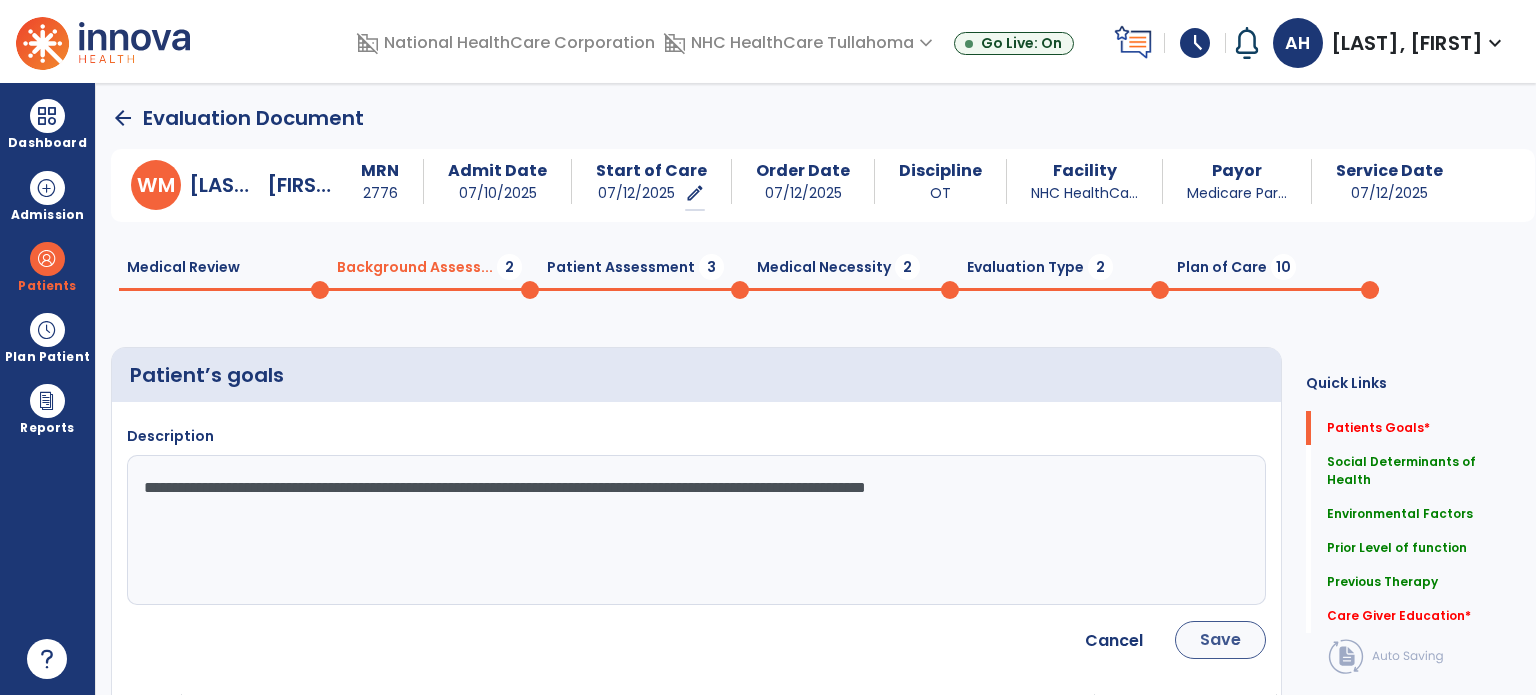 type on "**********" 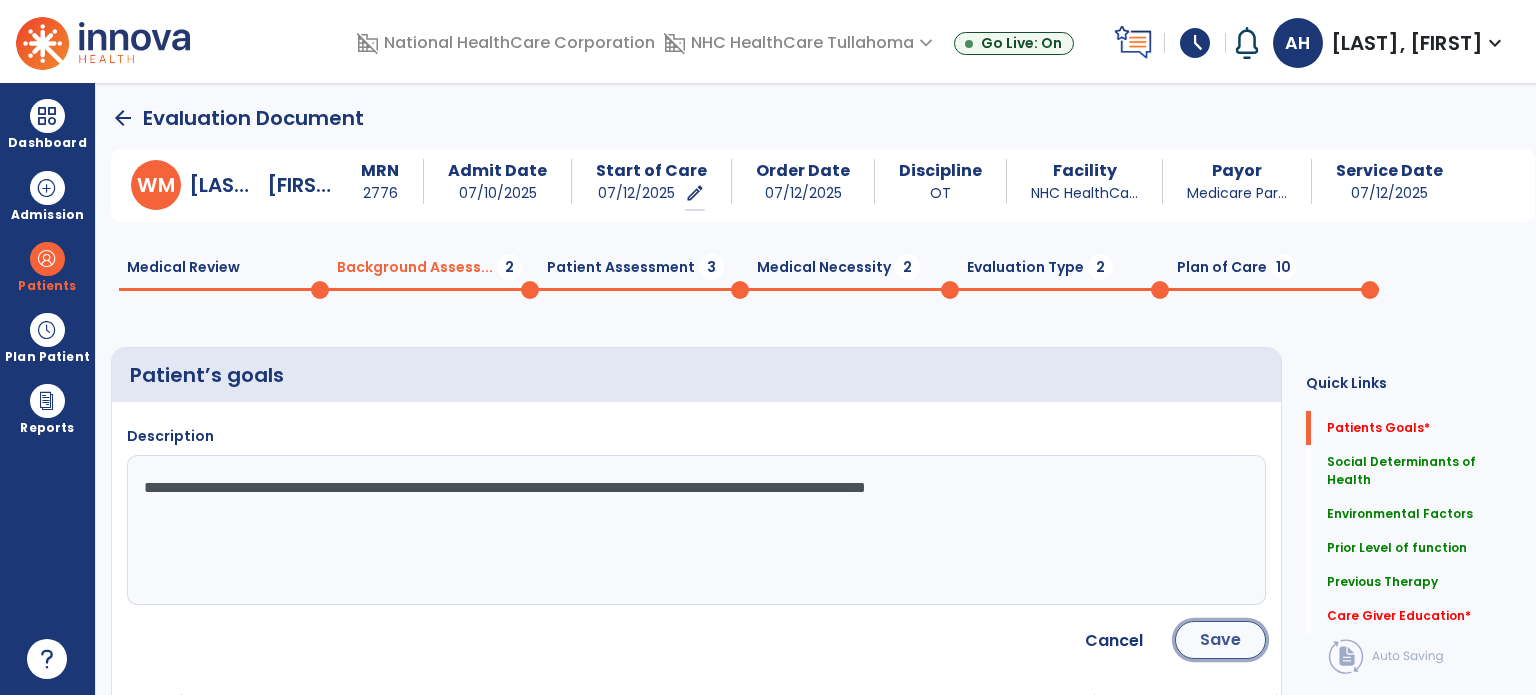 click on "Save" 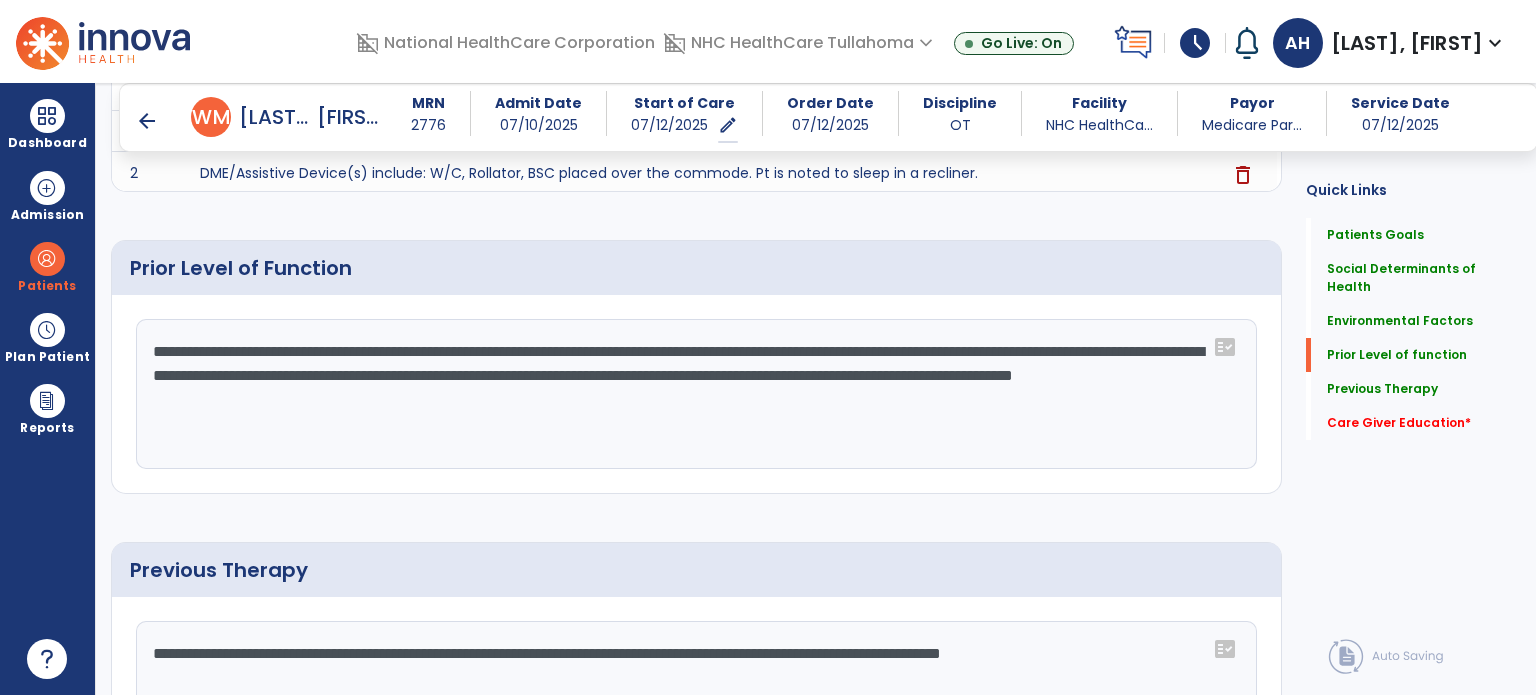 scroll, scrollTop: 848, scrollLeft: 0, axis: vertical 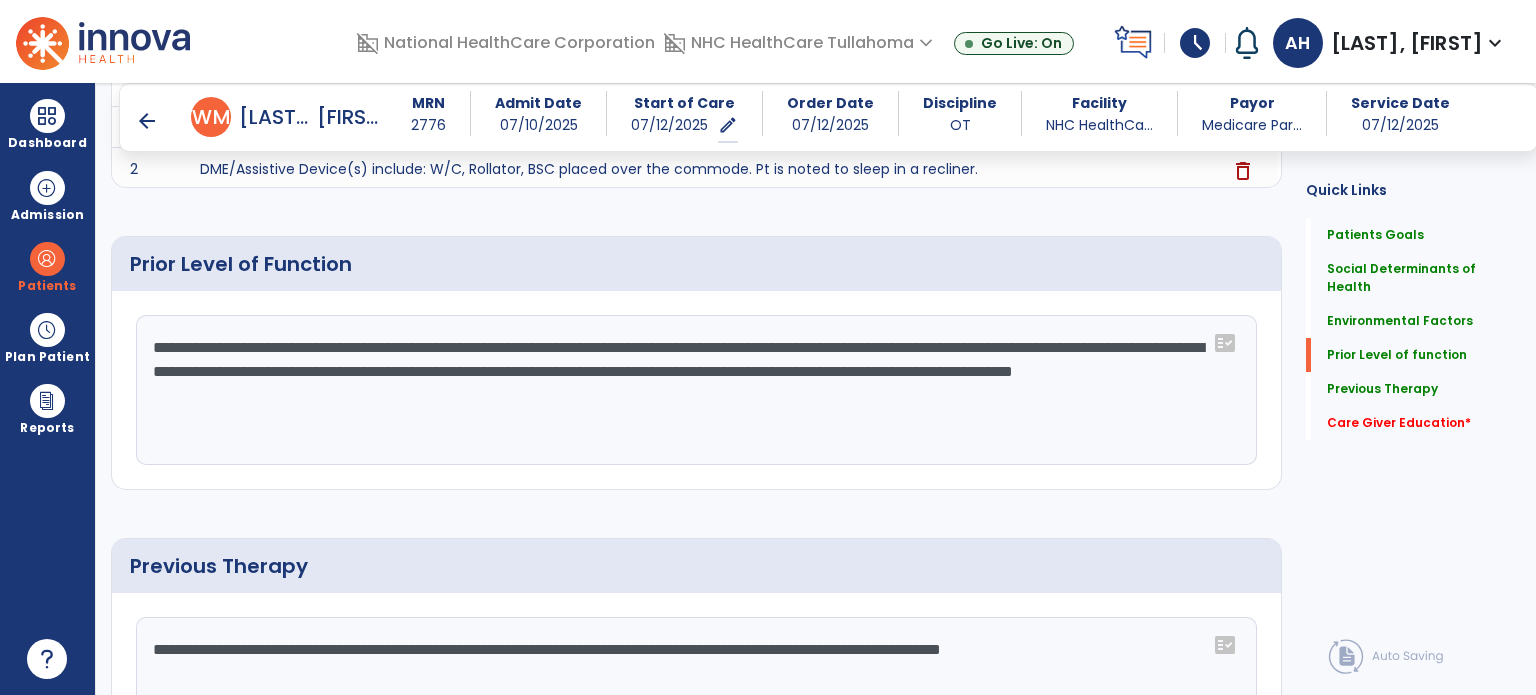click on "**********" 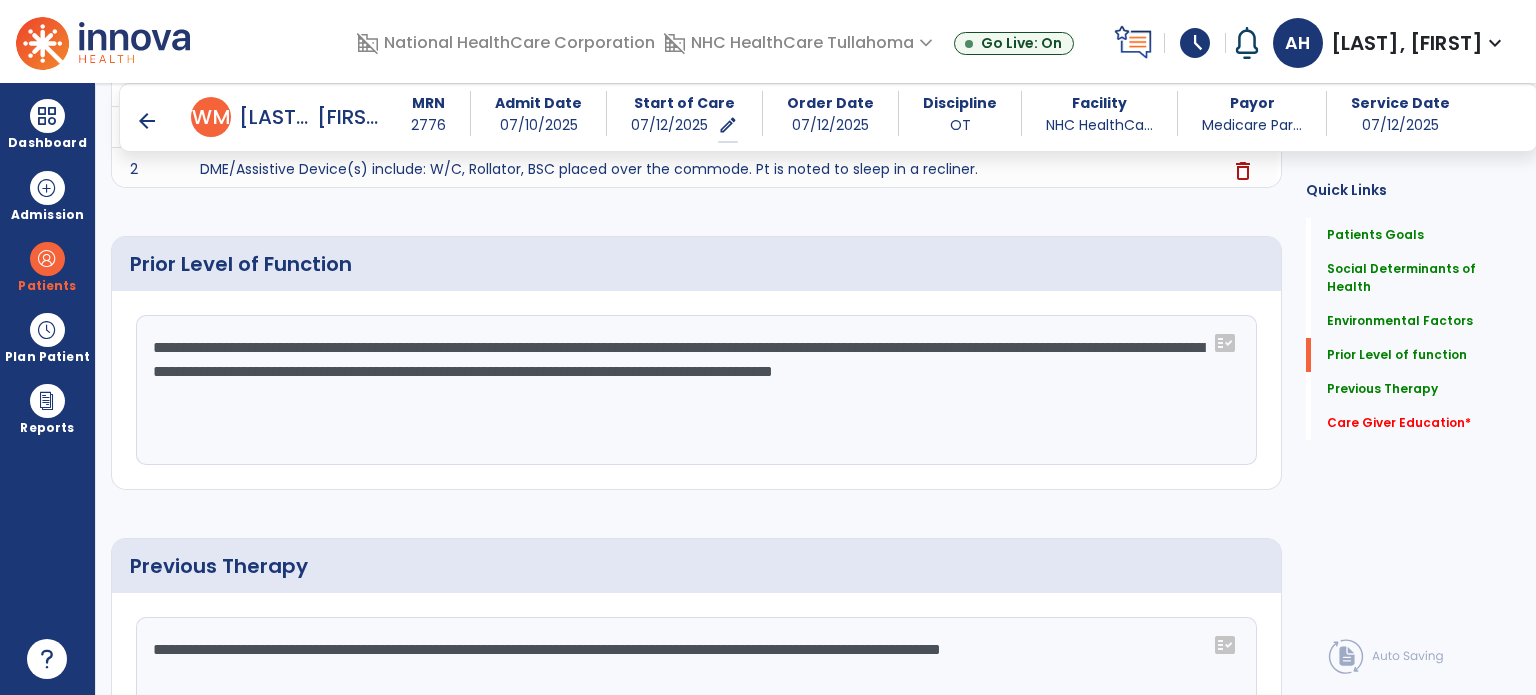 click on "**********" 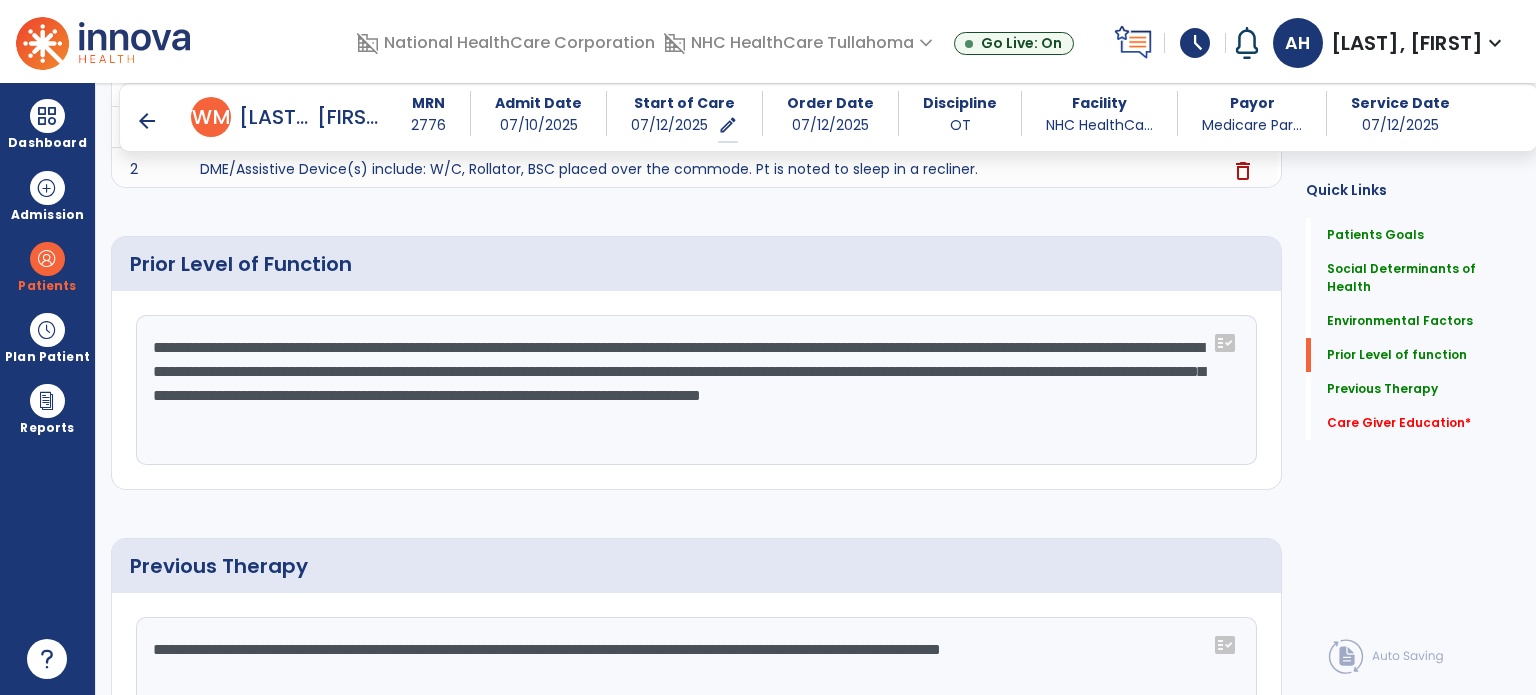 click on "**********" 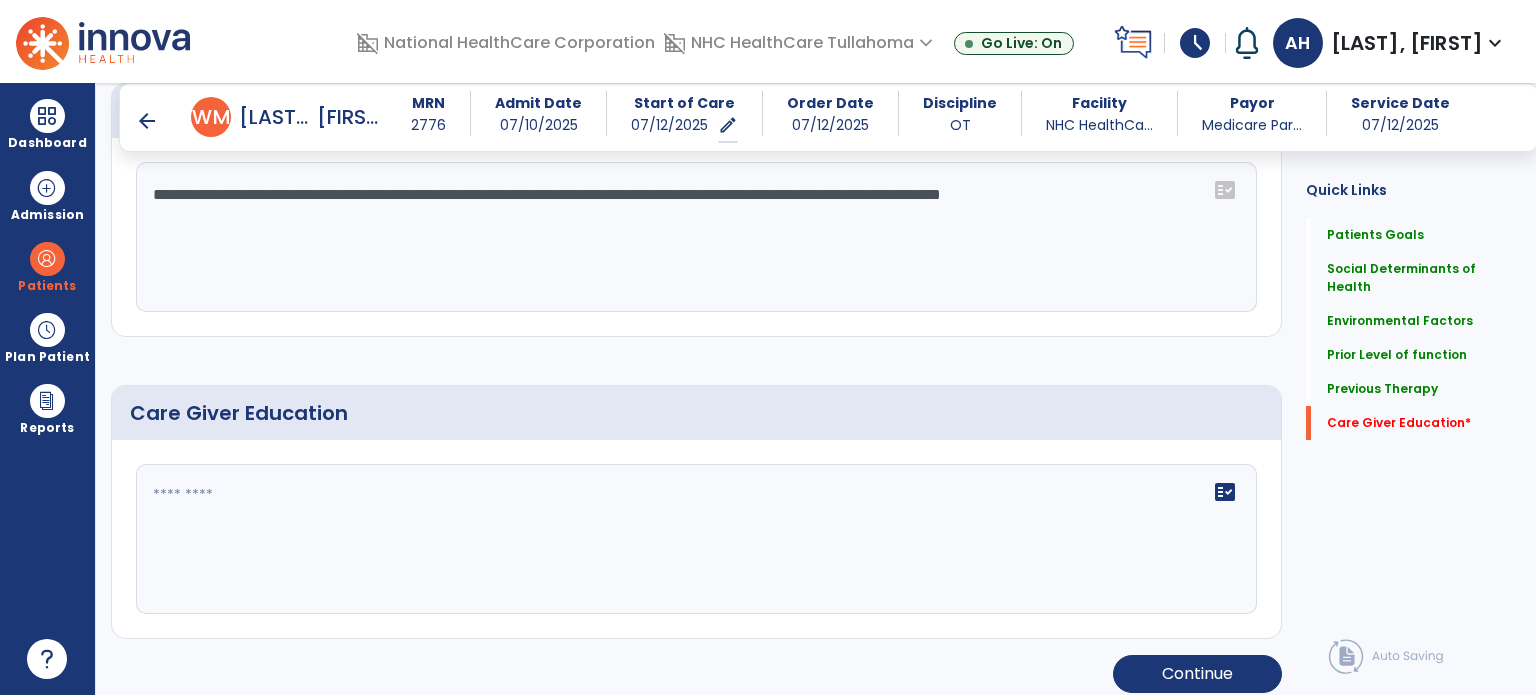 scroll, scrollTop: 1312, scrollLeft: 0, axis: vertical 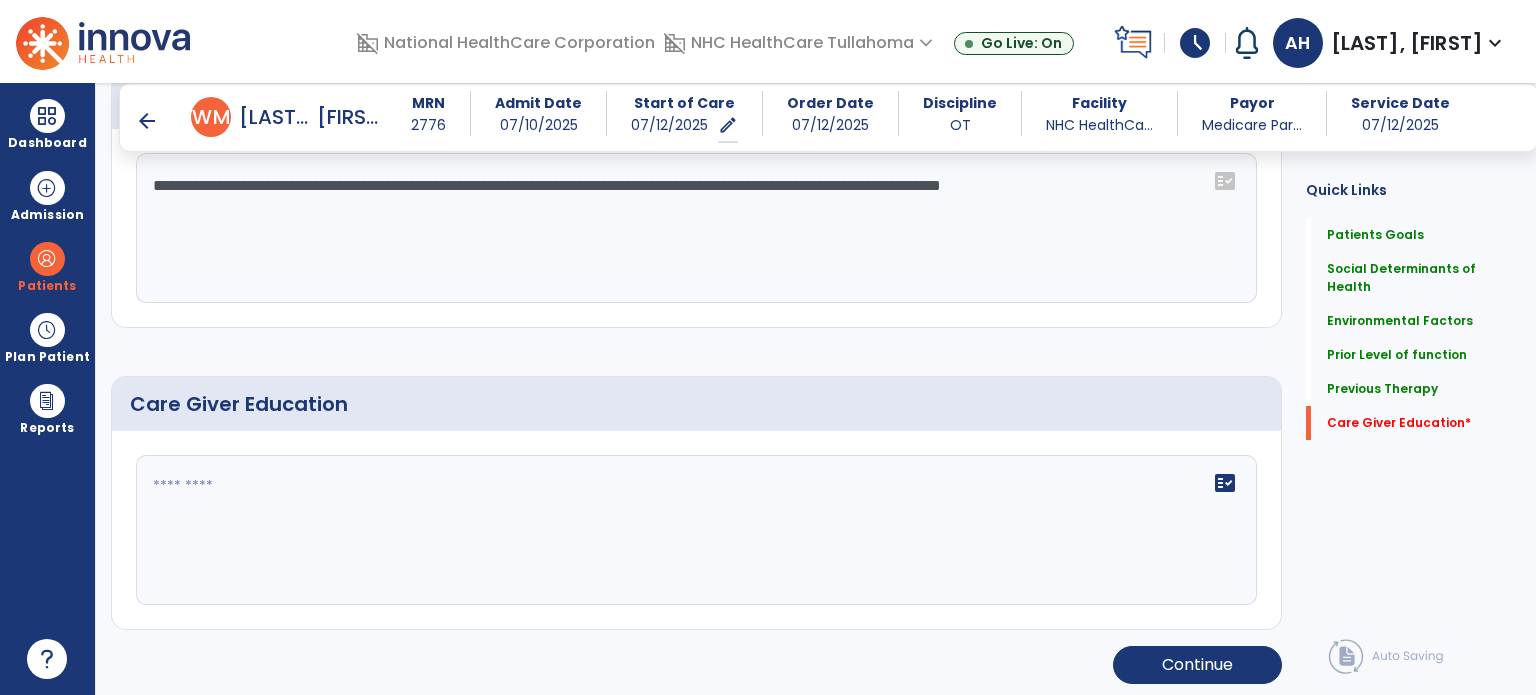 type on "**********" 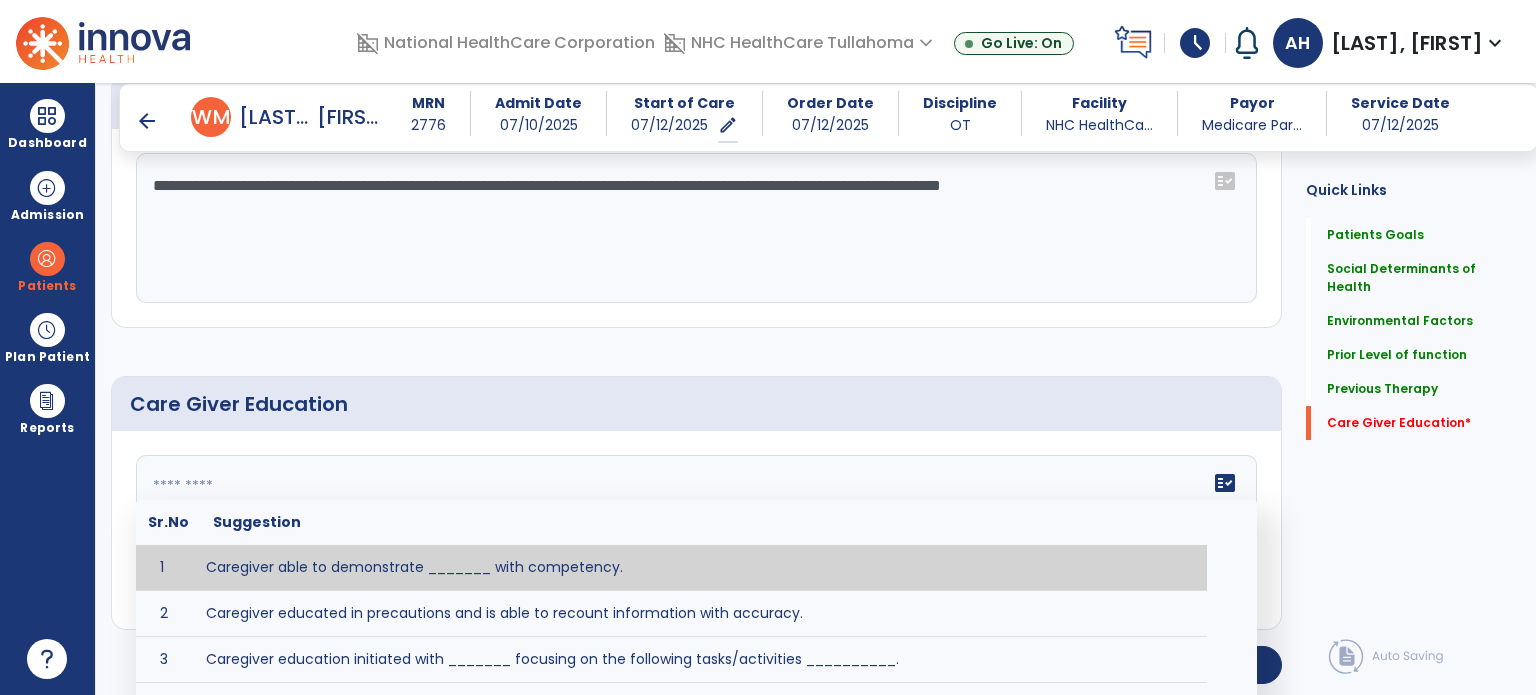 click 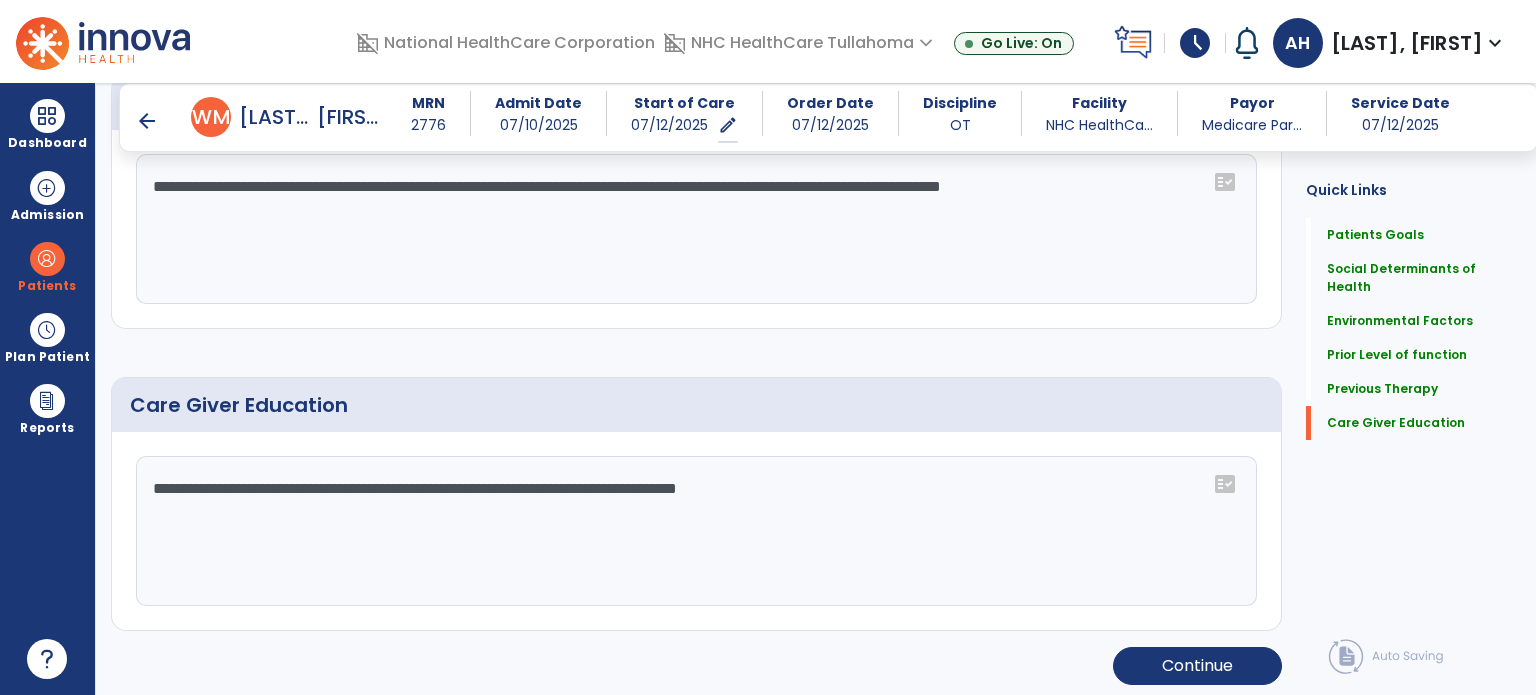 scroll, scrollTop: 1312, scrollLeft: 0, axis: vertical 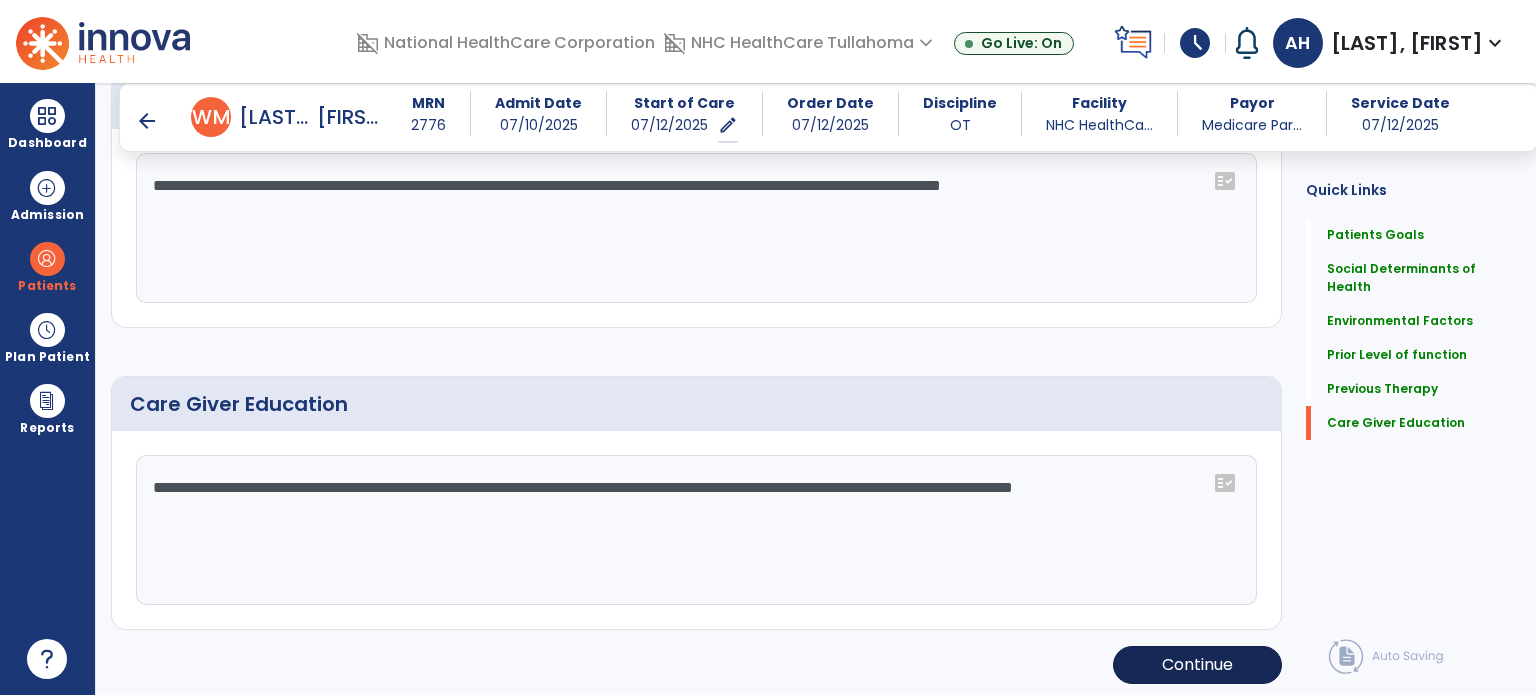 type on "**********" 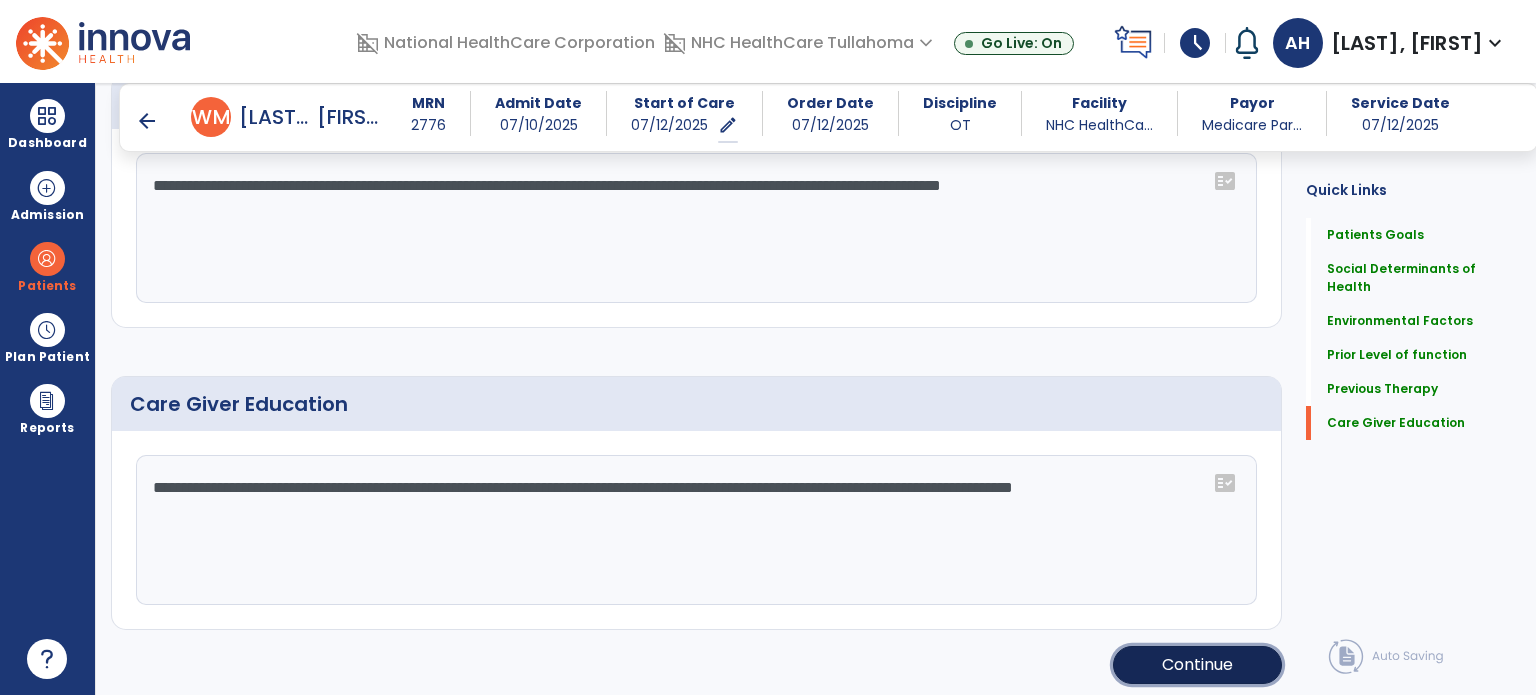 click on "Continue" 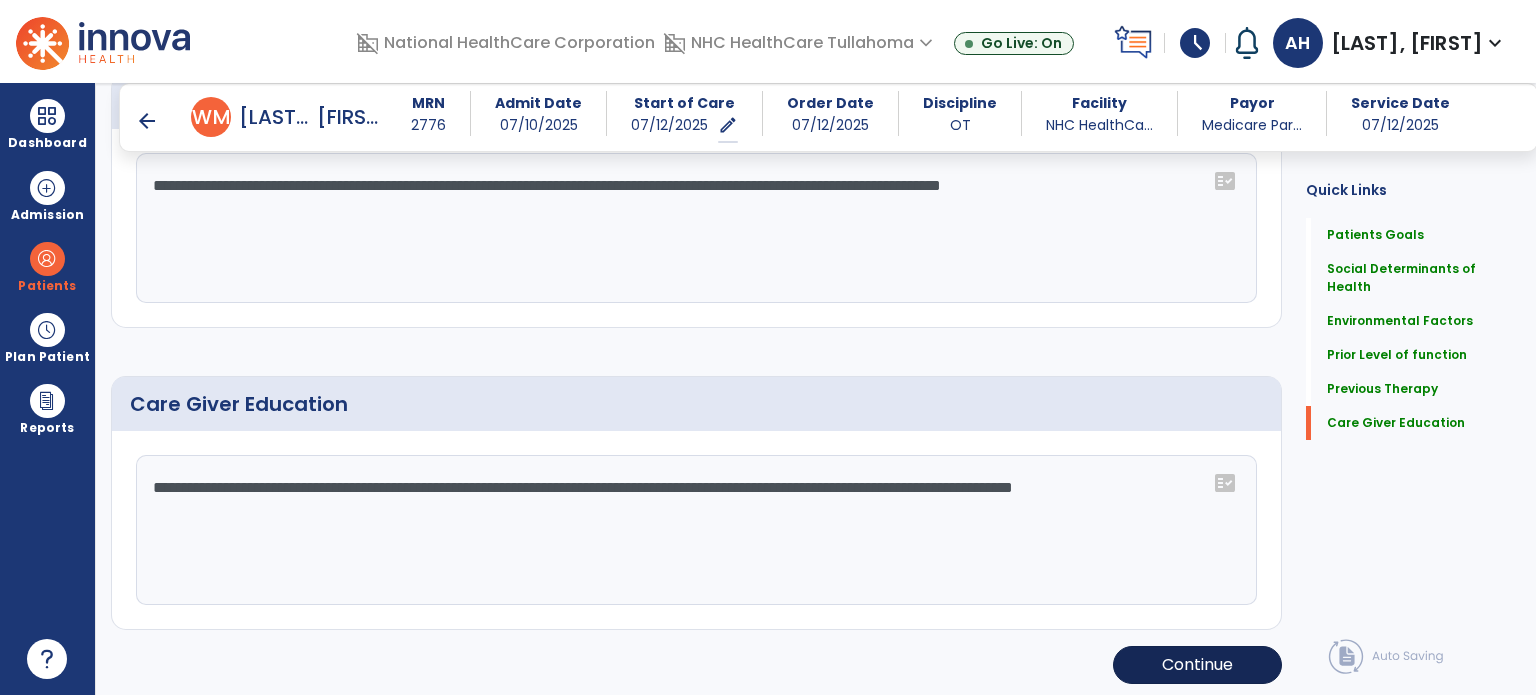scroll, scrollTop: 252, scrollLeft: 0, axis: vertical 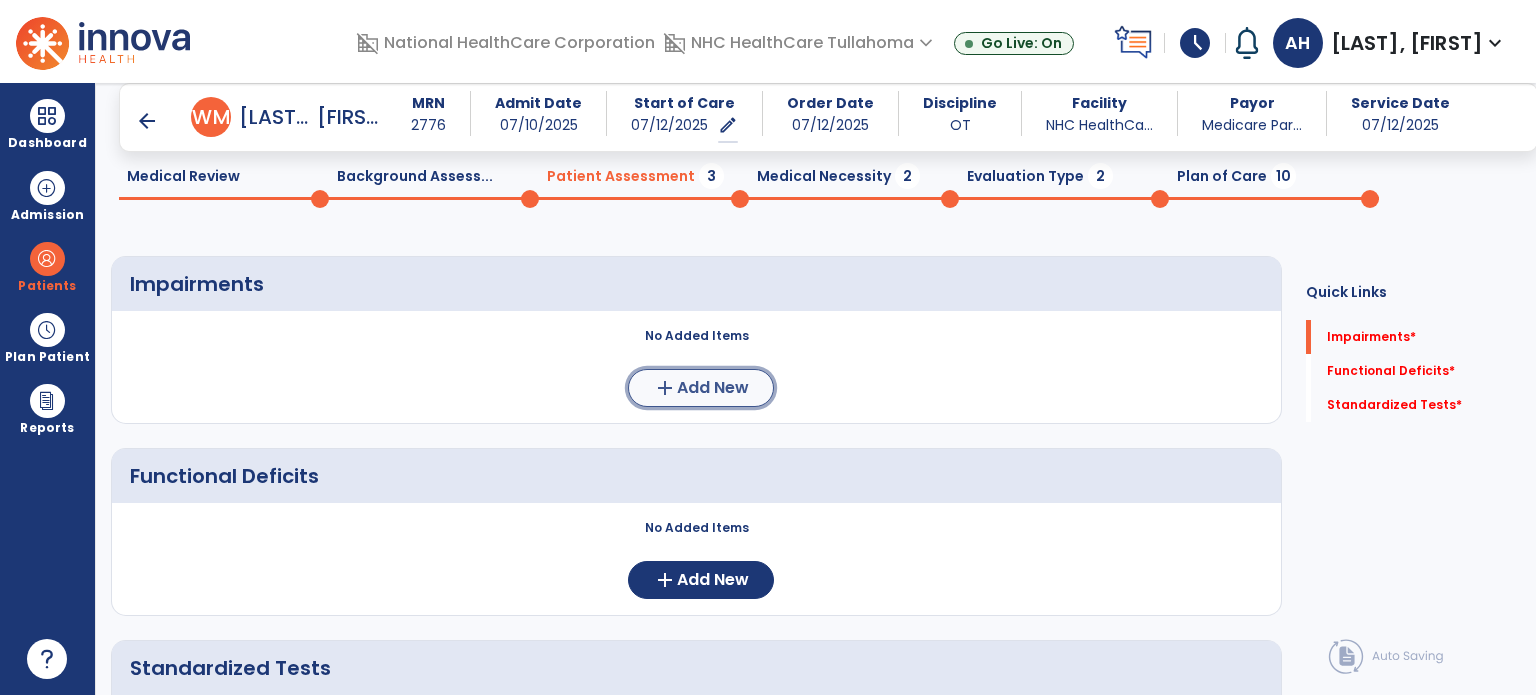 click on "add  Add New" 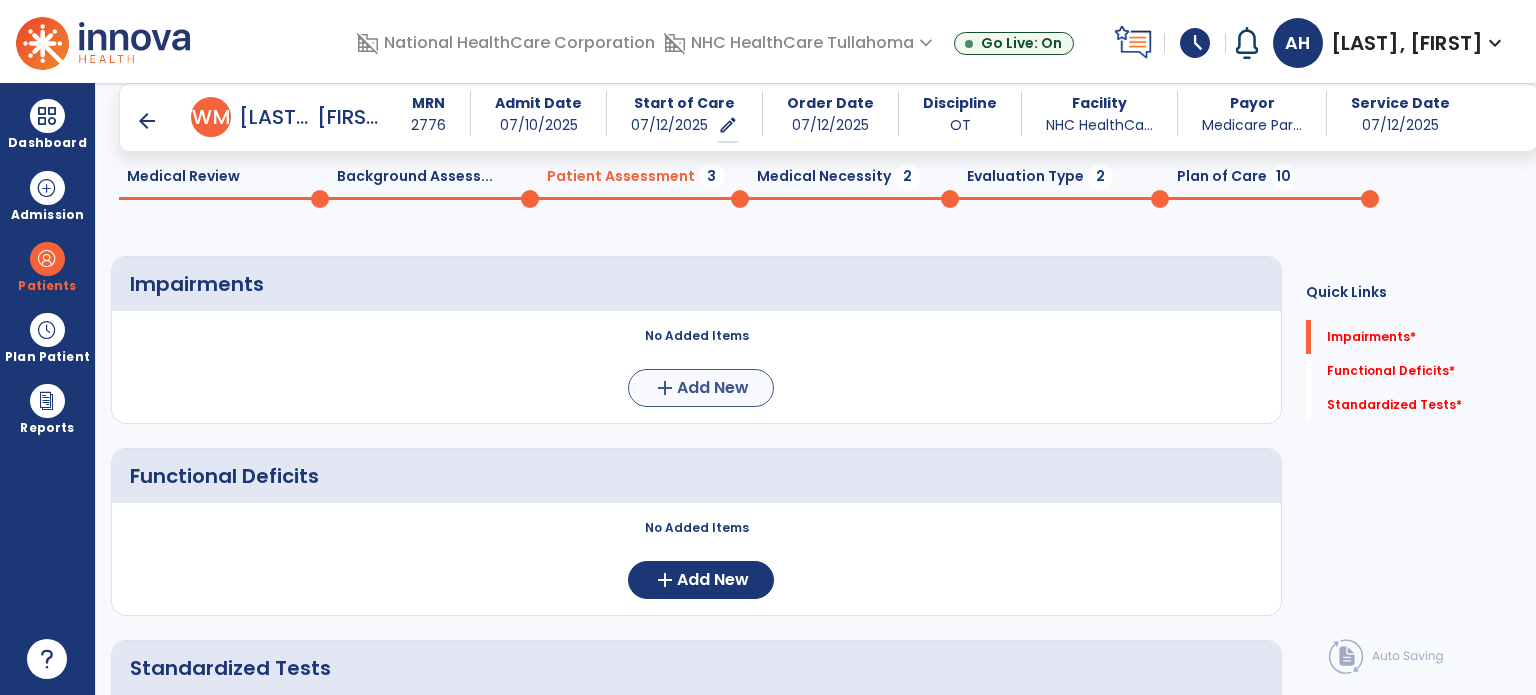 scroll, scrollTop: 0, scrollLeft: 0, axis: both 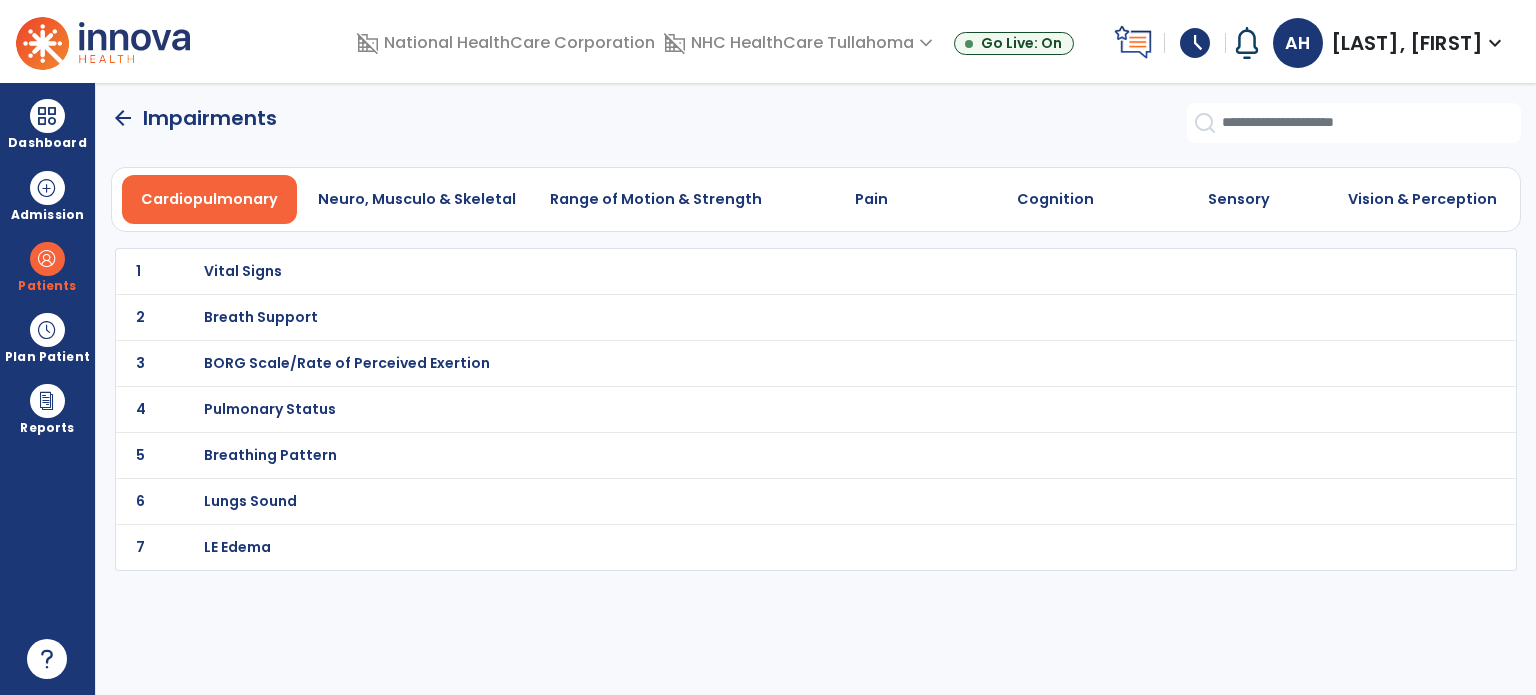 click on "Pulmonary Status" at bounding box center [243, 271] 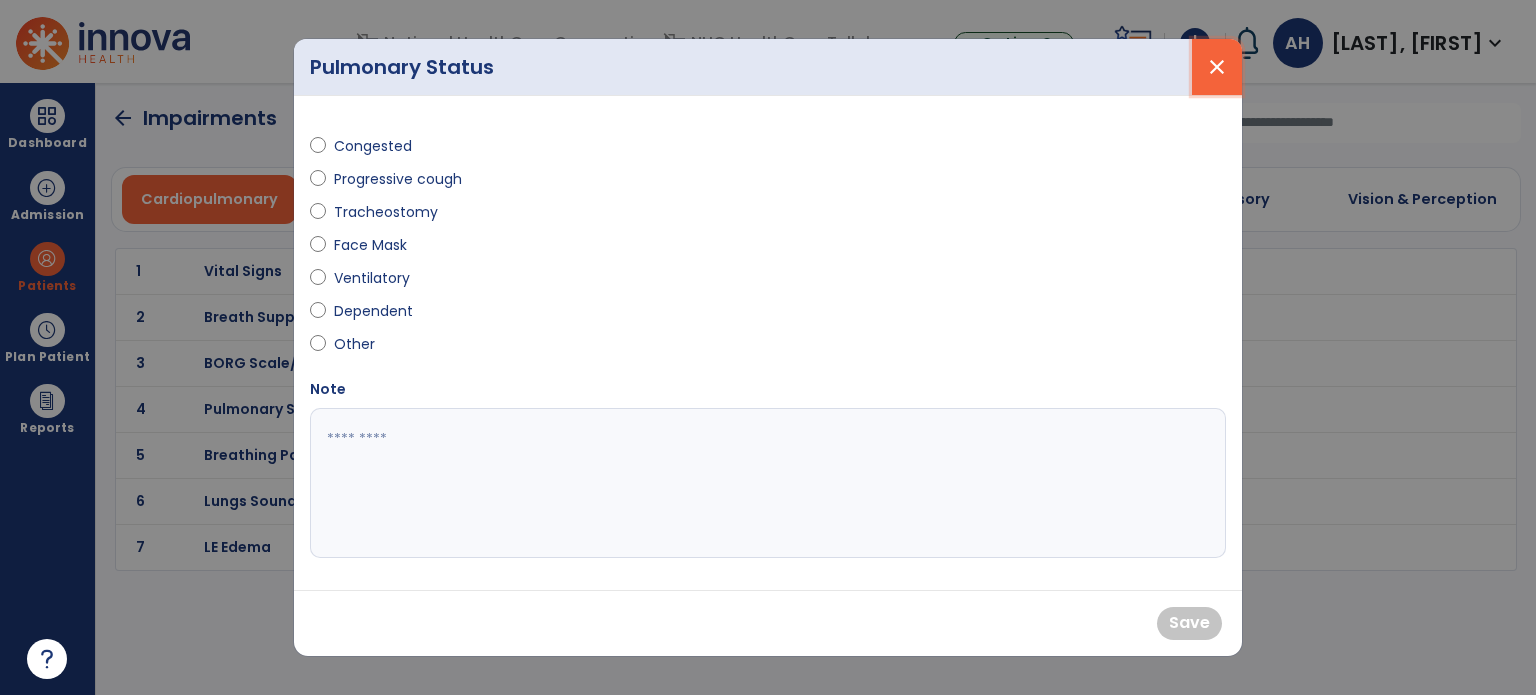 click on "close" at bounding box center (1217, 67) 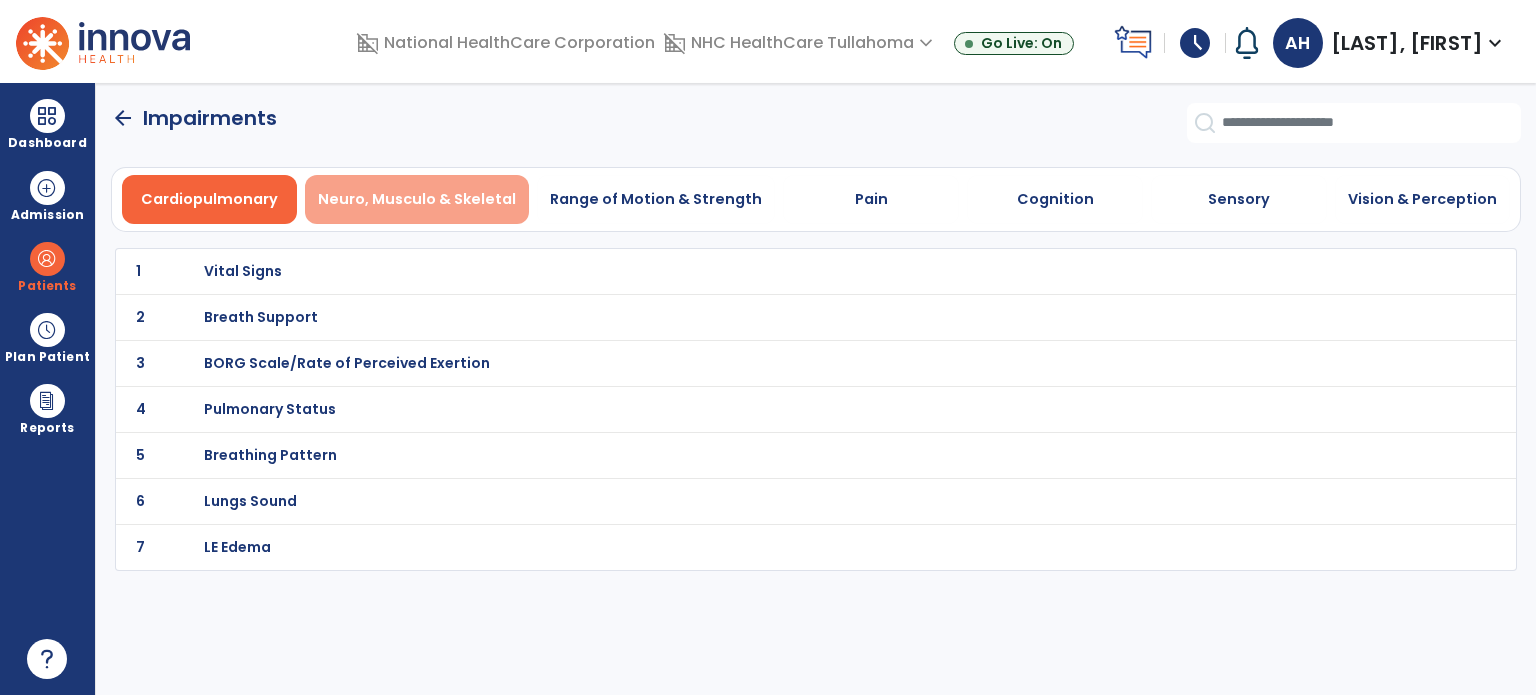 click on "Neuro, Musculo & Skeletal" at bounding box center (417, 199) 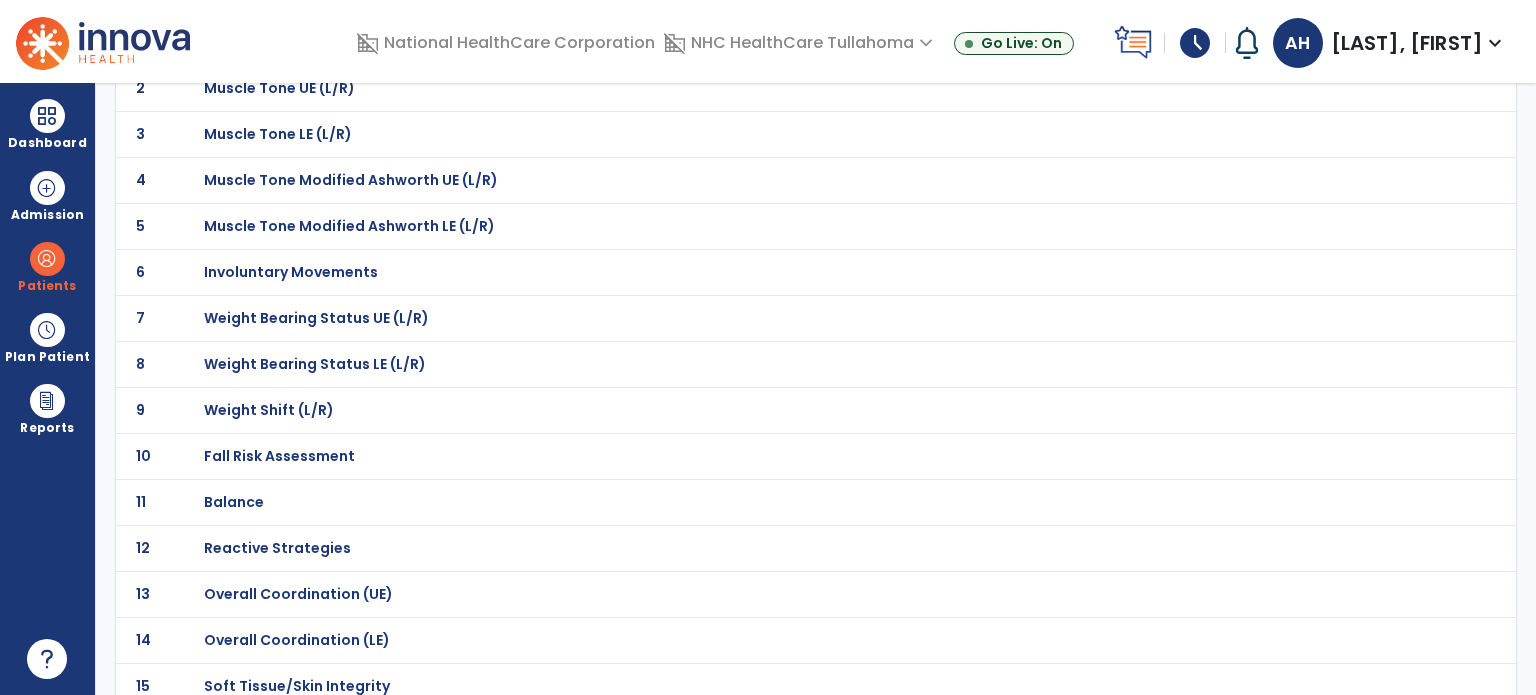 scroll, scrollTop: 232, scrollLeft: 0, axis: vertical 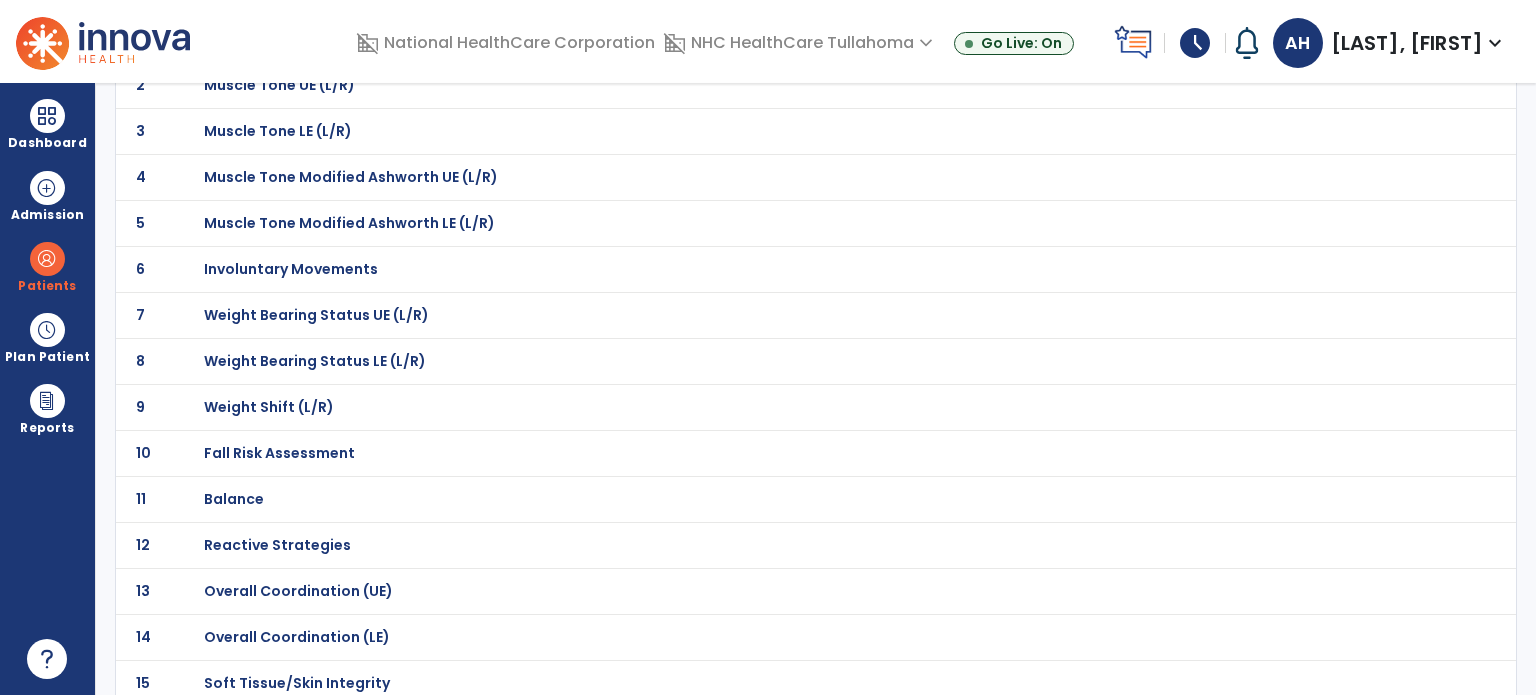 click on "Involuntary Movements" at bounding box center [275, 39] 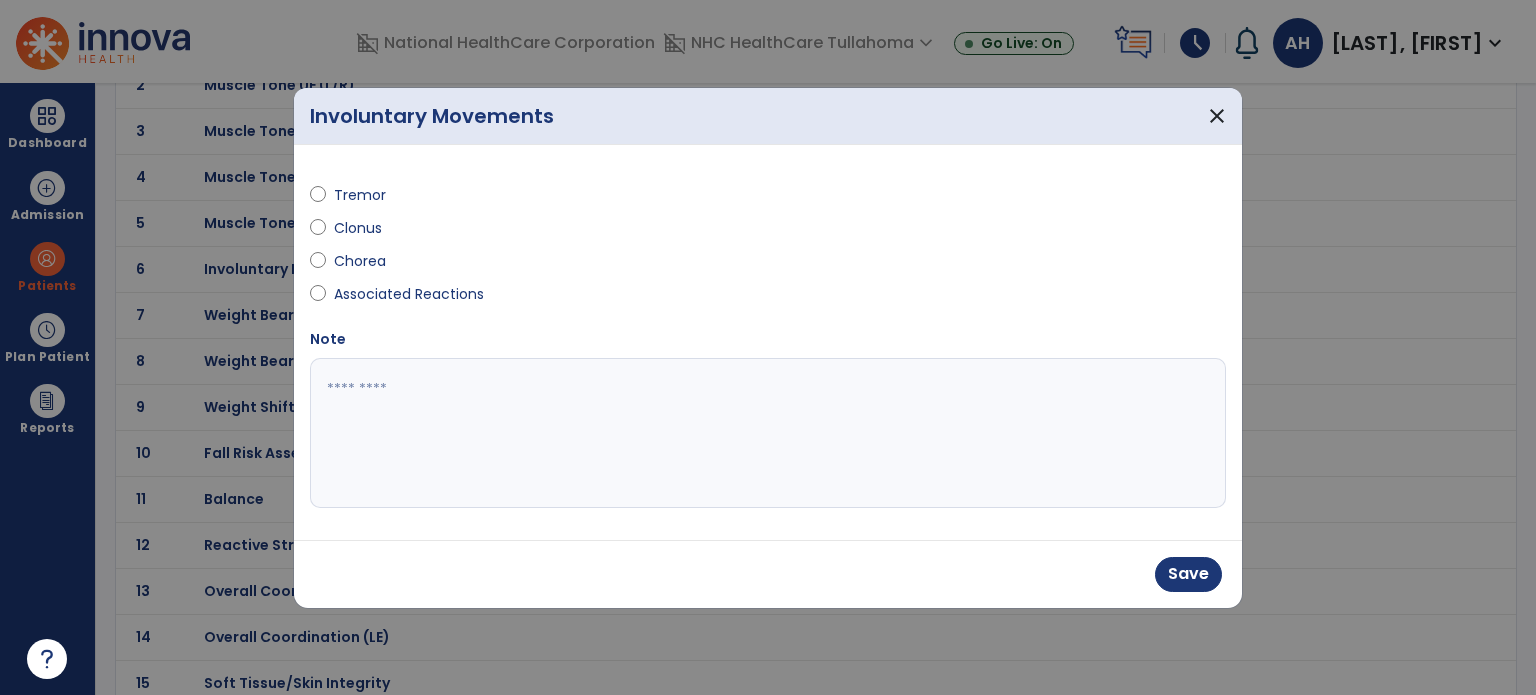 click at bounding box center [768, 433] 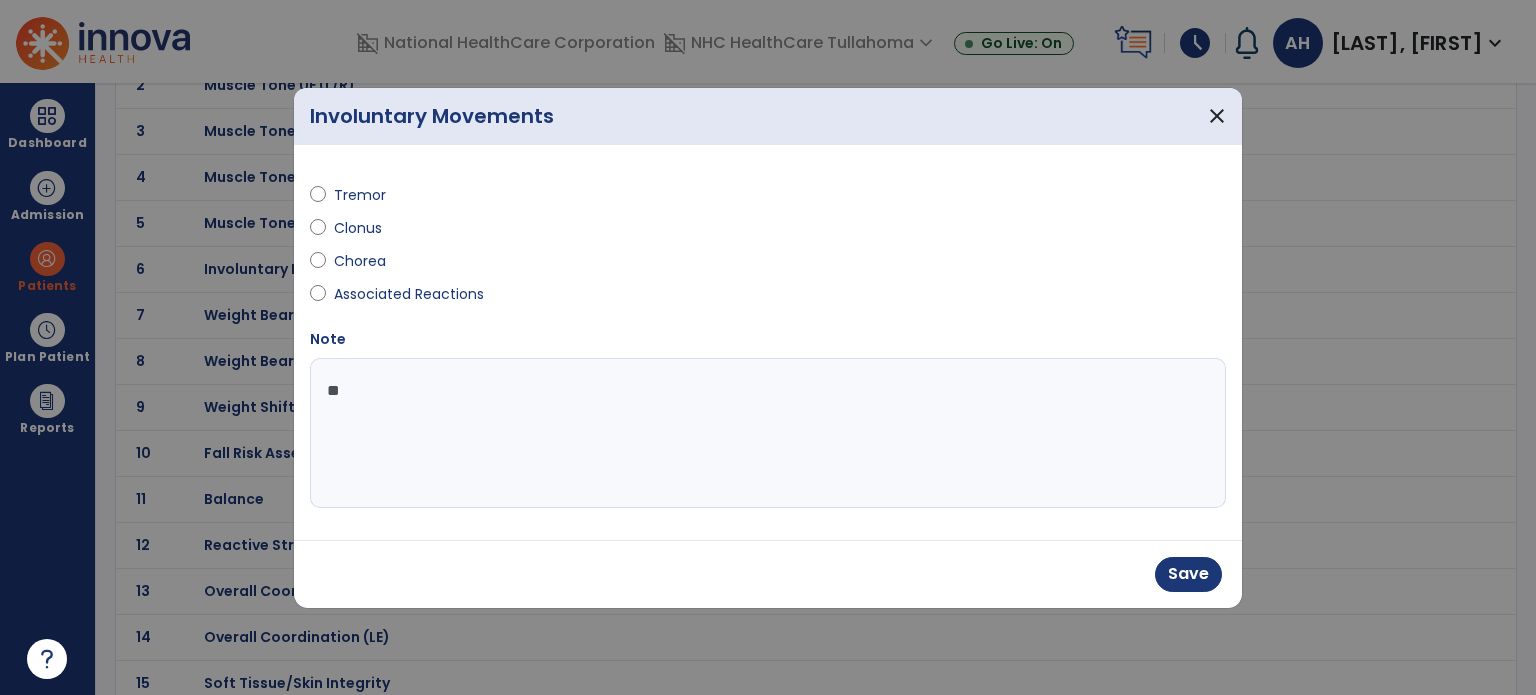 type on "*" 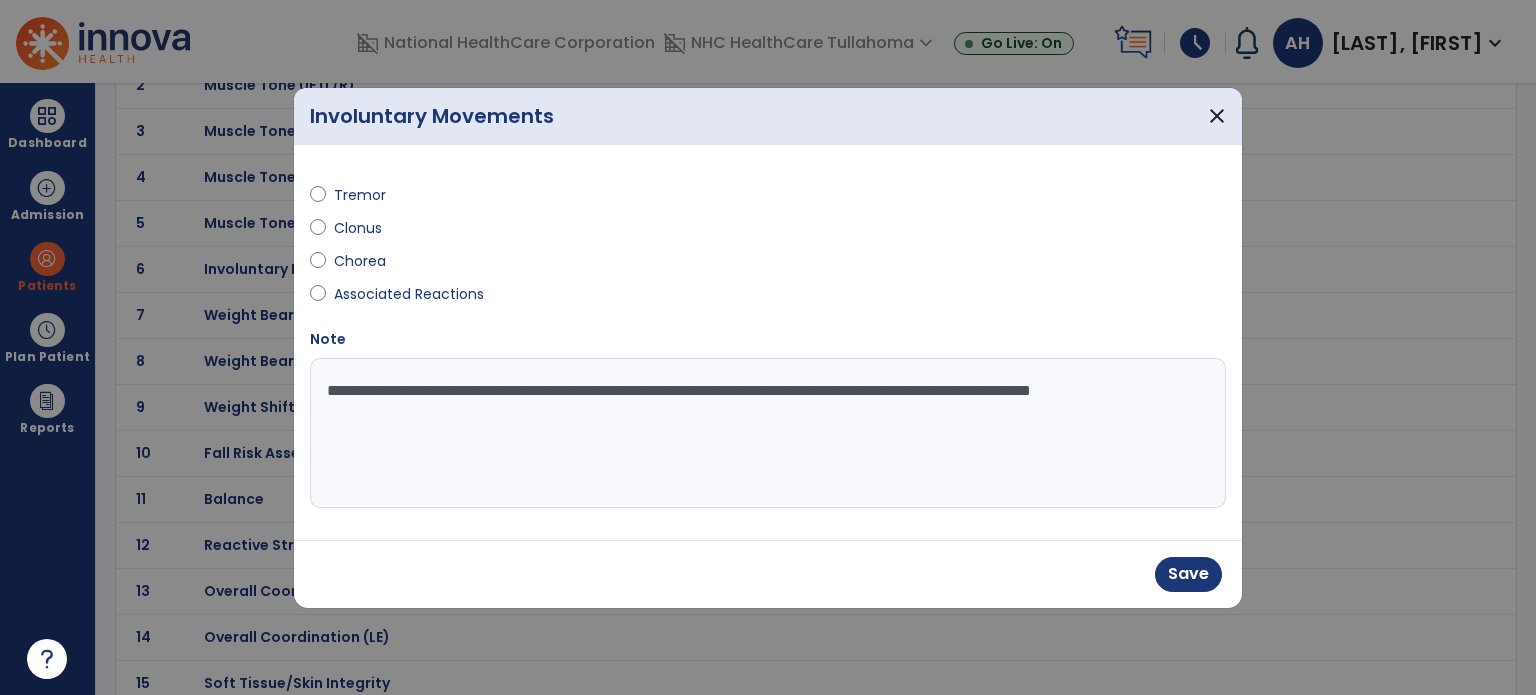click on "**********" at bounding box center (768, 433) 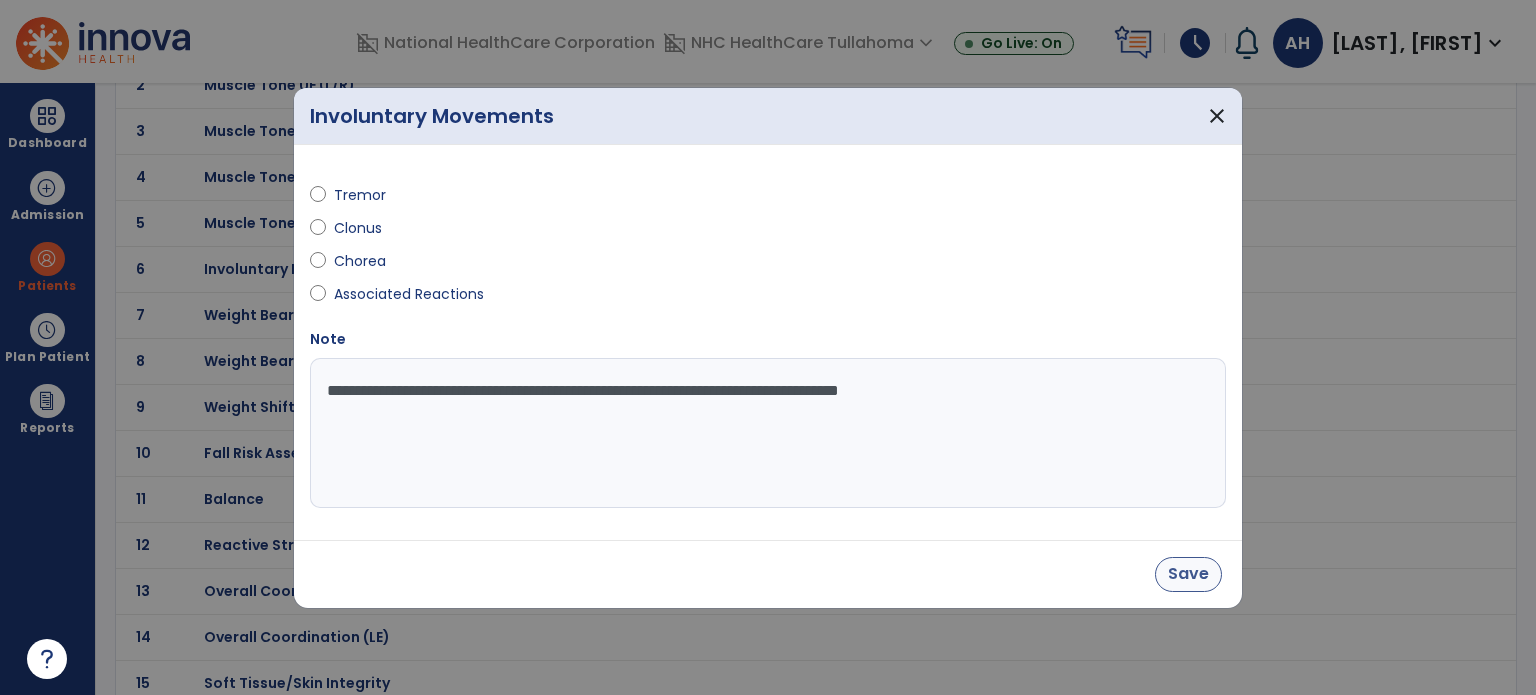 type on "**********" 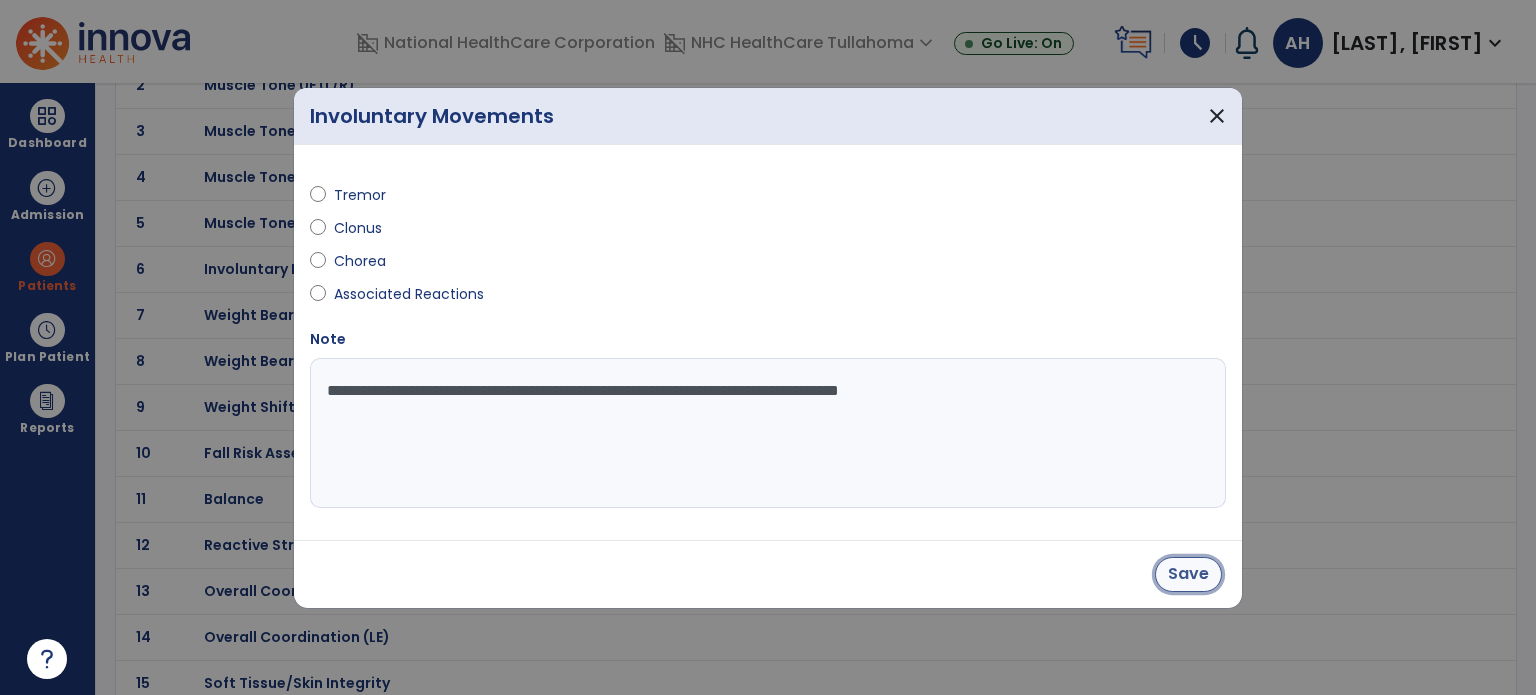 click on "Save" at bounding box center [1188, 574] 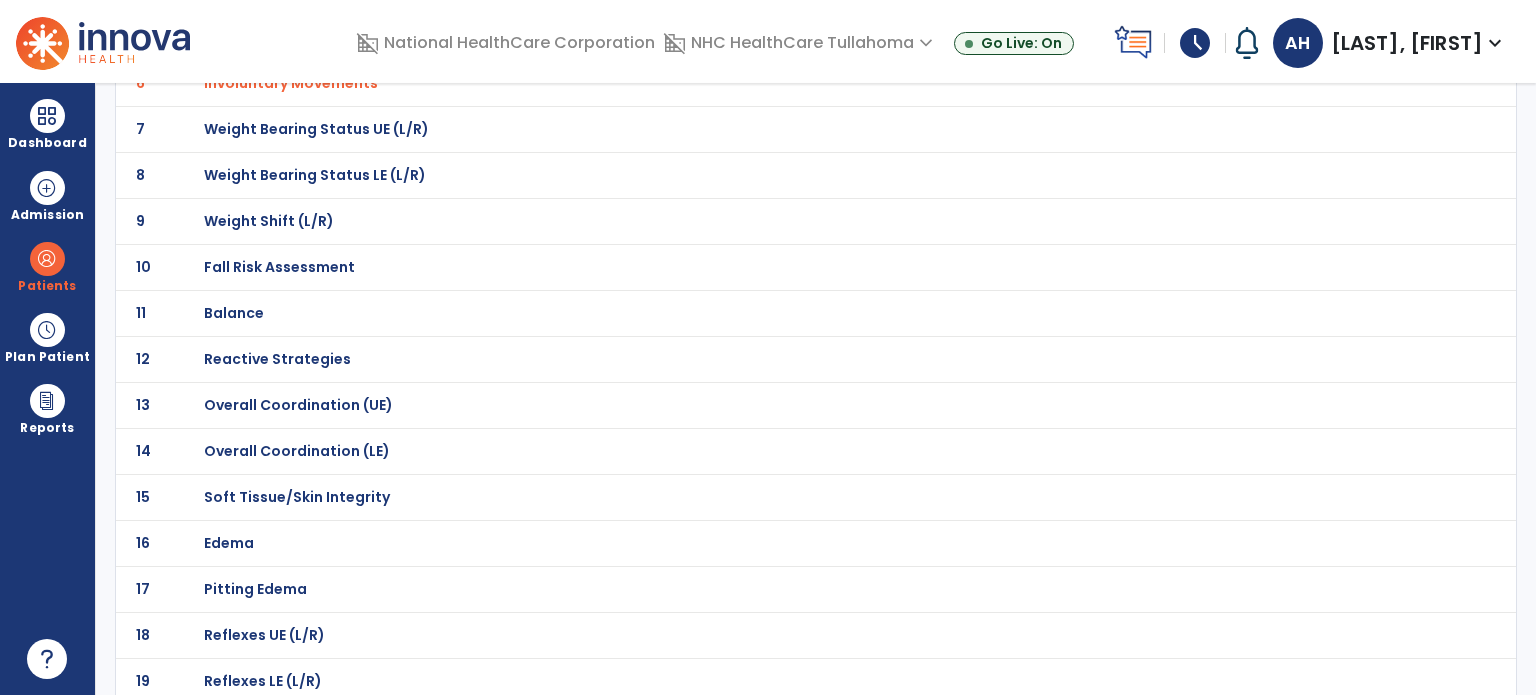 scroll, scrollTop: 444, scrollLeft: 0, axis: vertical 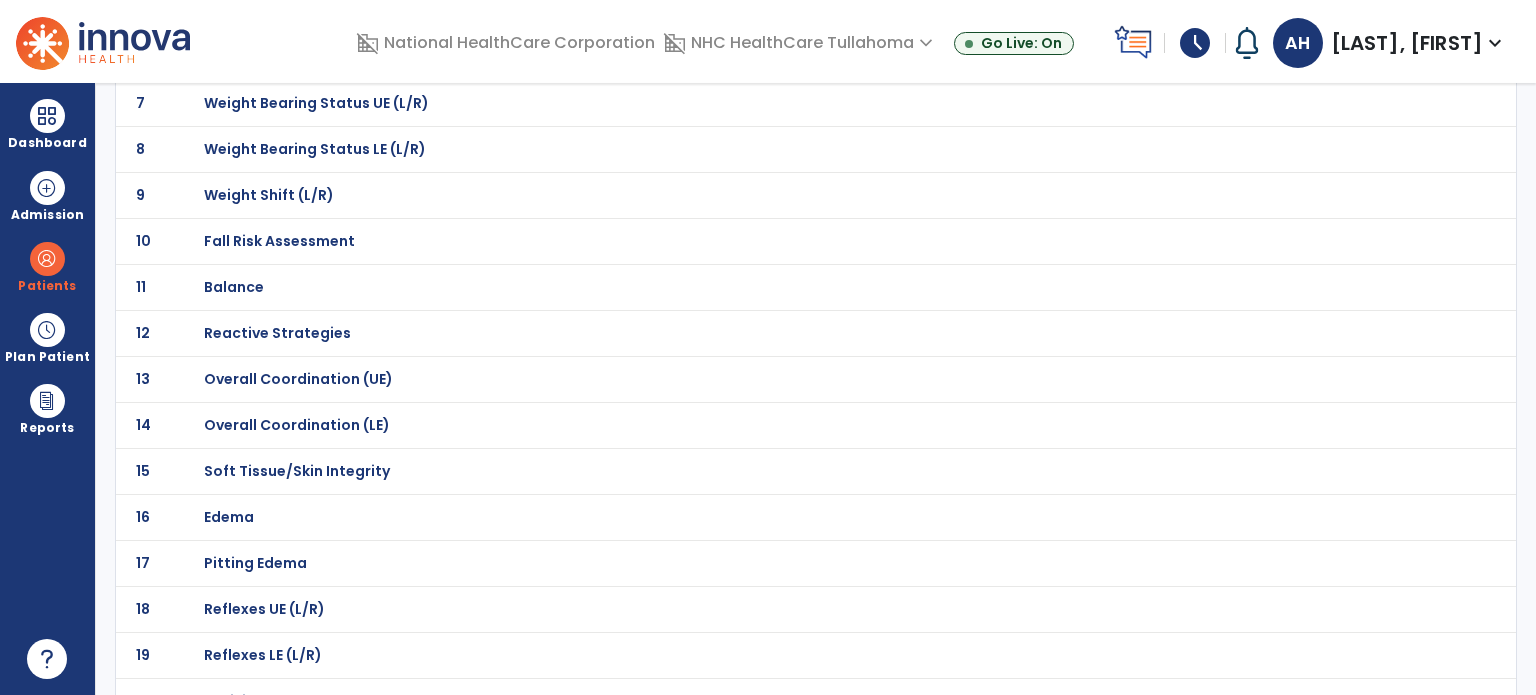click on "Overall Coordination (UE)" at bounding box center [275, -173] 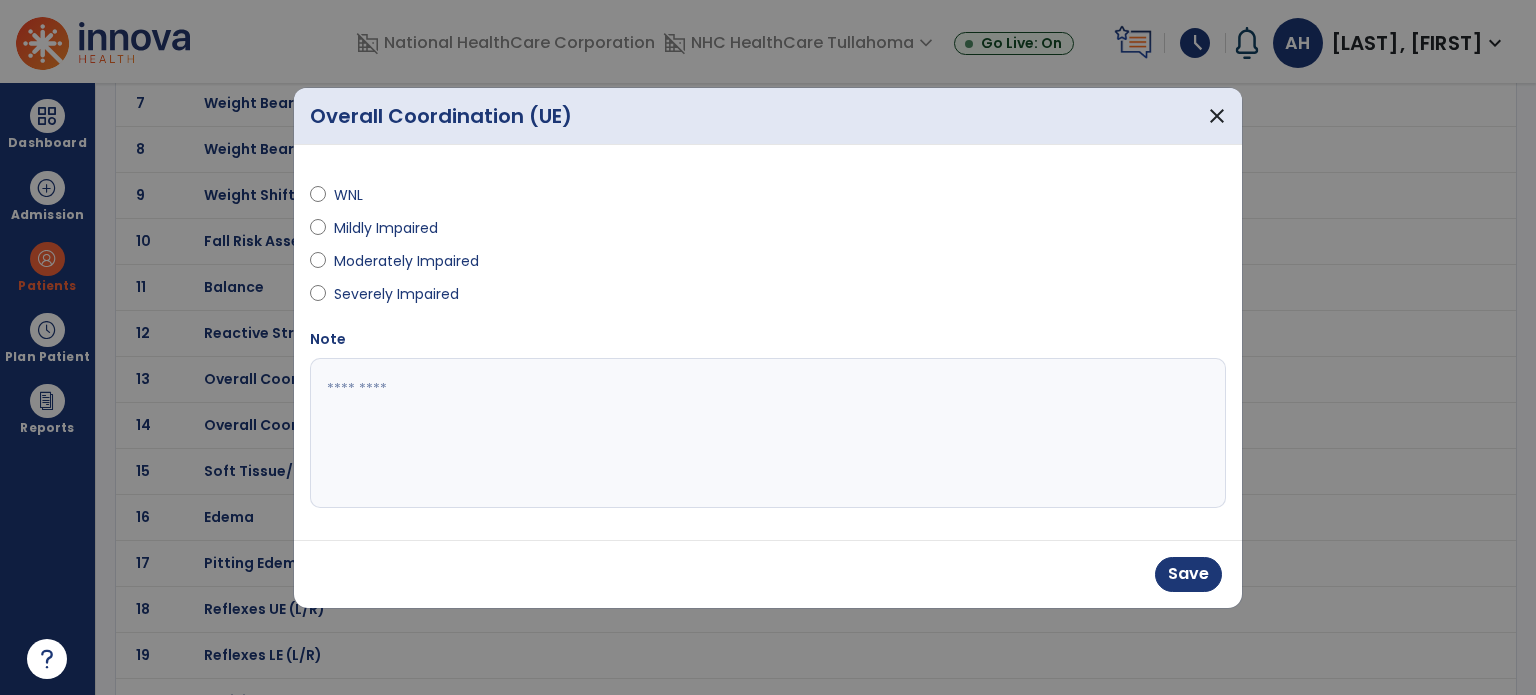 click at bounding box center [768, 433] 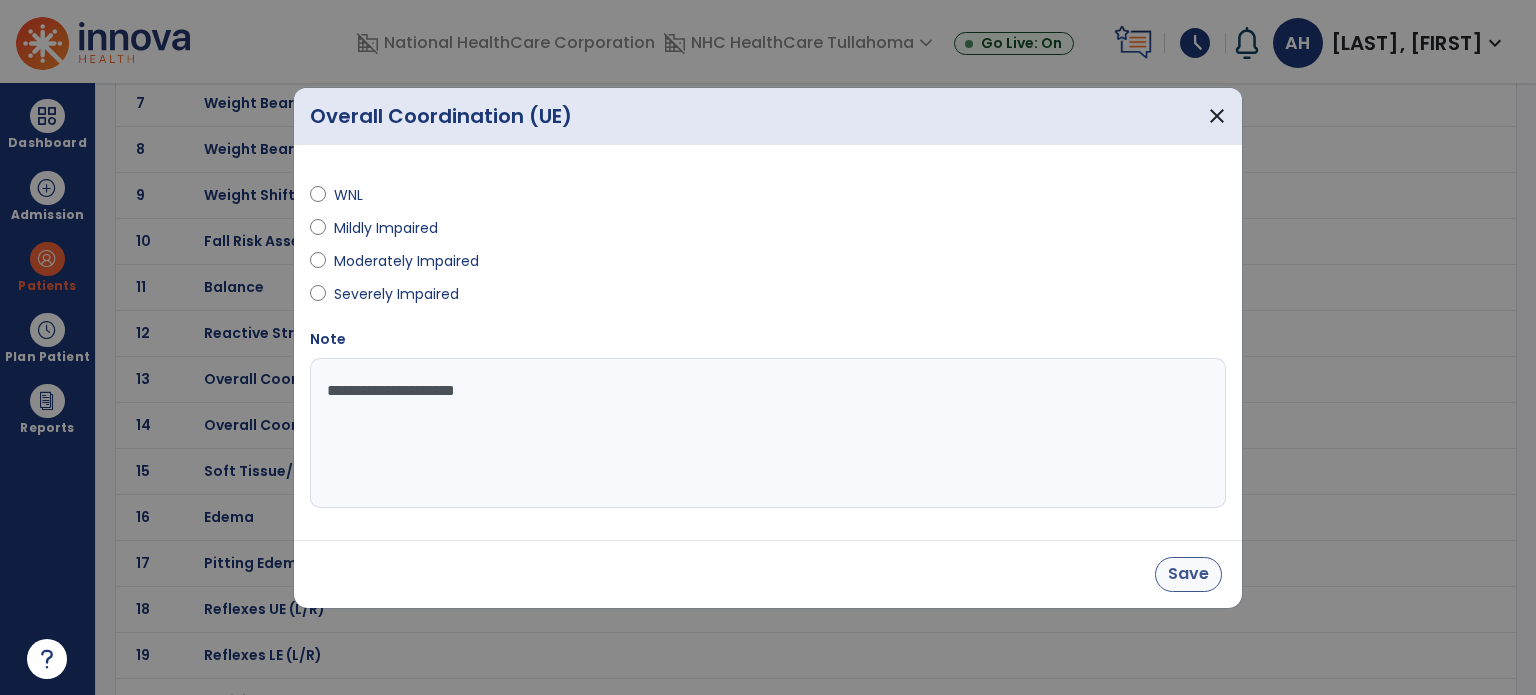 type on "**********" 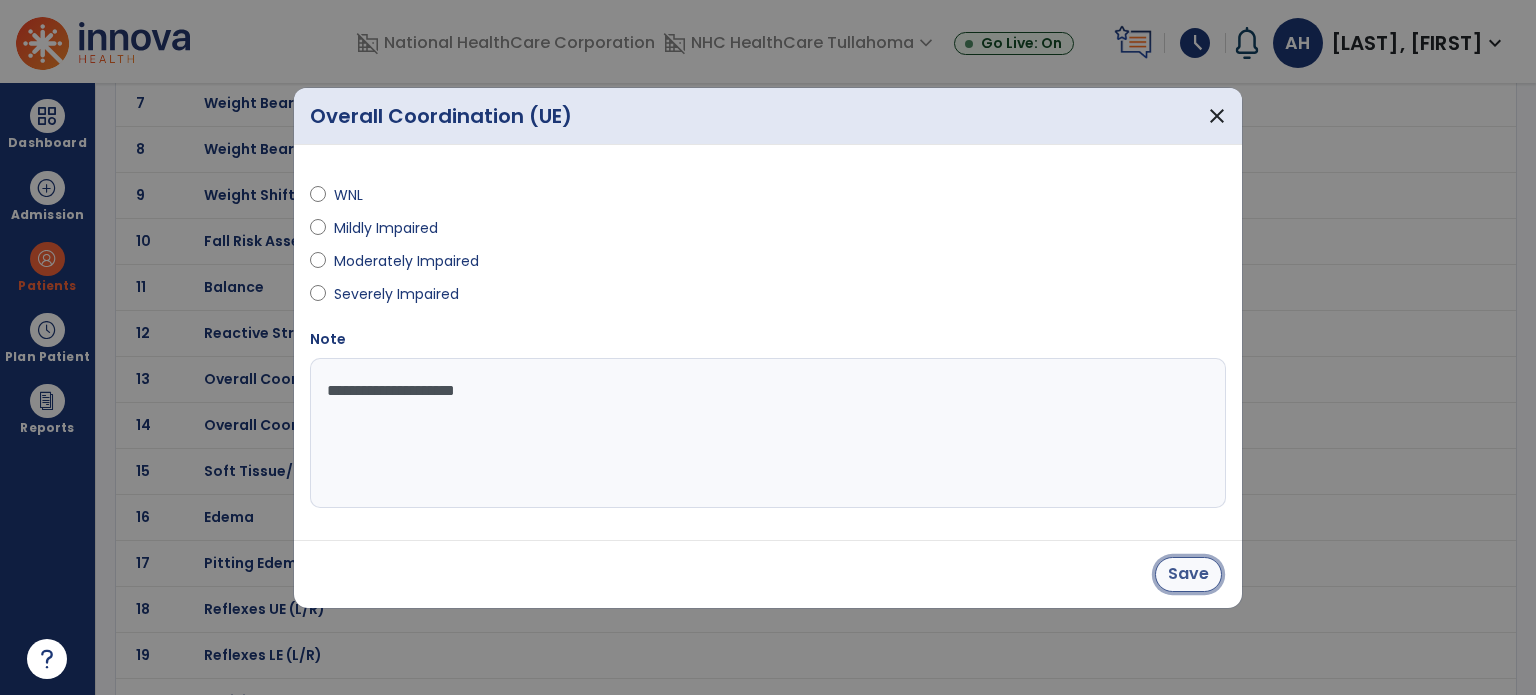 click on "Save" at bounding box center (1188, 574) 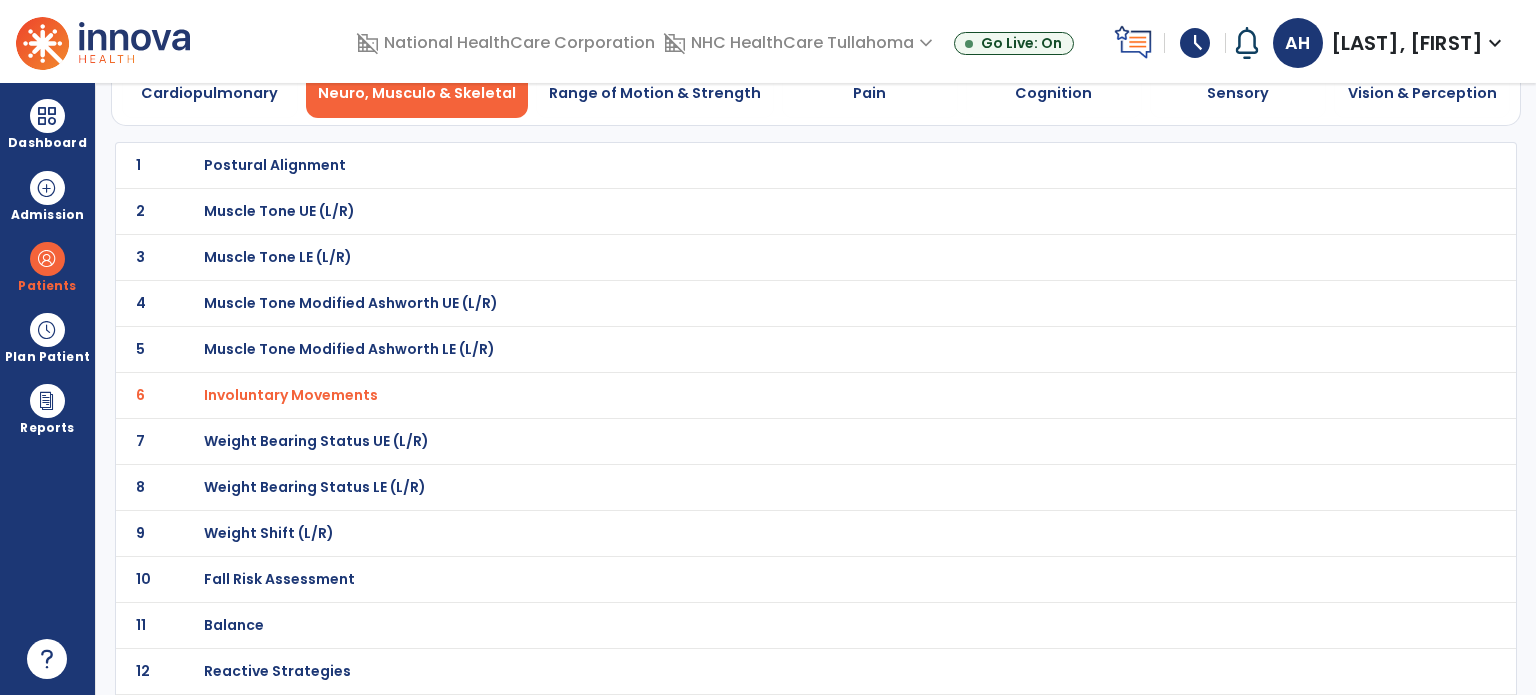 scroll, scrollTop: 0, scrollLeft: 0, axis: both 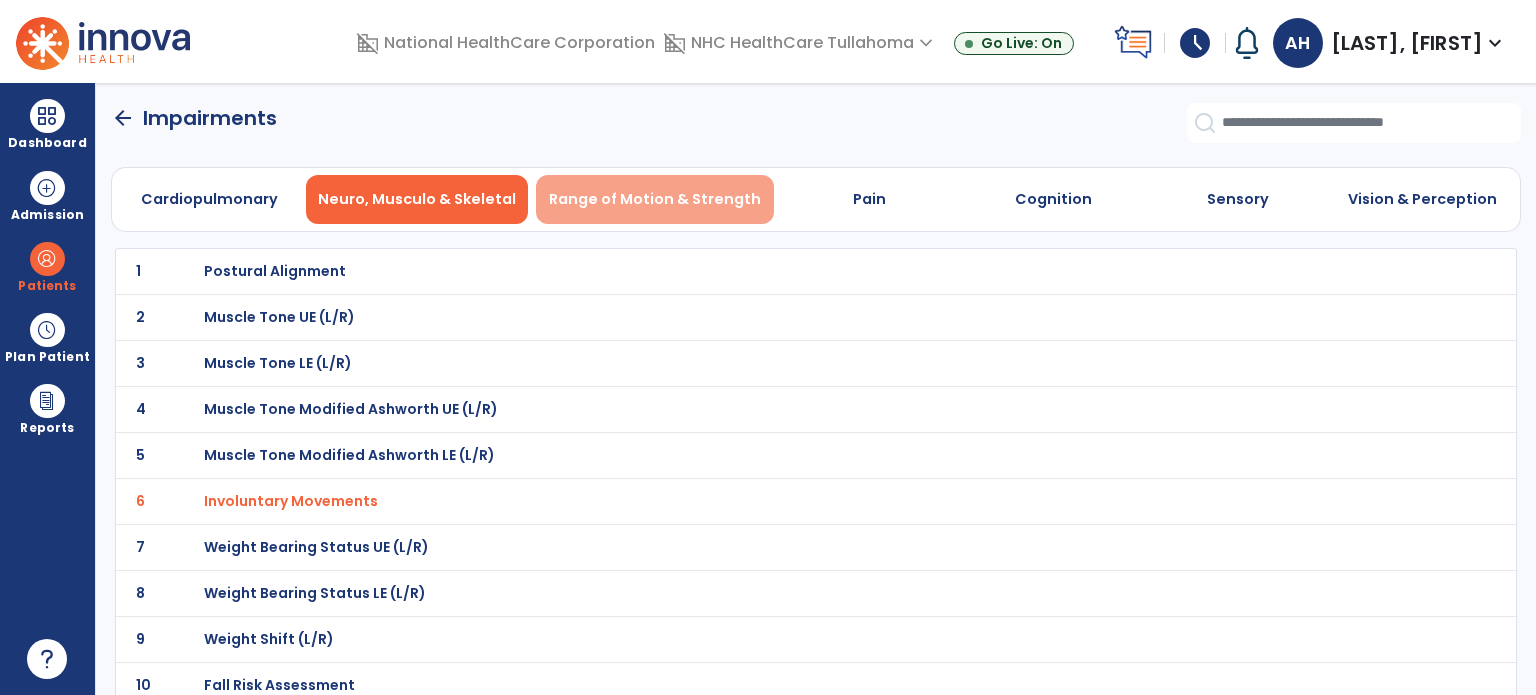 click on "Range of Motion & Strength" at bounding box center (655, 199) 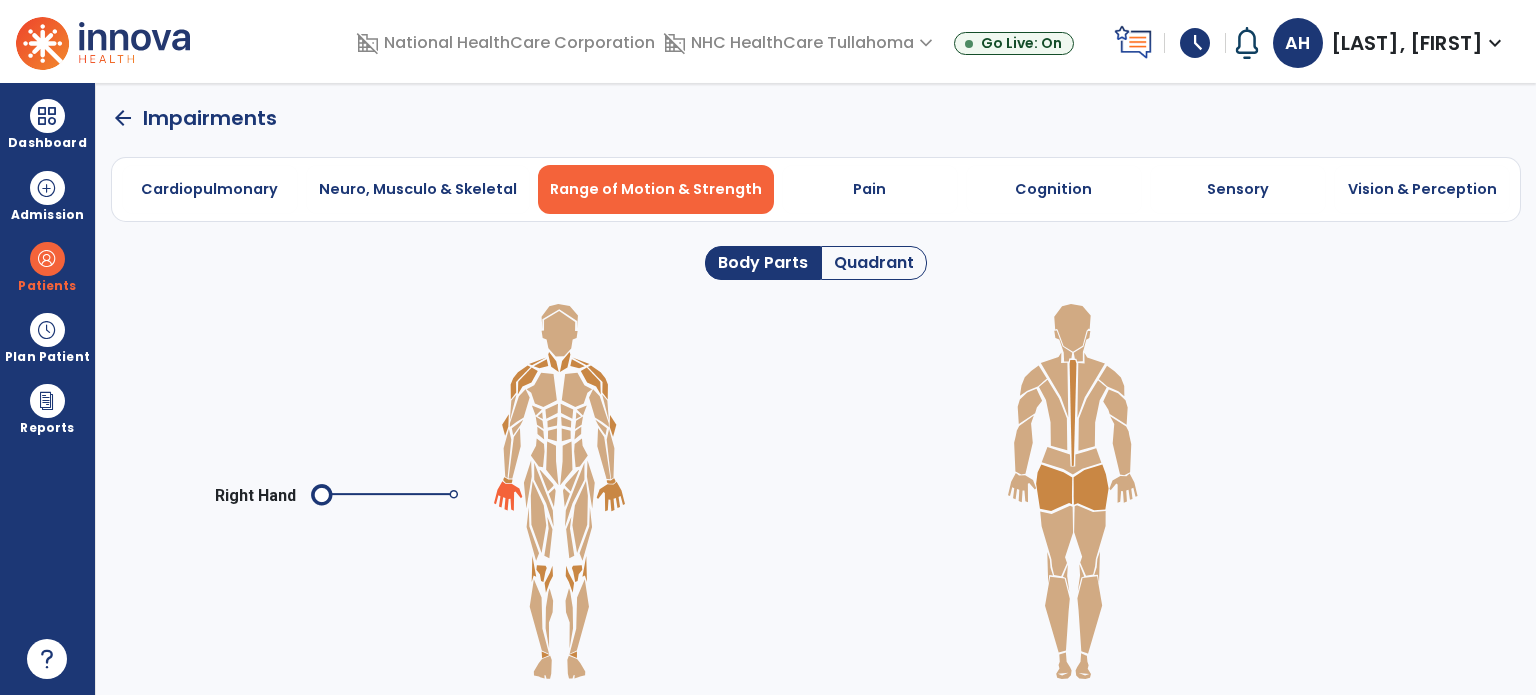 click 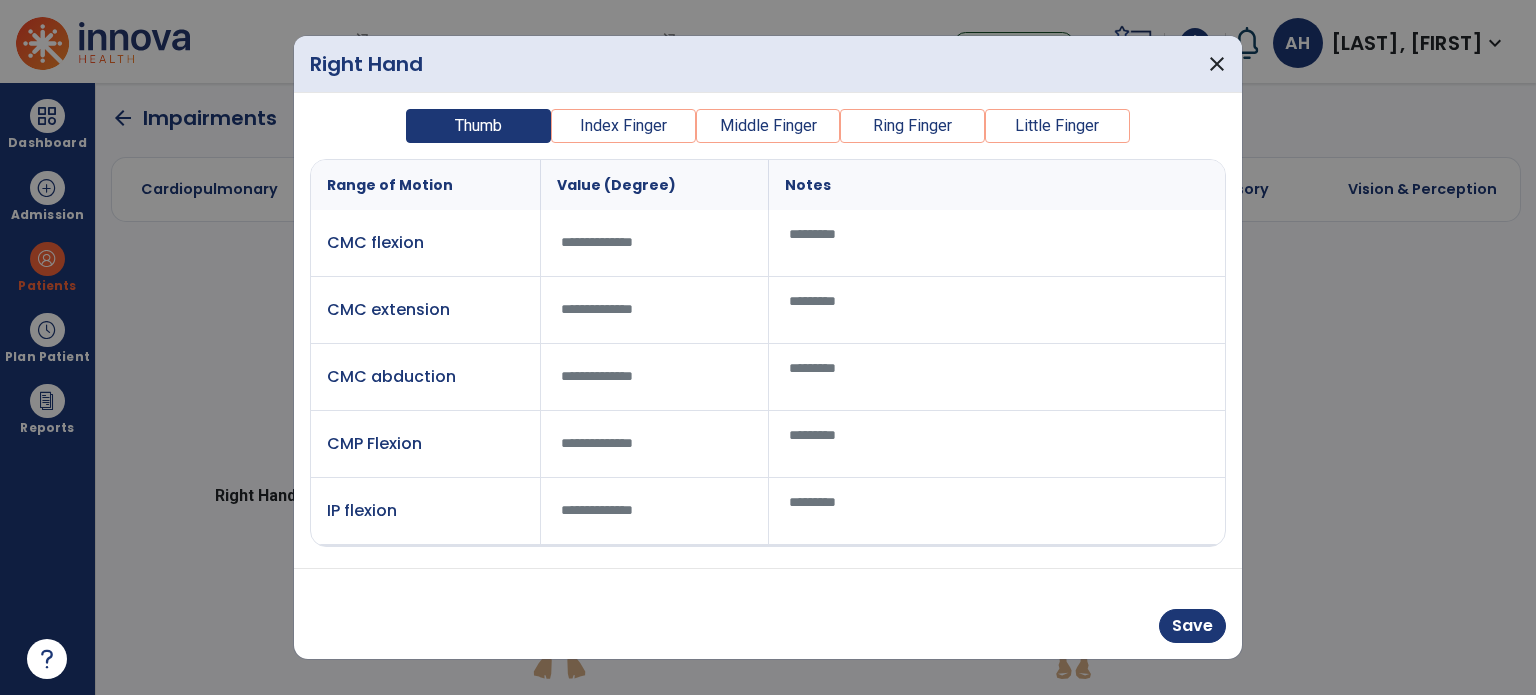 scroll, scrollTop: 188, scrollLeft: 0, axis: vertical 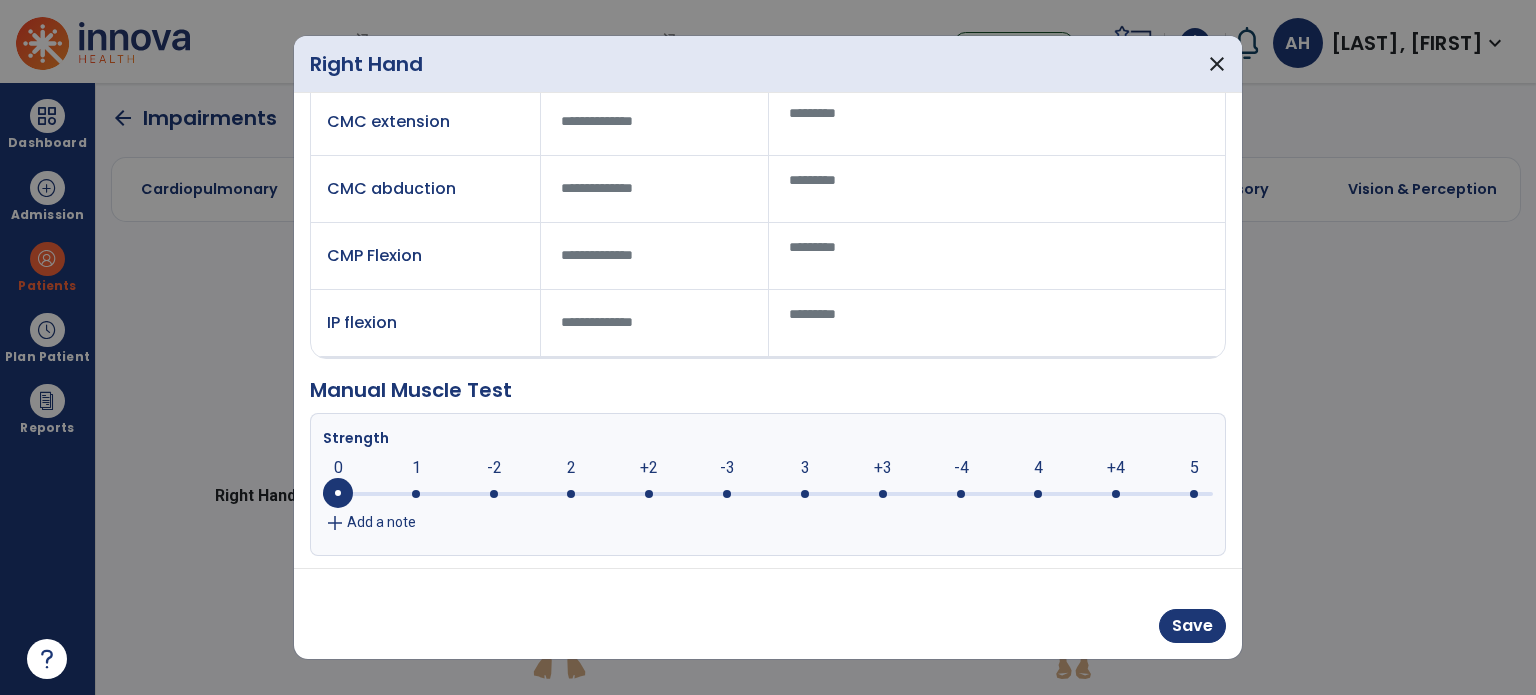 click at bounding box center [1038, 494] 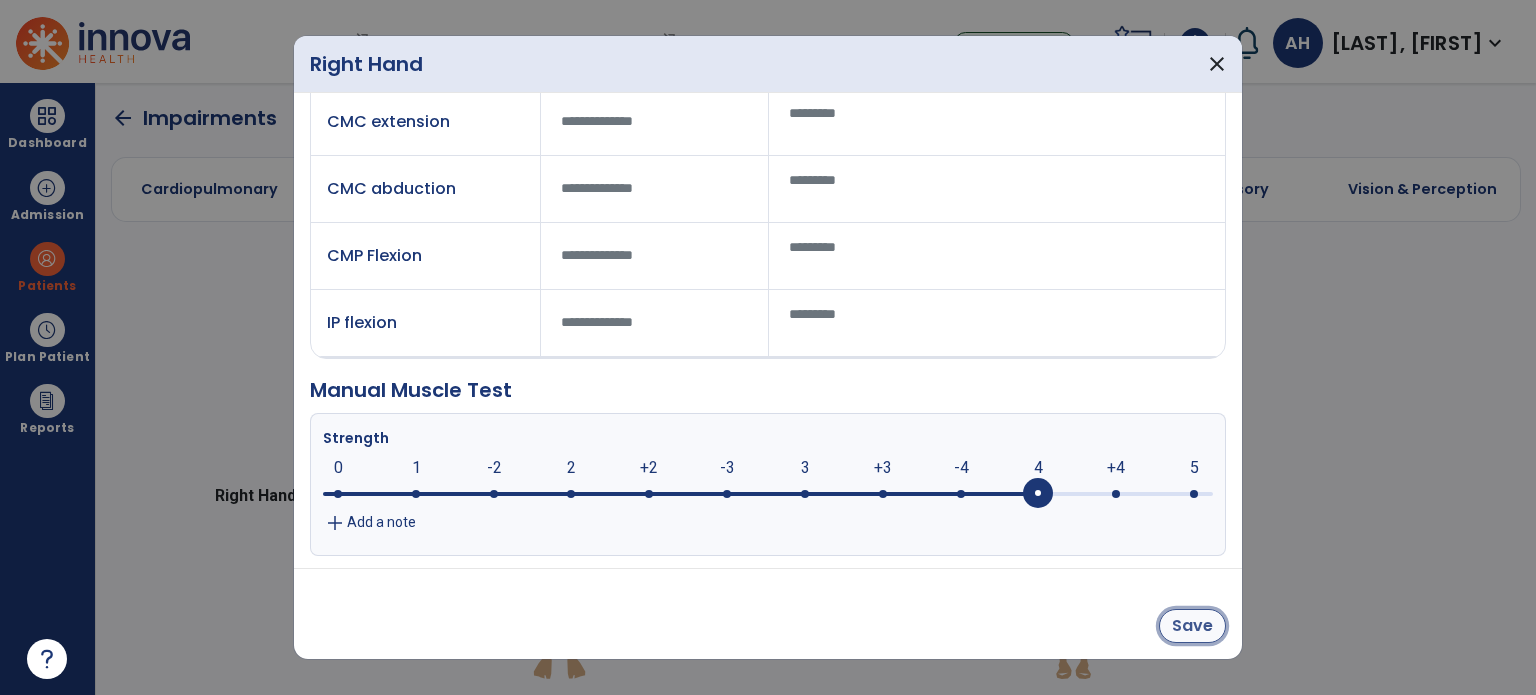 click on "Save" at bounding box center (1192, 626) 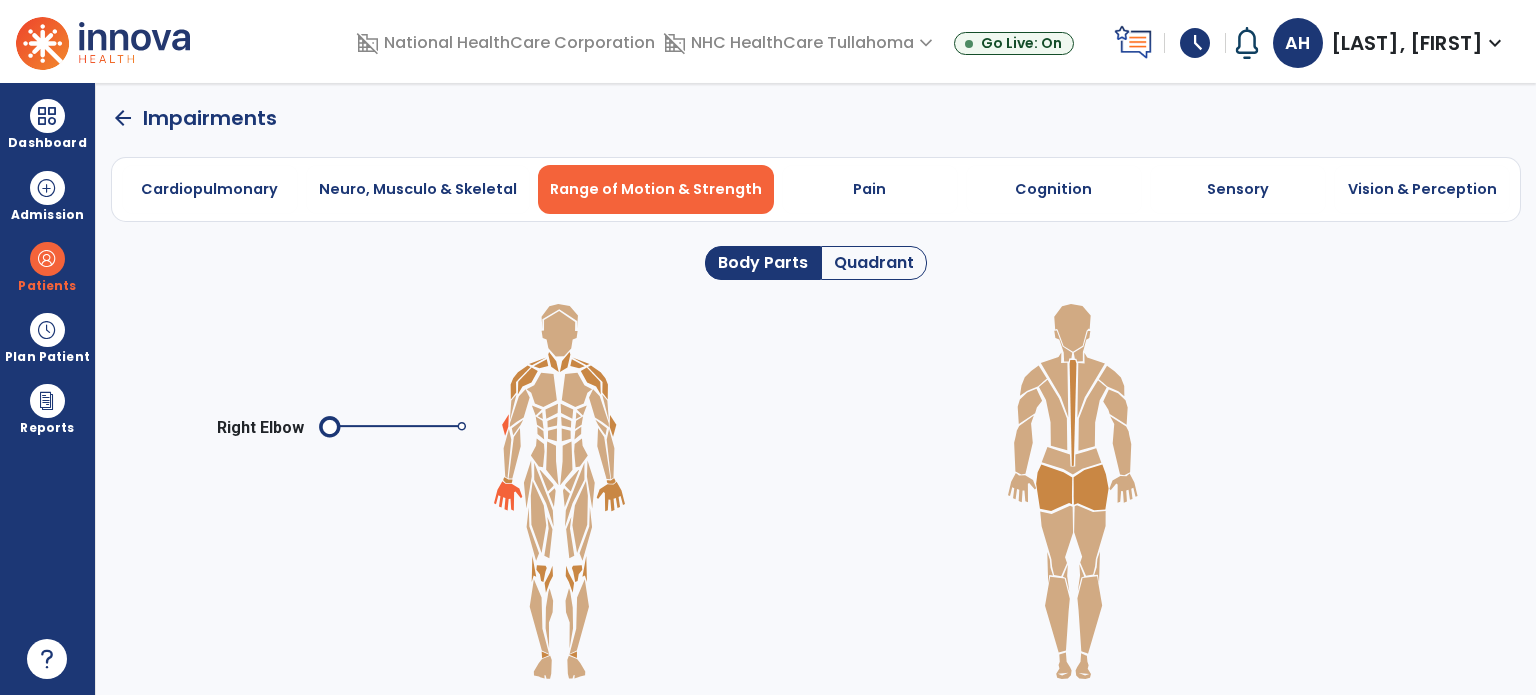 click 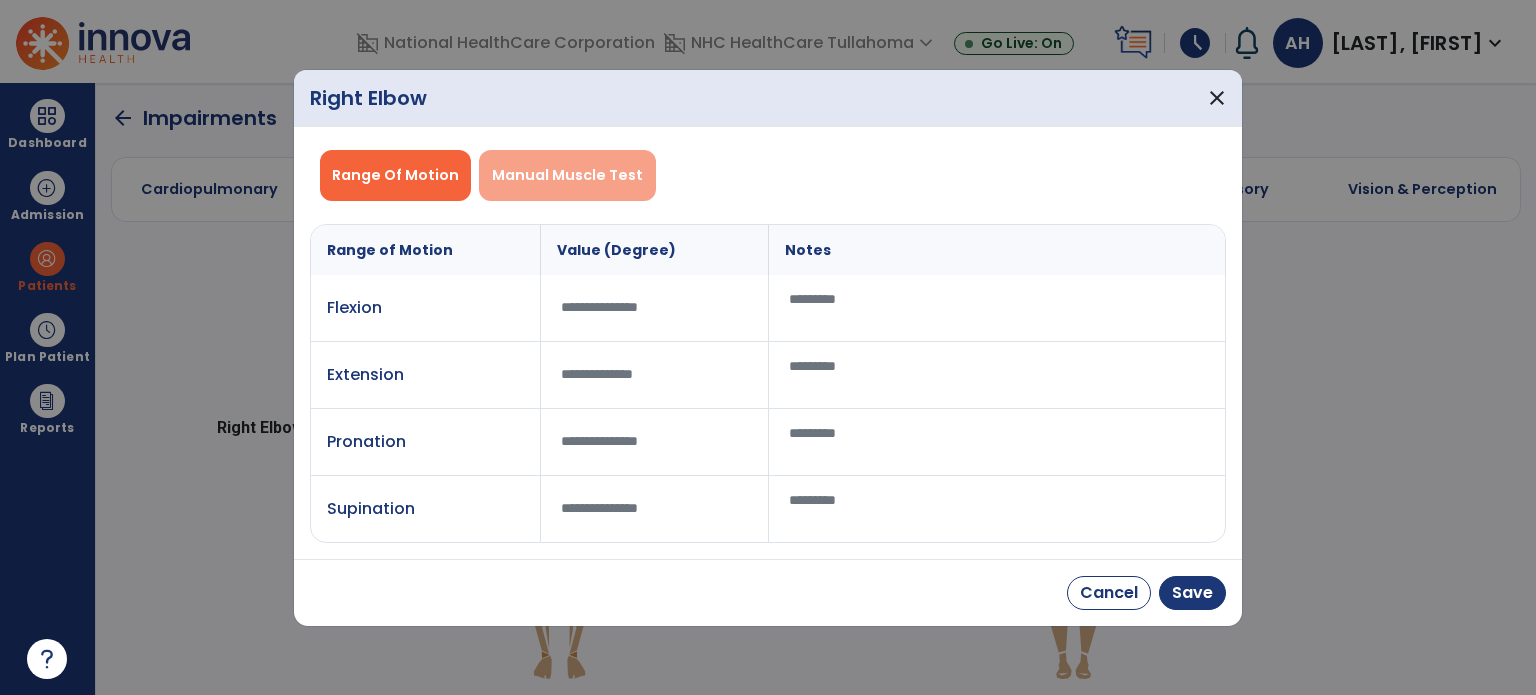 click on "Manual Muscle Test" at bounding box center (567, 175) 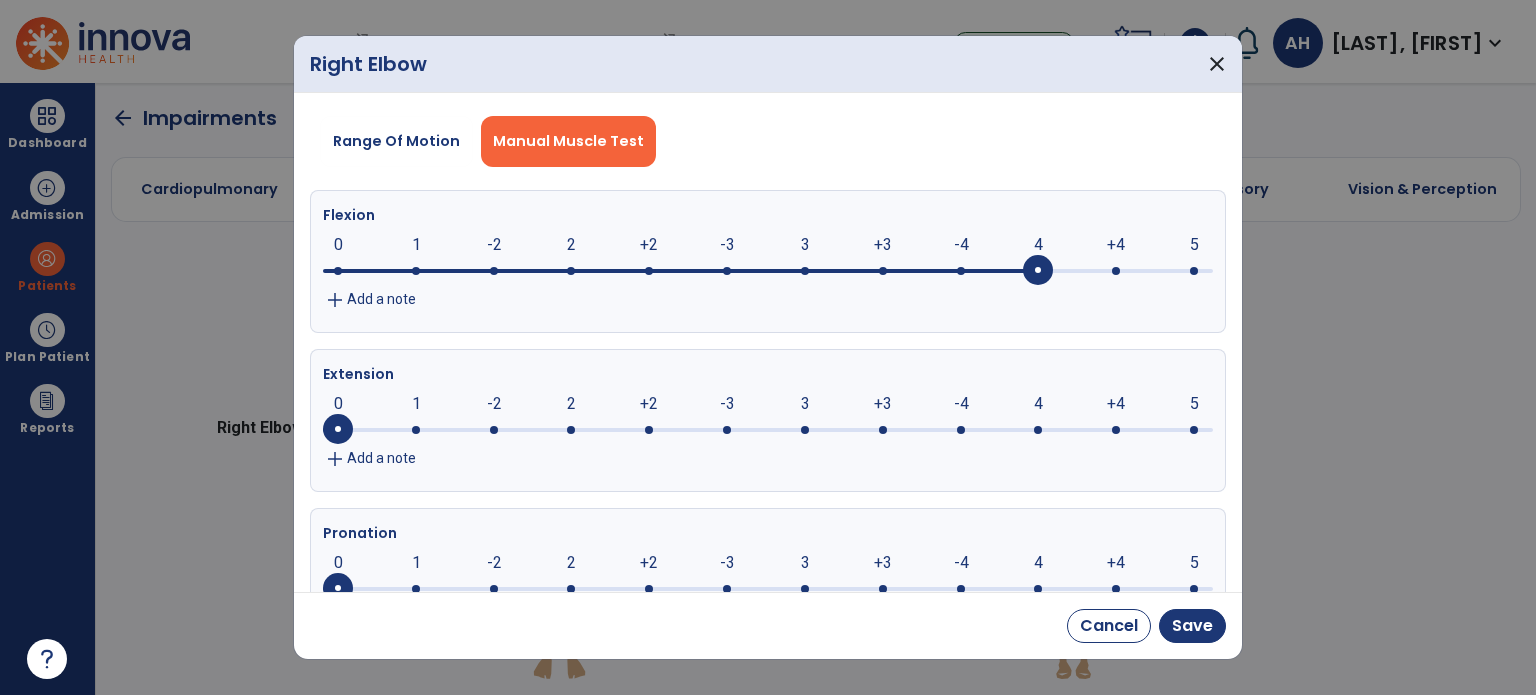 click 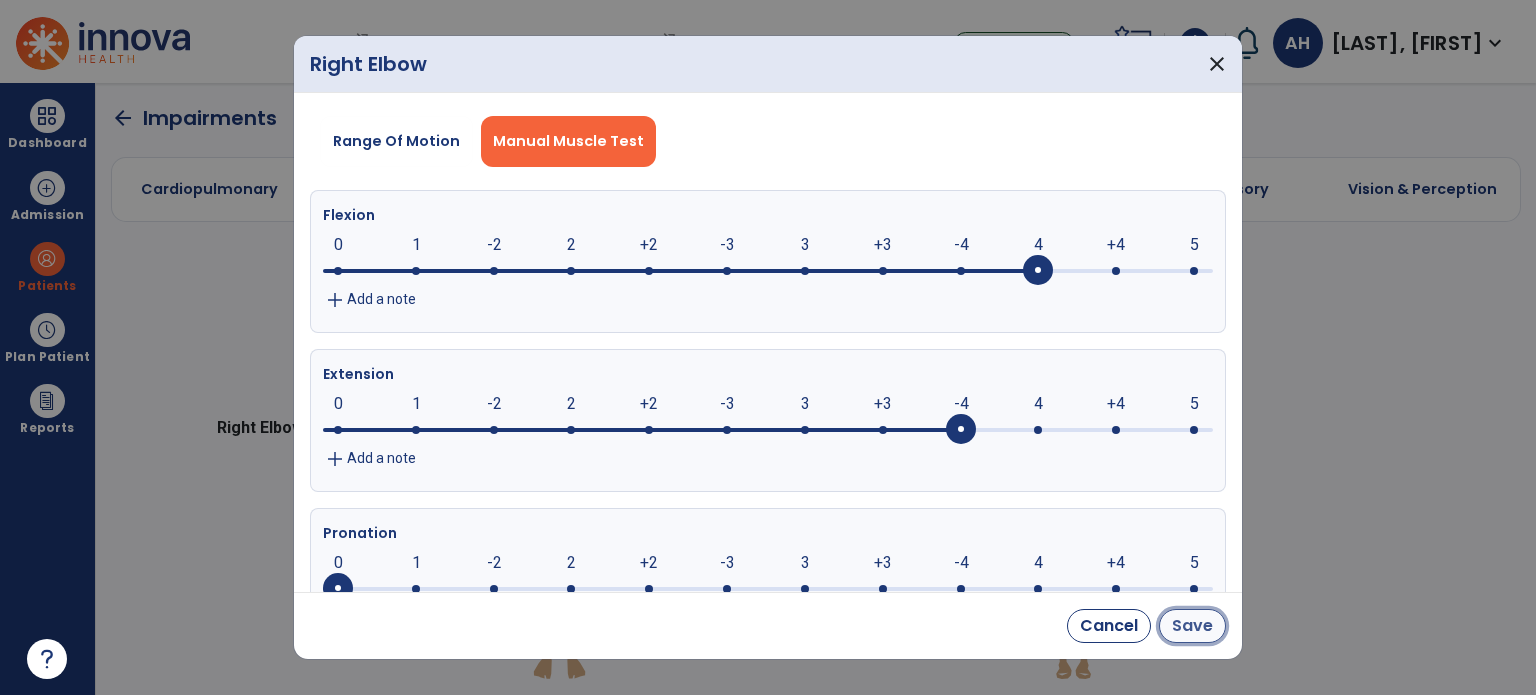 click on "Save" at bounding box center [1192, 626] 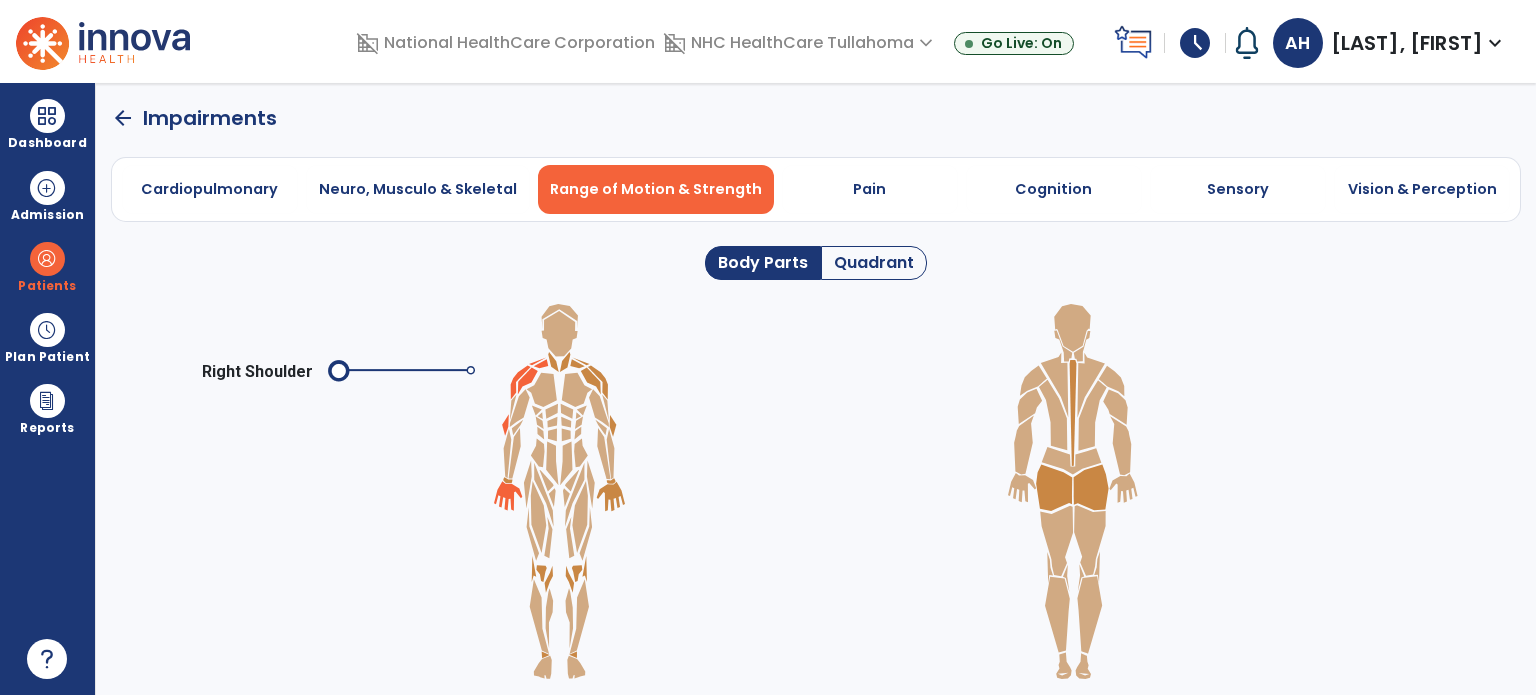 click 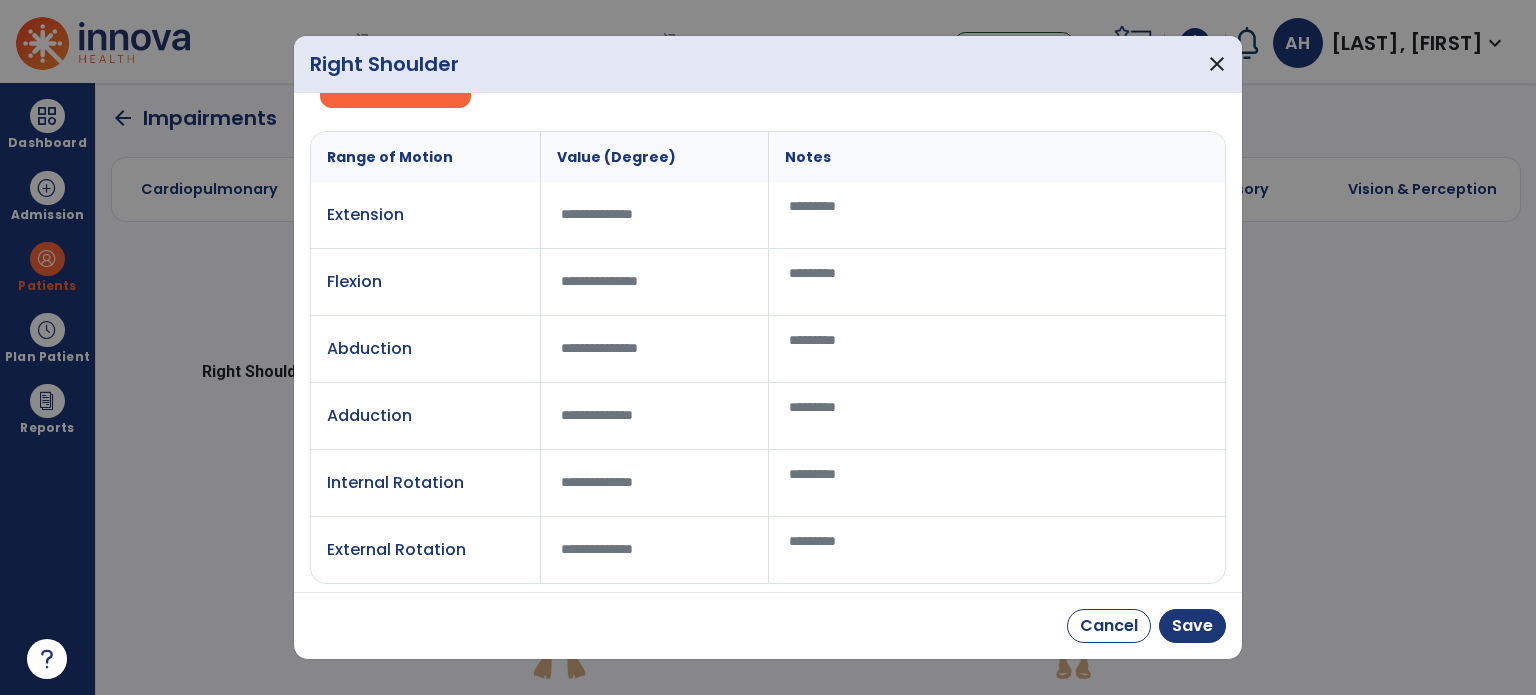 scroll, scrollTop: 63, scrollLeft: 0, axis: vertical 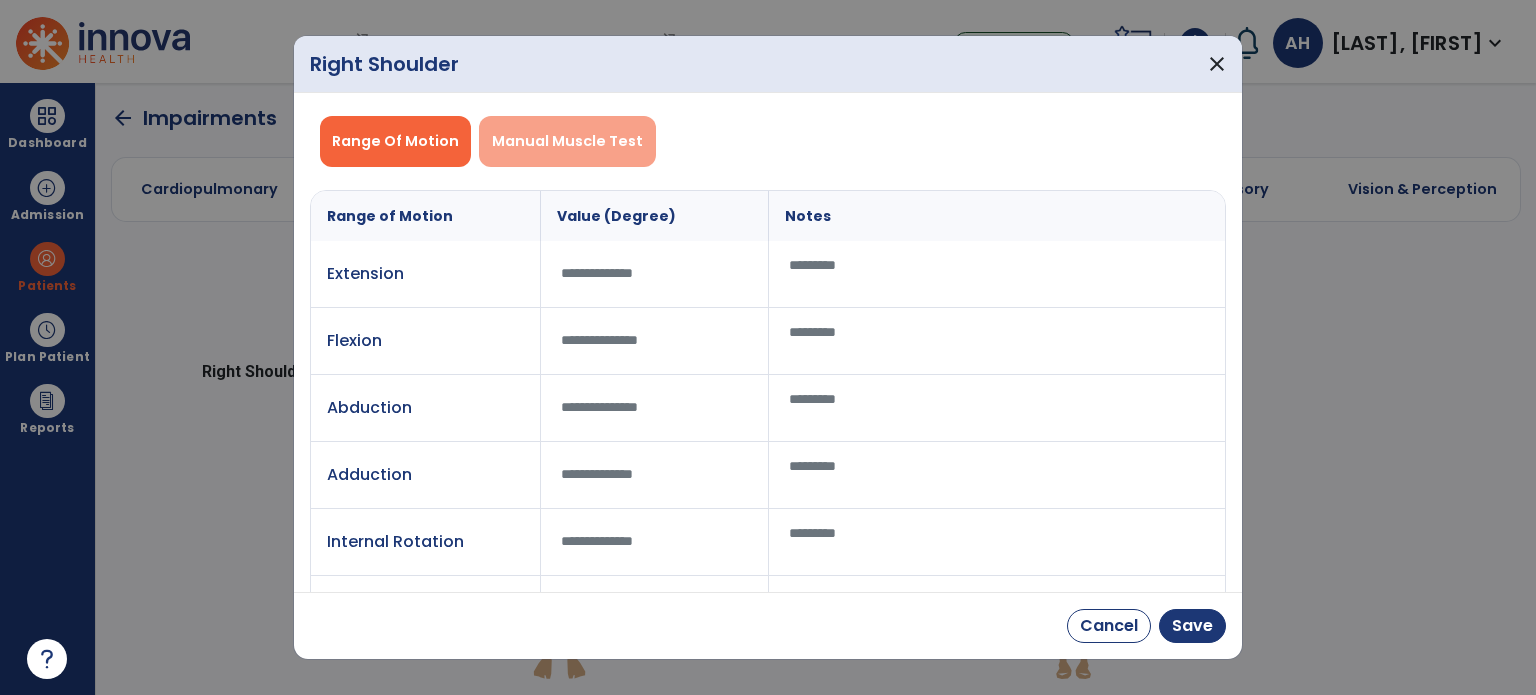 click on "Manual Muscle Test" at bounding box center [567, 141] 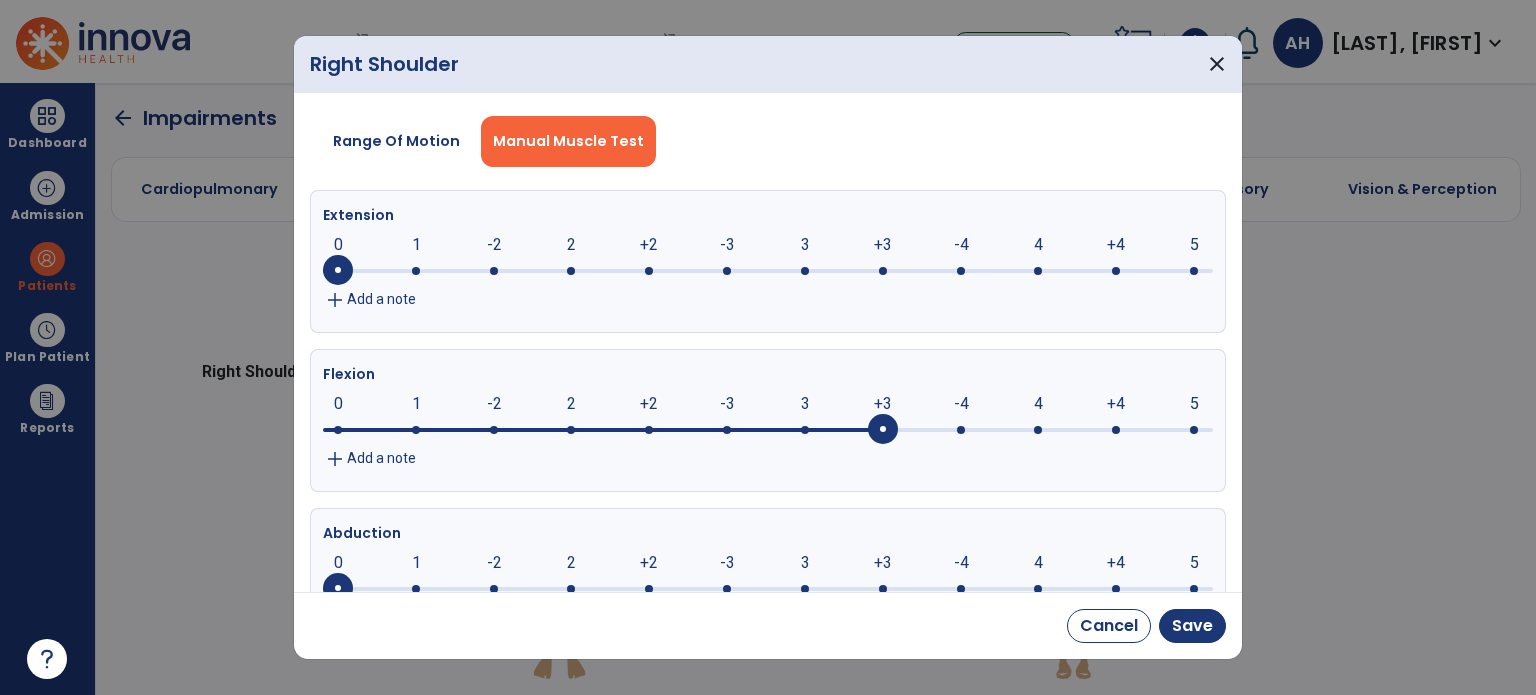 click 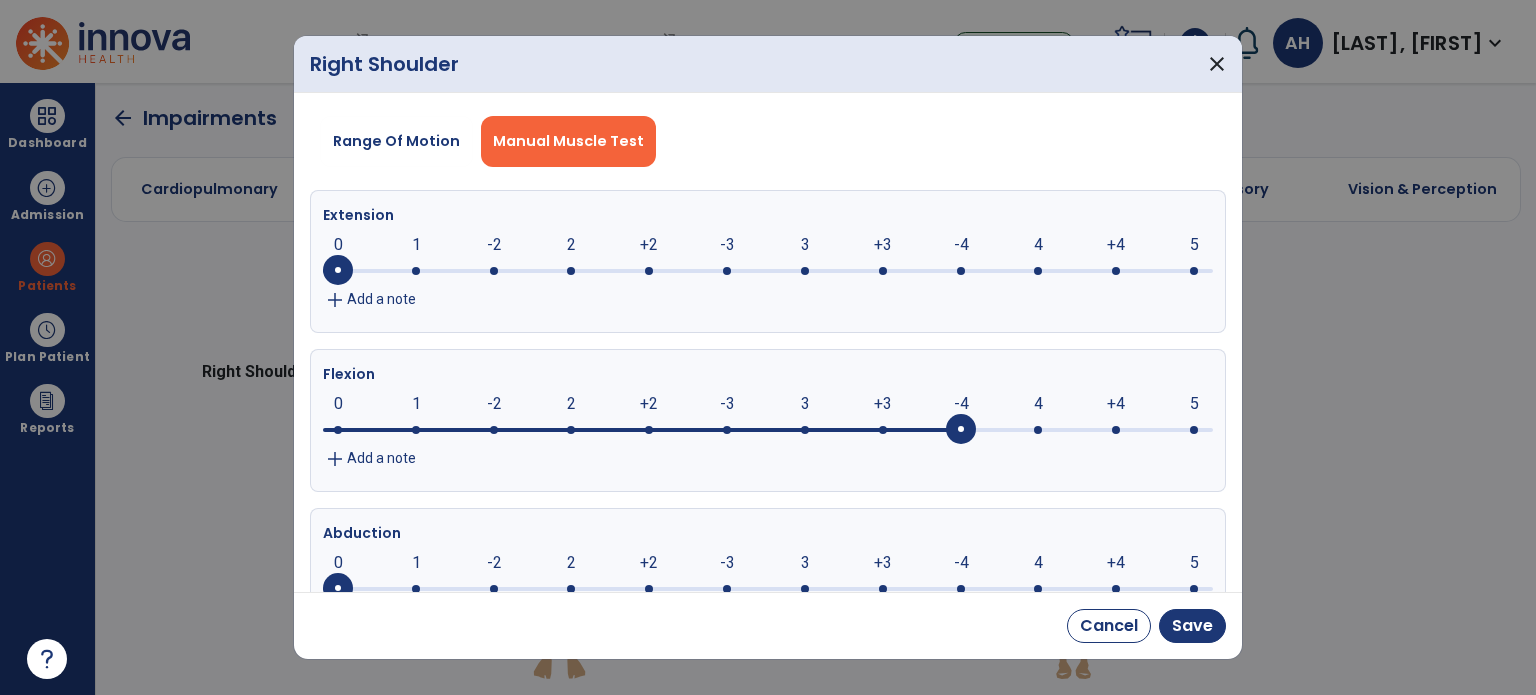 click 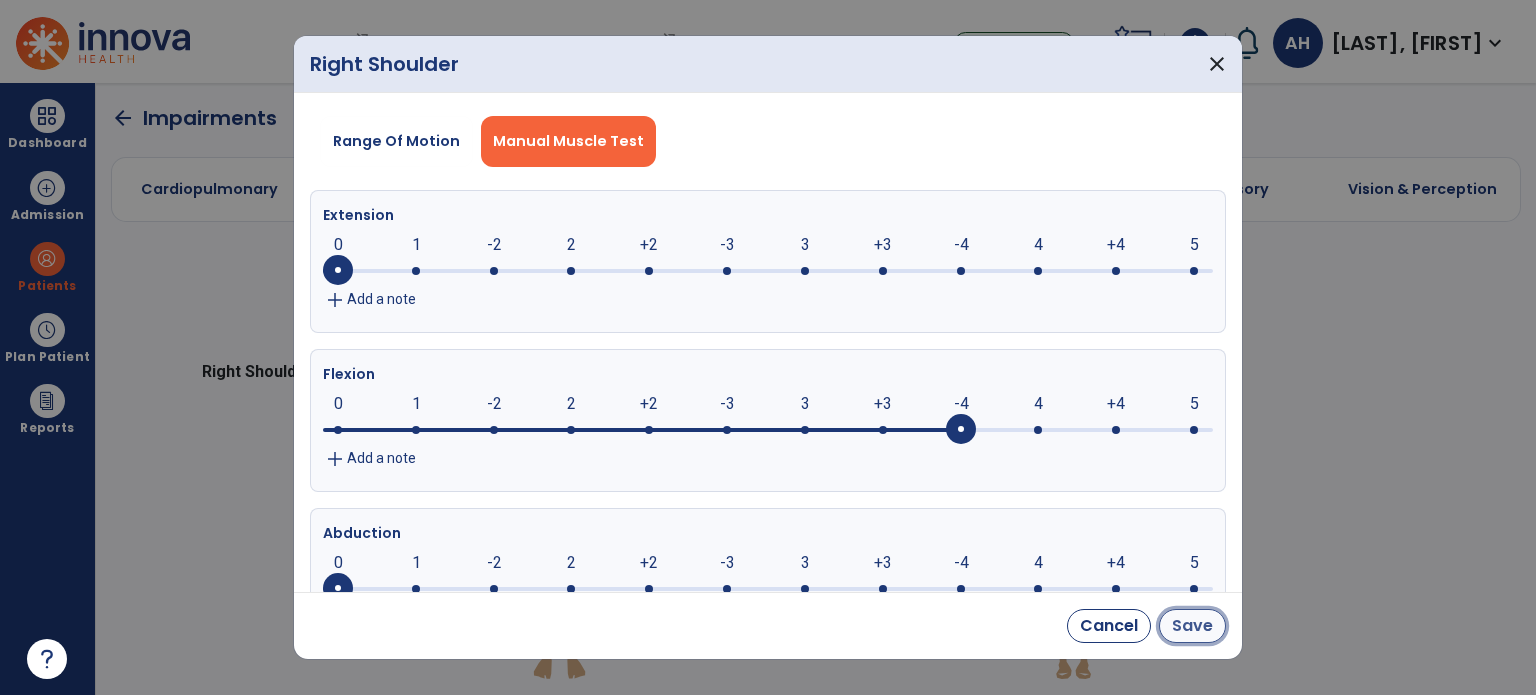 click on "Save" at bounding box center [1192, 626] 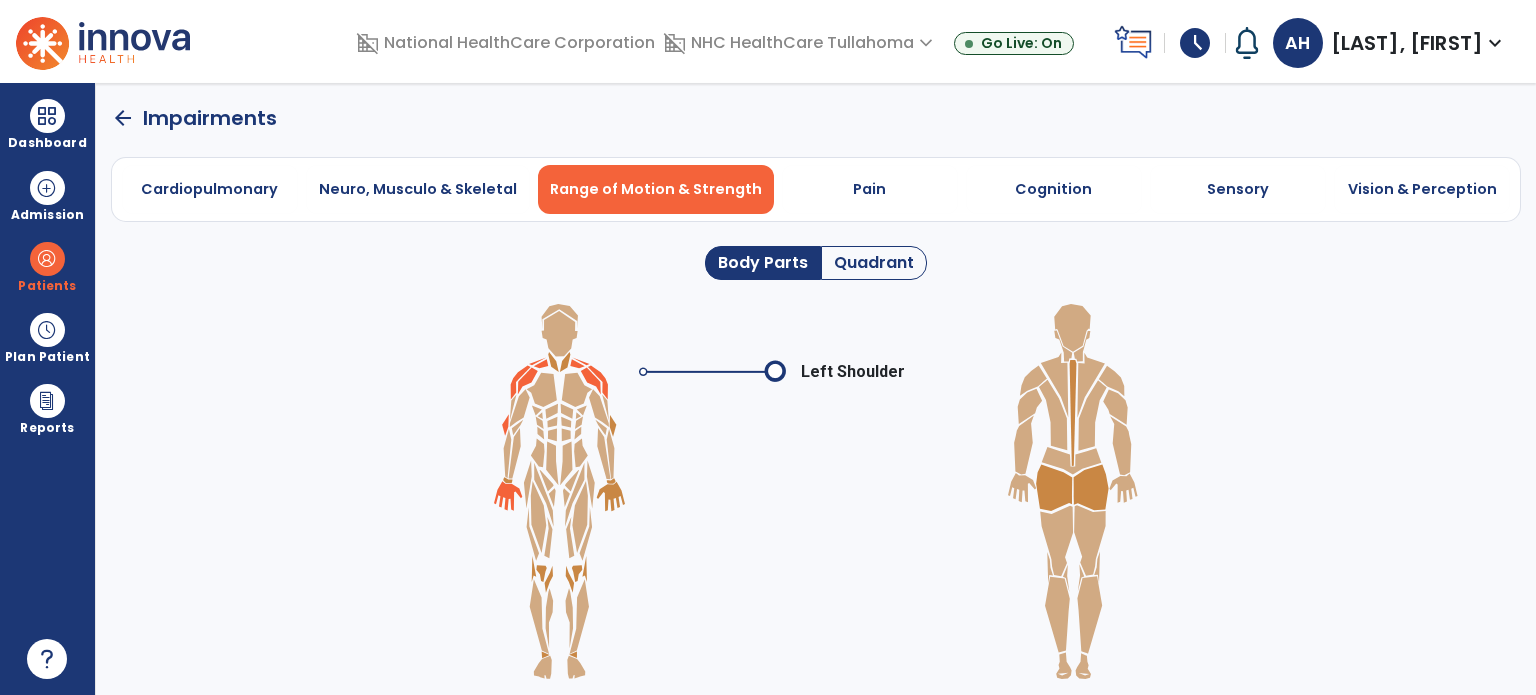 click 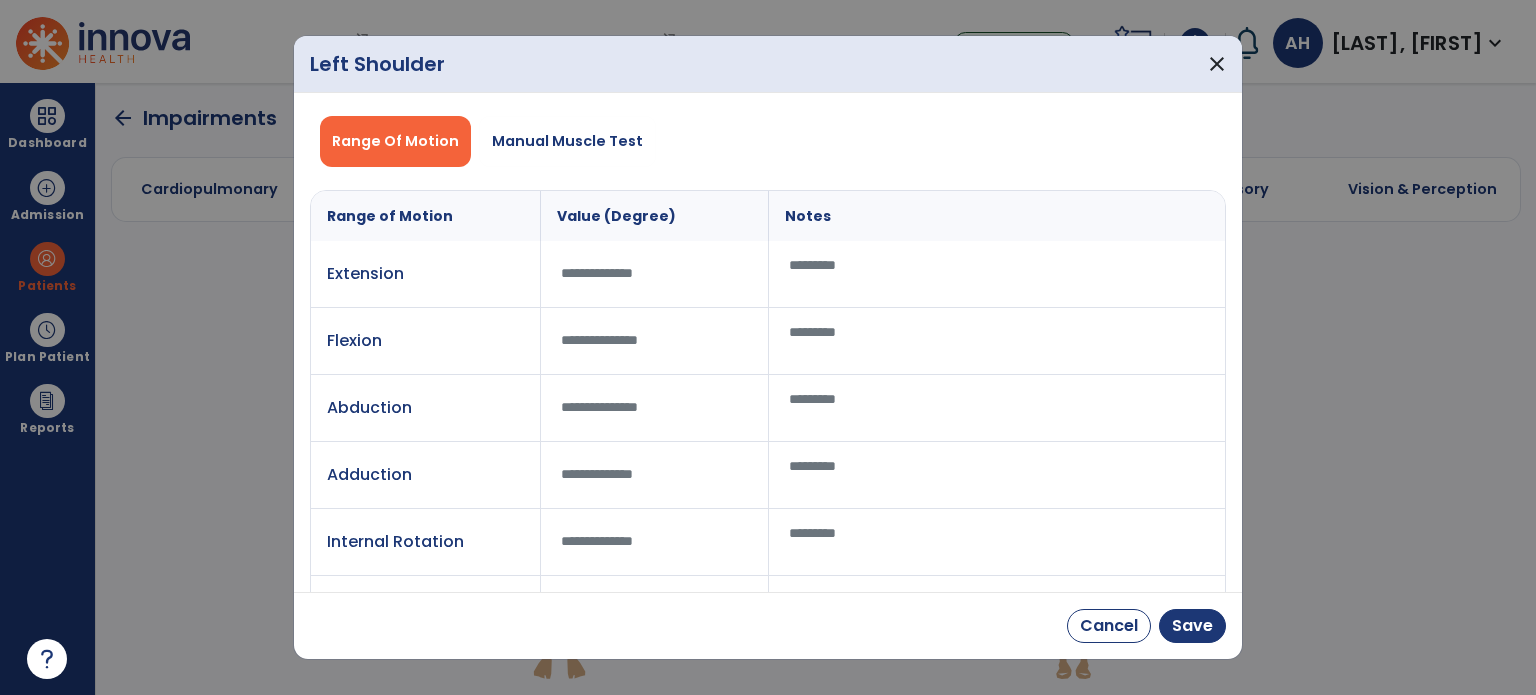 scroll, scrollTop: 63, scrollLeft: 0, axis: vertical 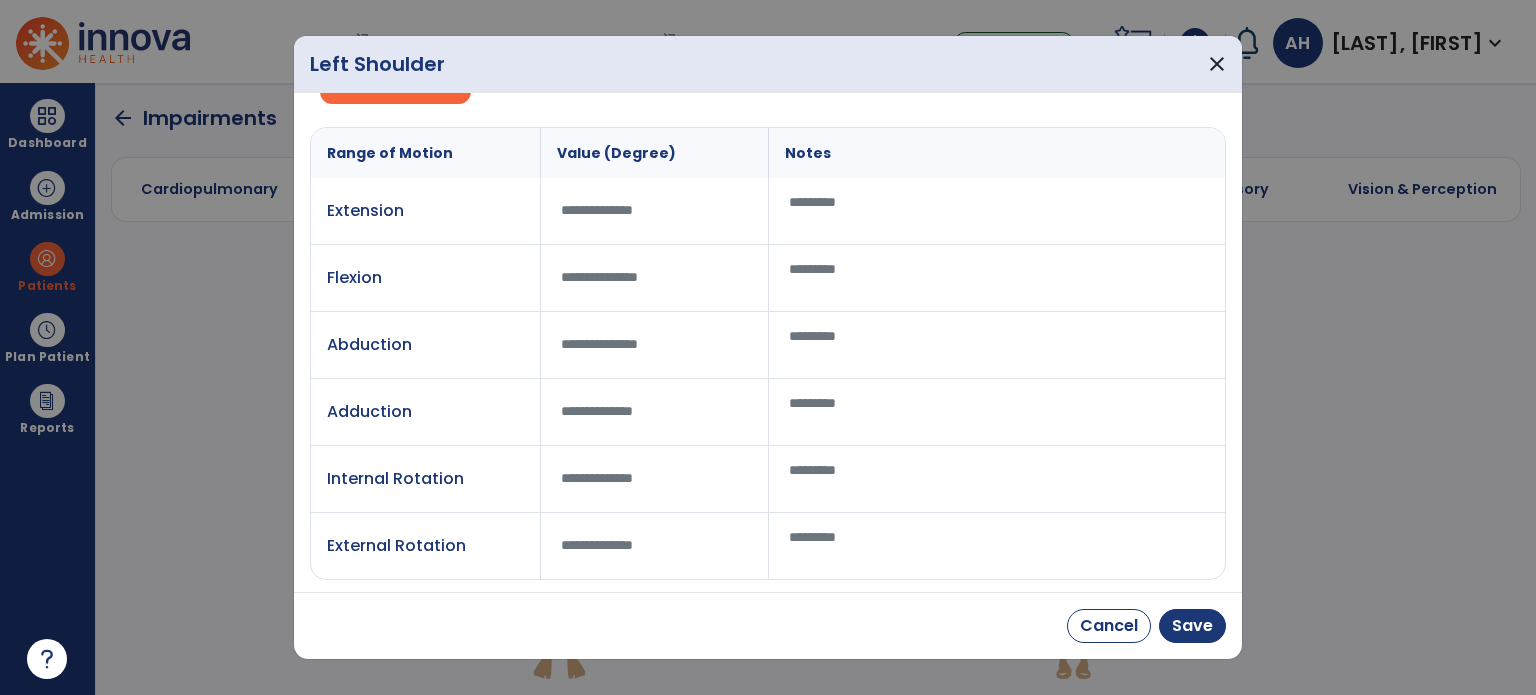 click on "Left Shoulder close Range Of Motion Manual Muscle Test Range of Motion Value (Degree) Notes Extension Flexion Abduction Adduction Internal Rotation External Rotation Cancel Save" at bounding box center (768, 348) 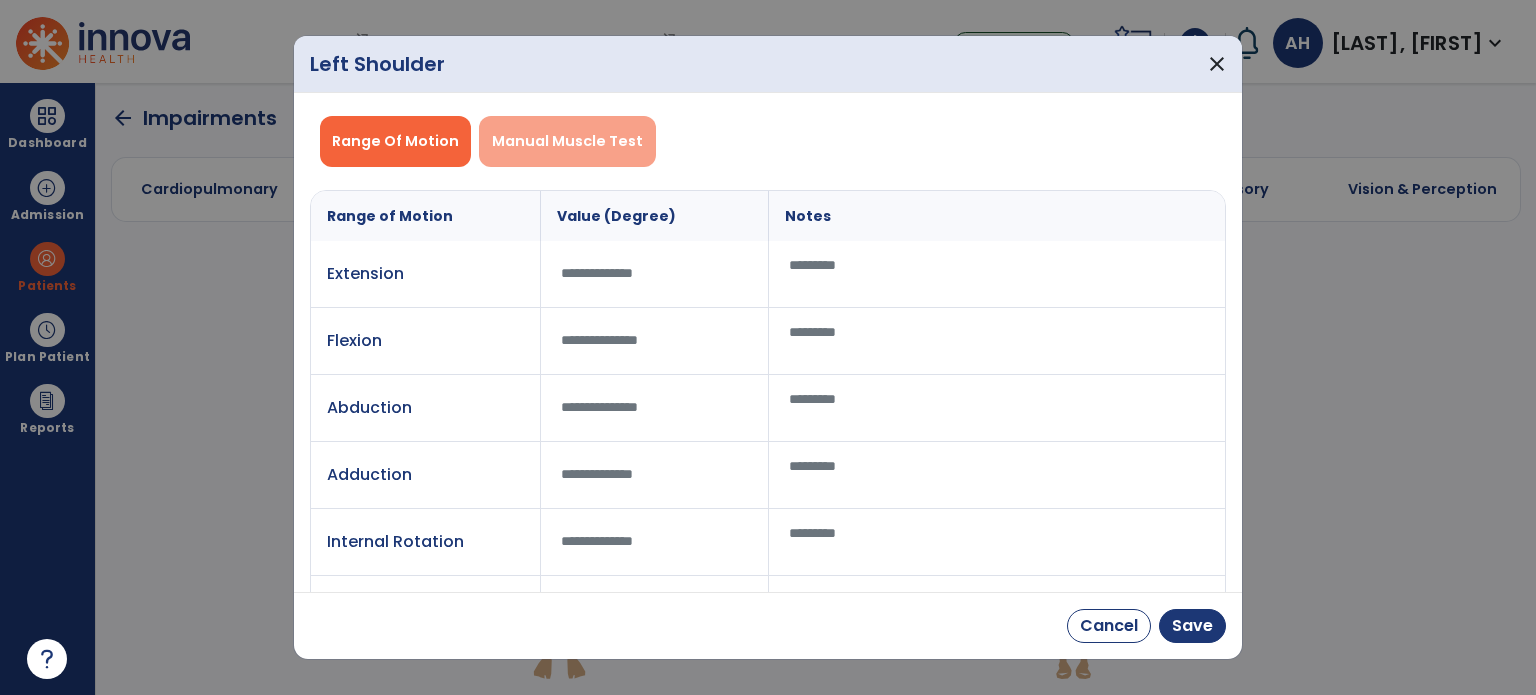 click on "Manual Muscle Test" at bounding box center [567, 141] 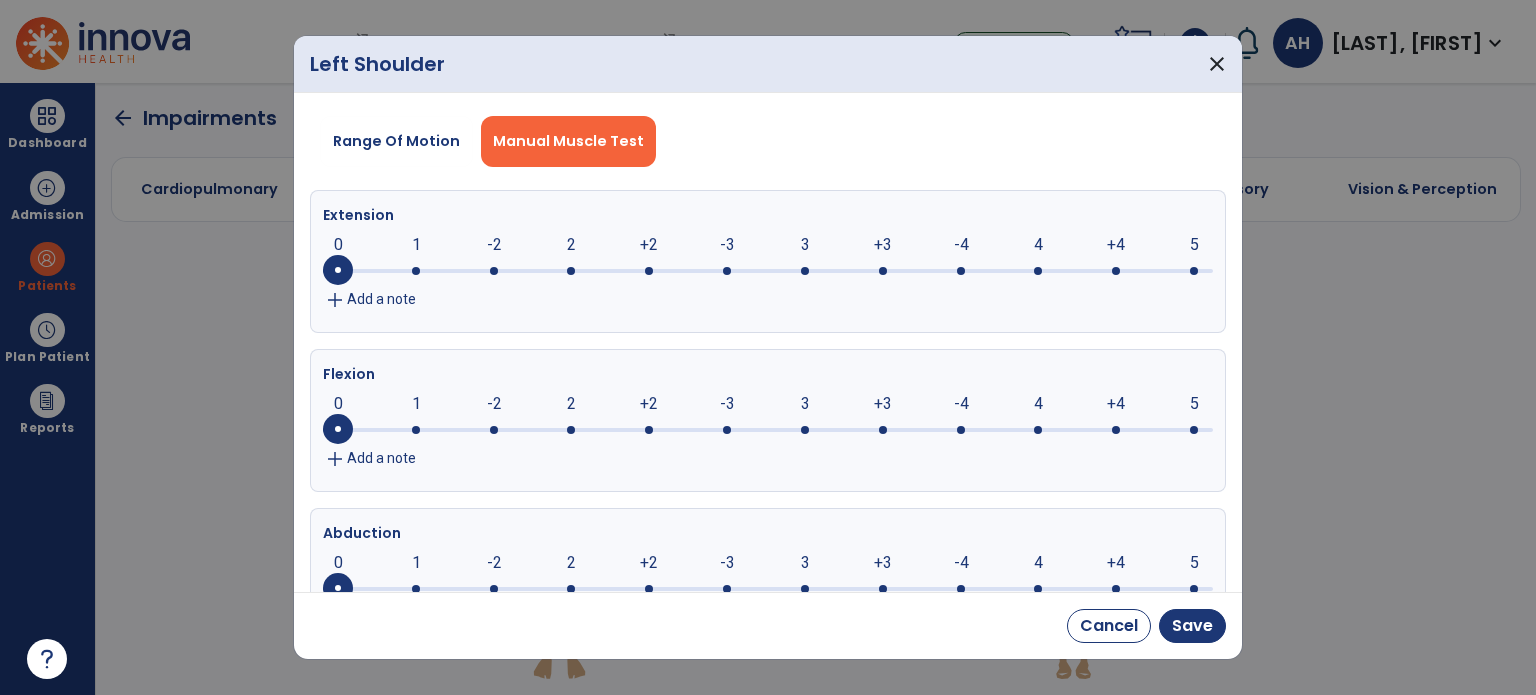 click 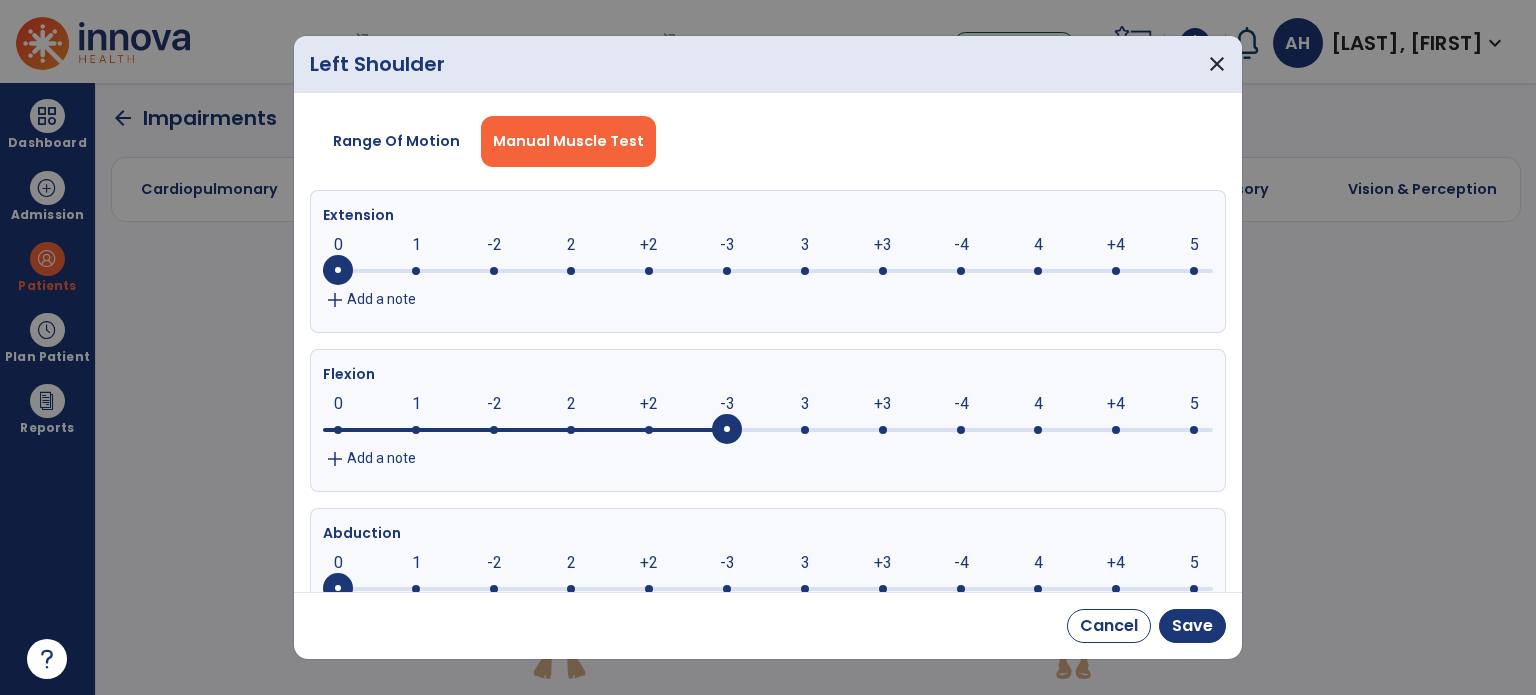 click 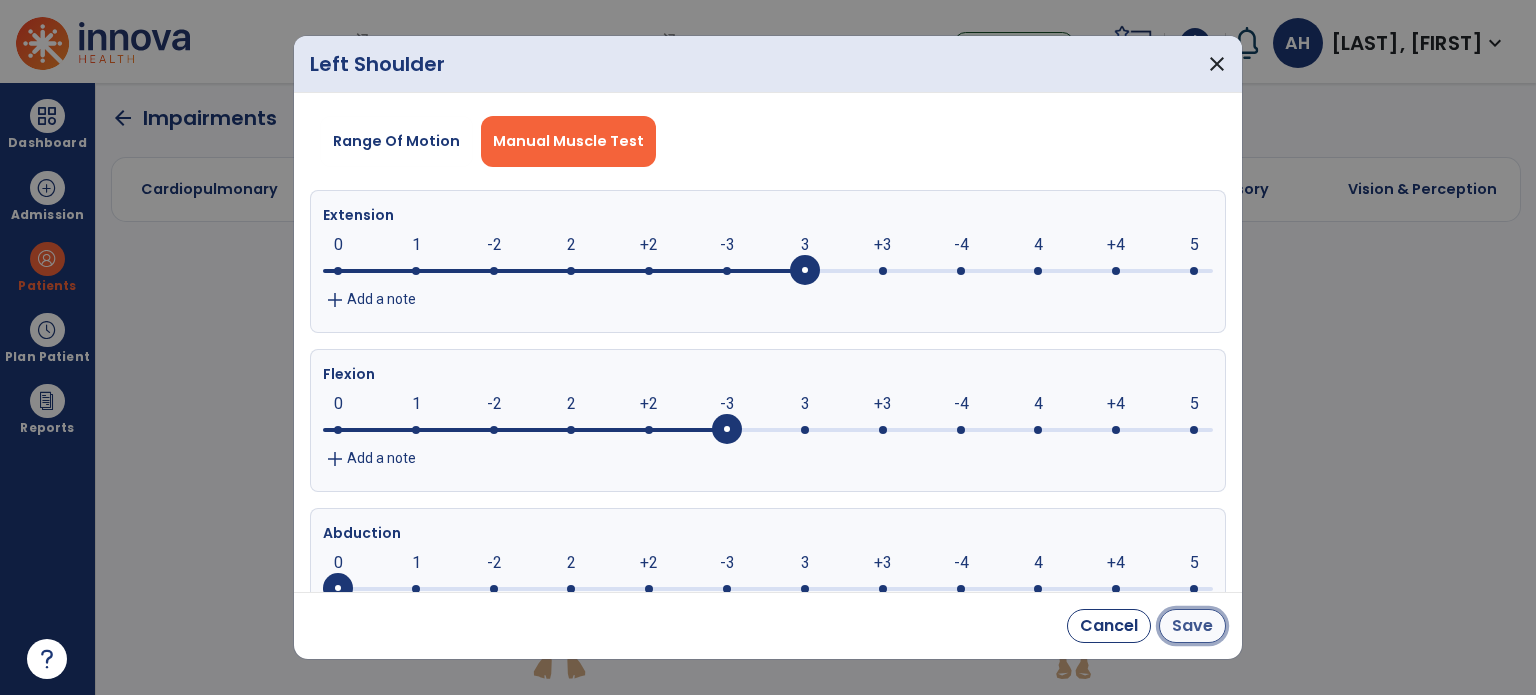 click on "Save" at bounding box center [1192, 626] 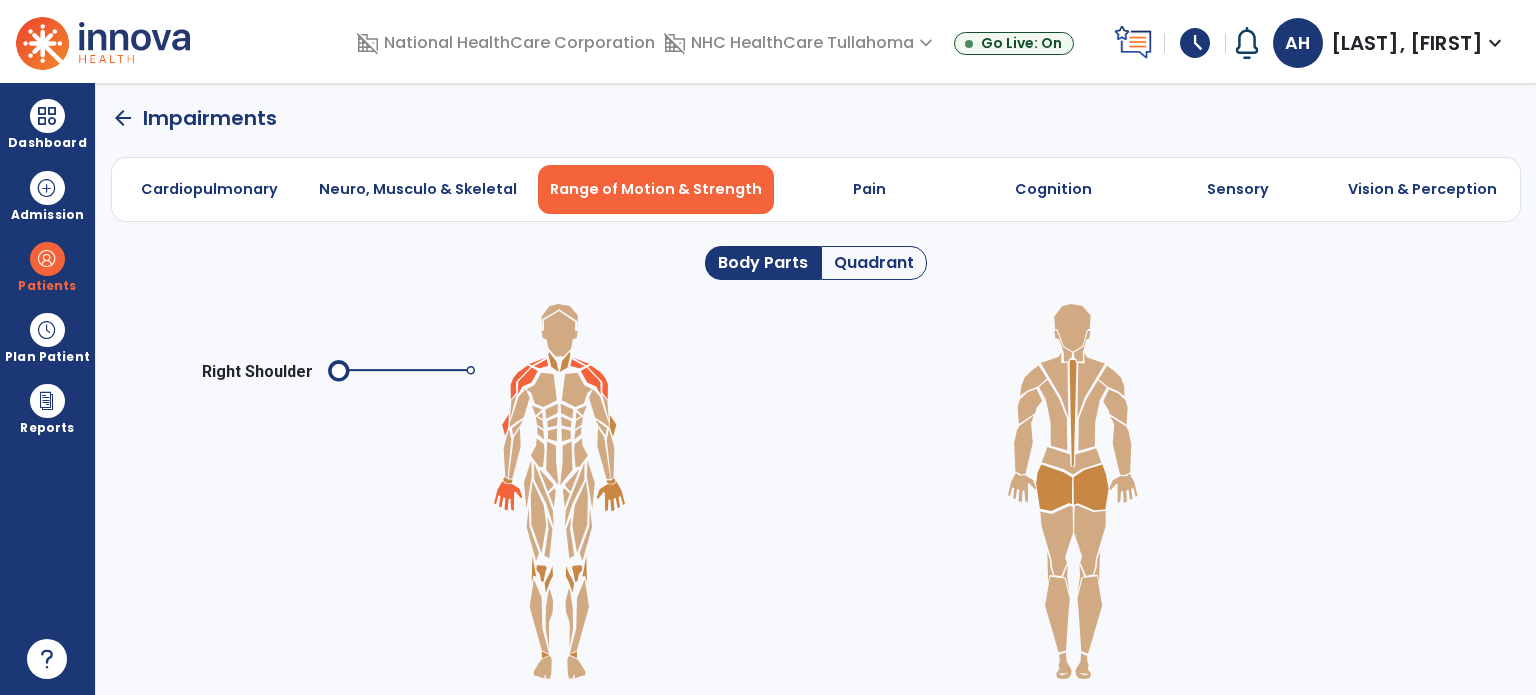 click 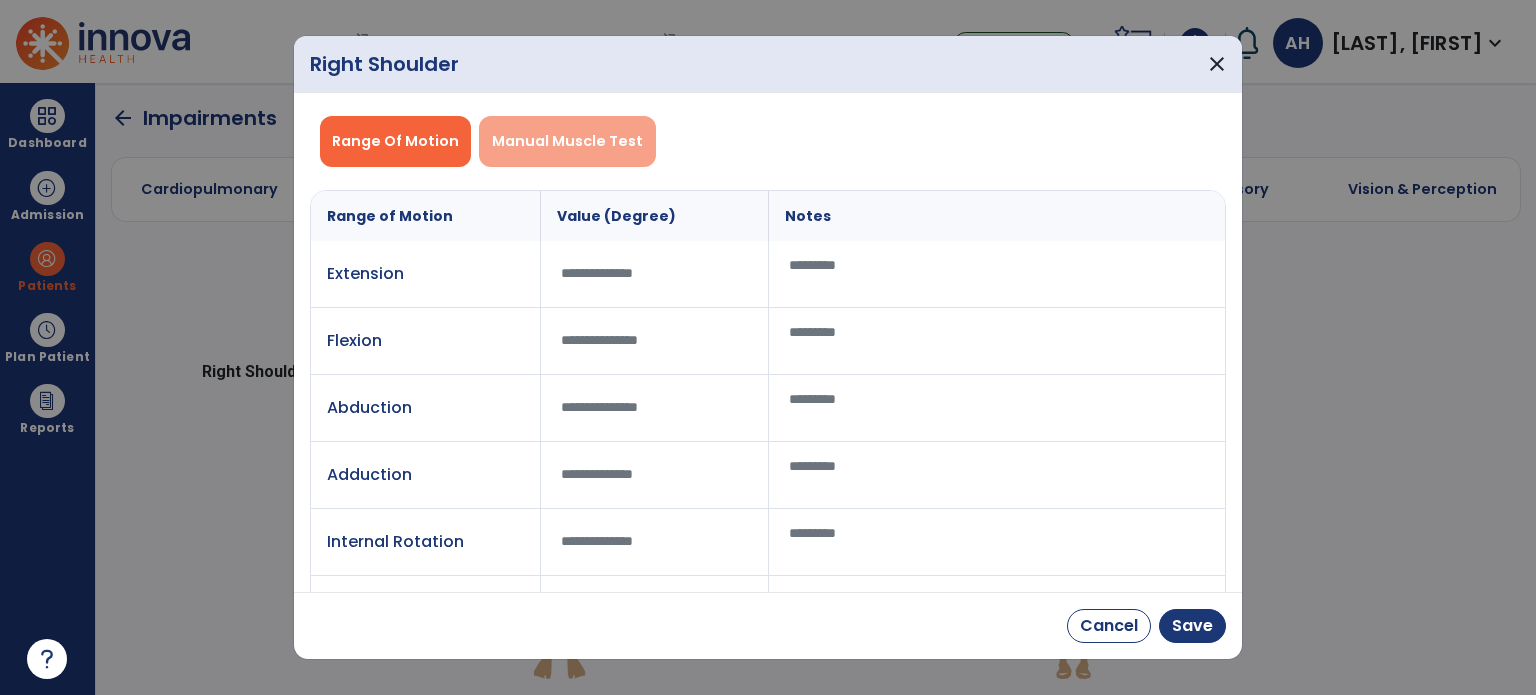 click on "Manual Muscle Test" at bounding box center [567, 141] 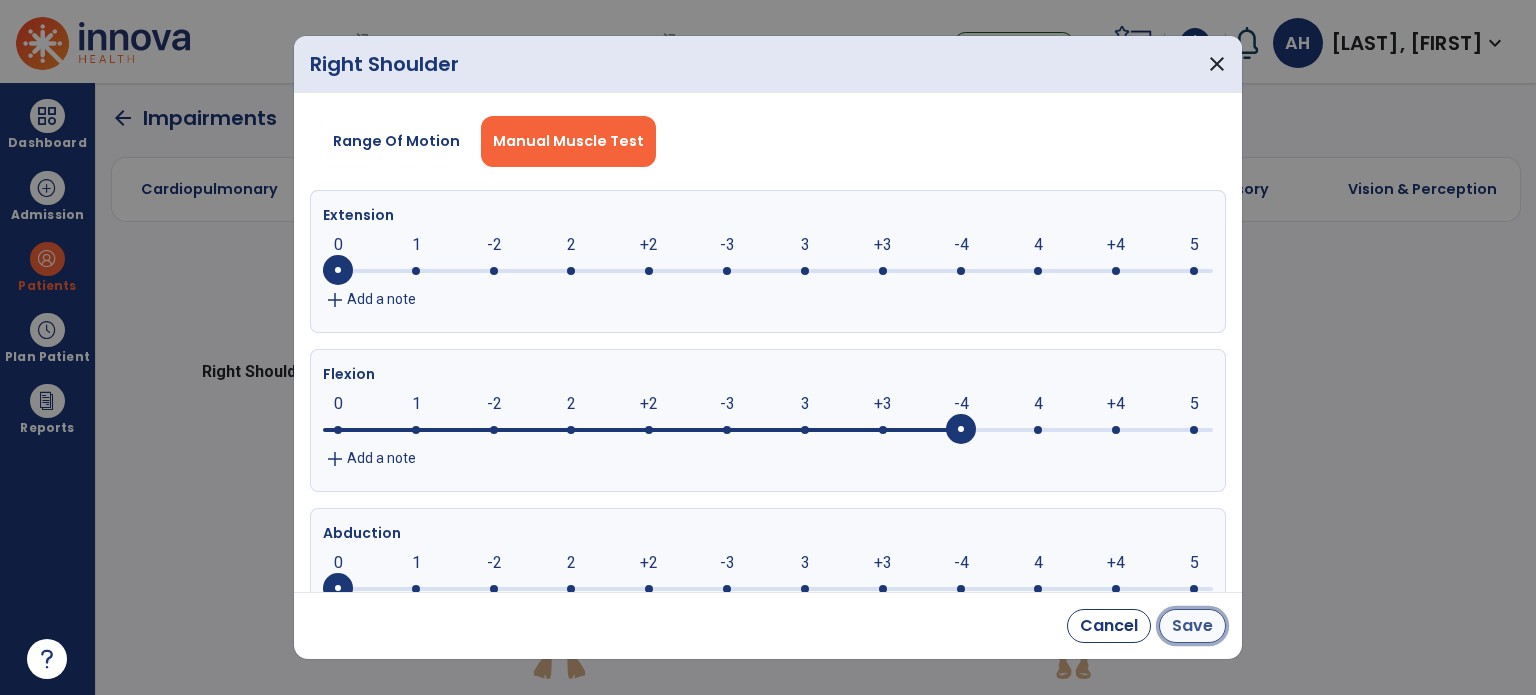 click on "Save" at bounding box center [1192, 626] 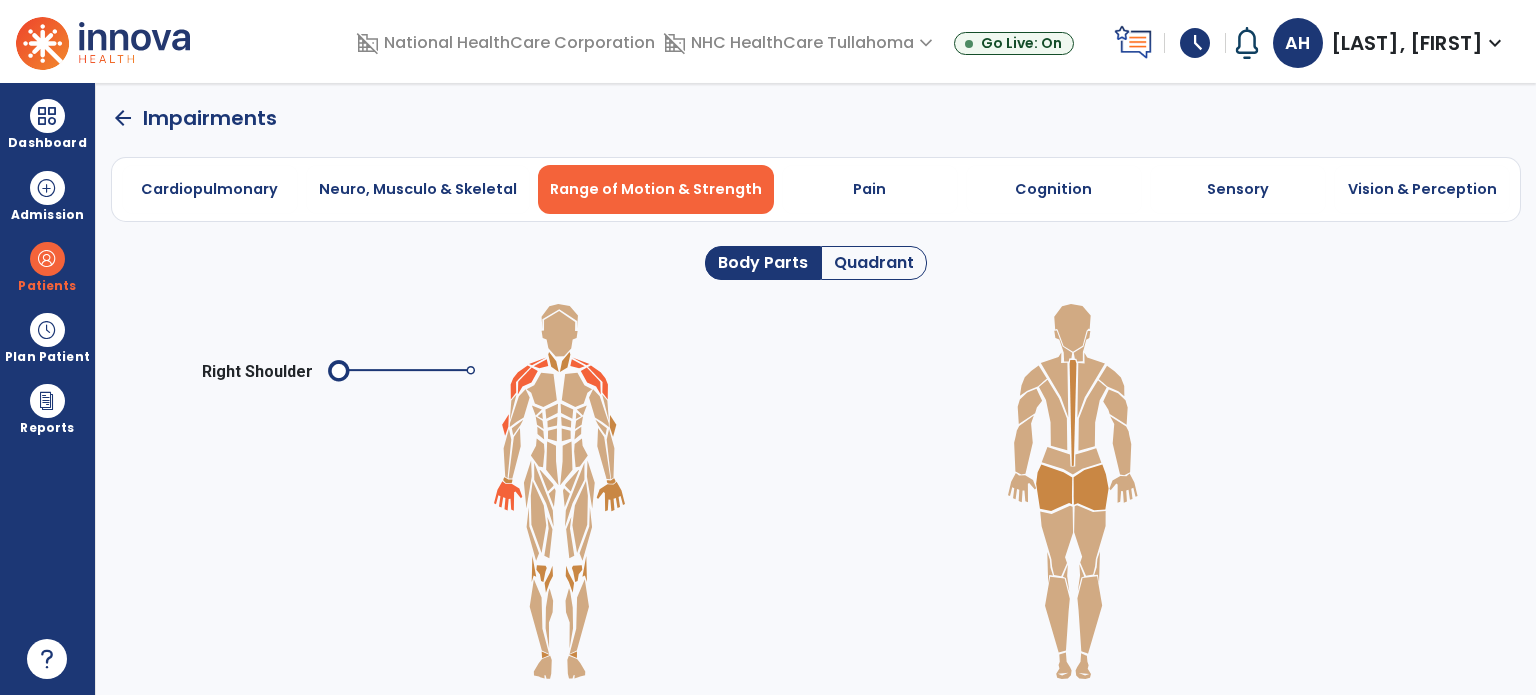 click 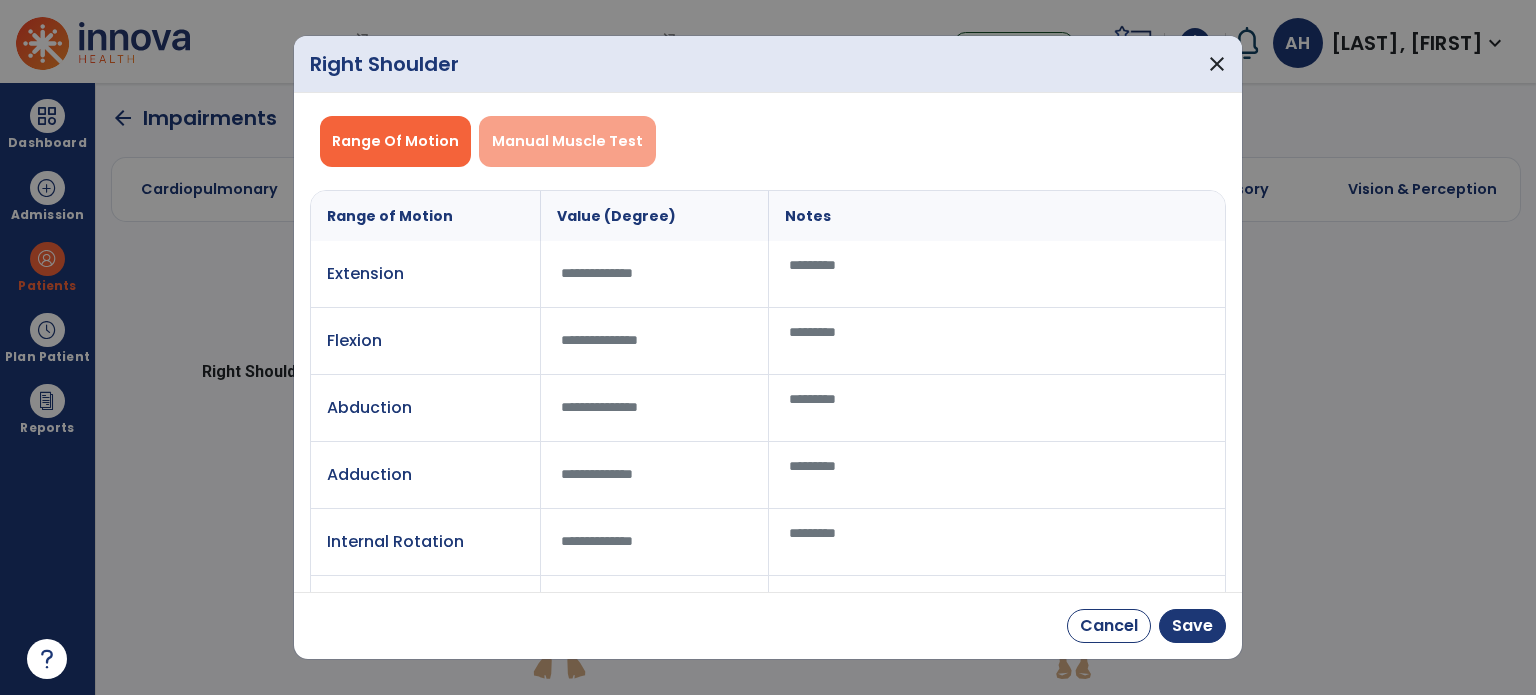 click on "Manual Muscle Test" at bounding box center (567, 141) 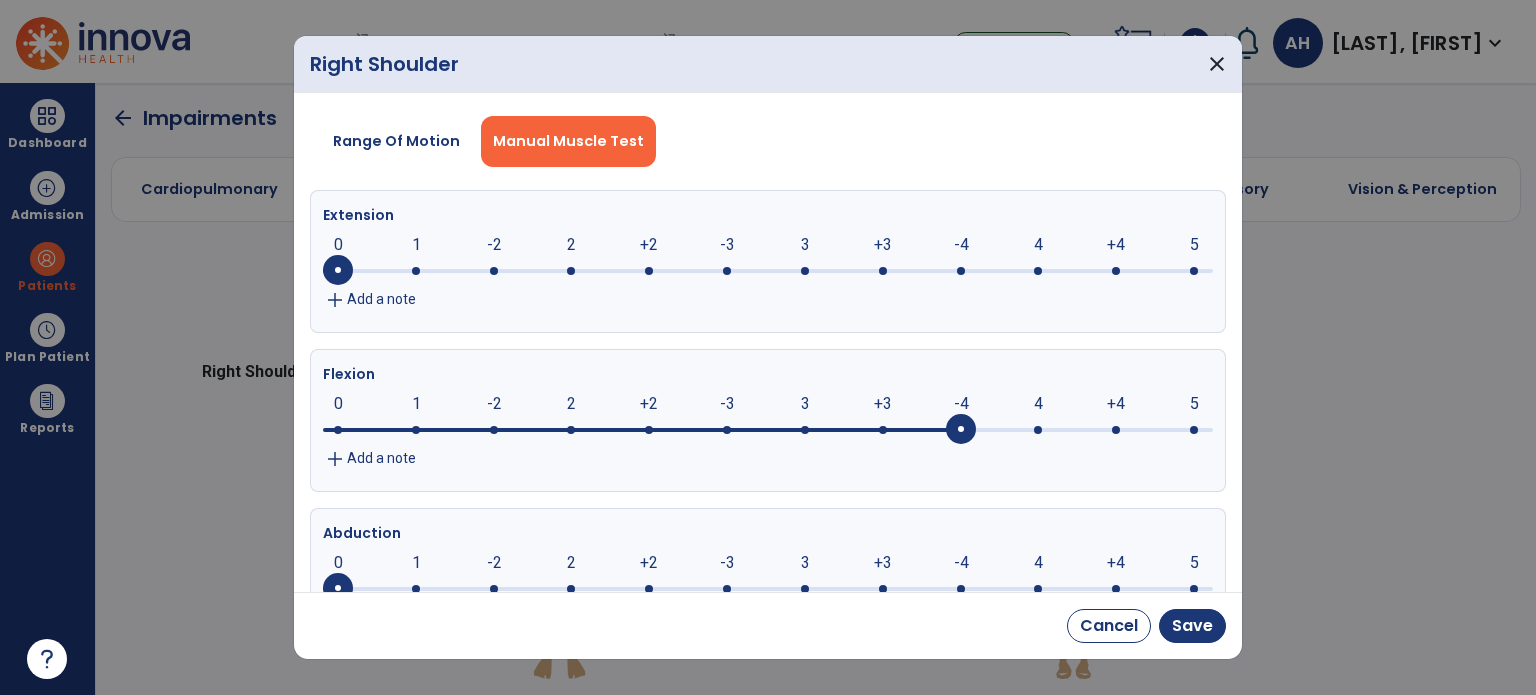 click 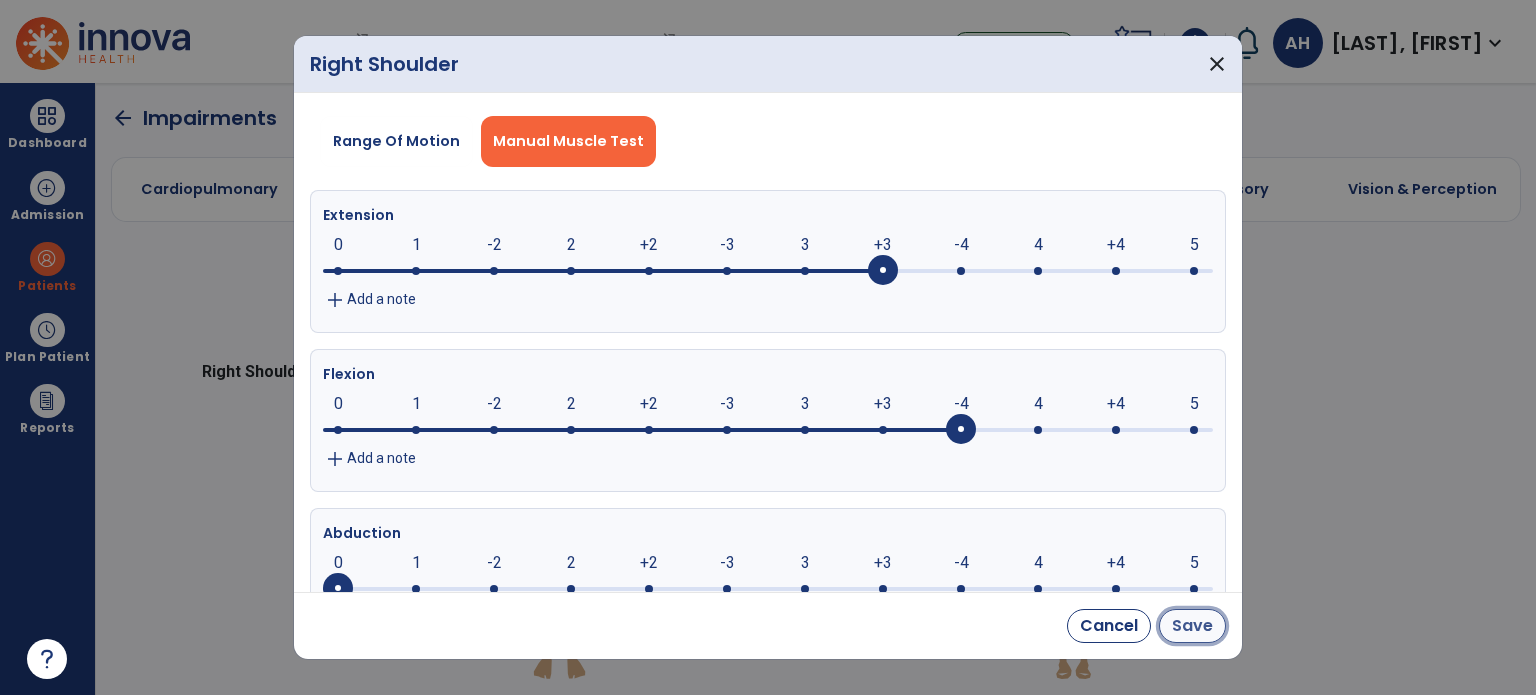 click on "Save" at bounding box center [1192, 626] 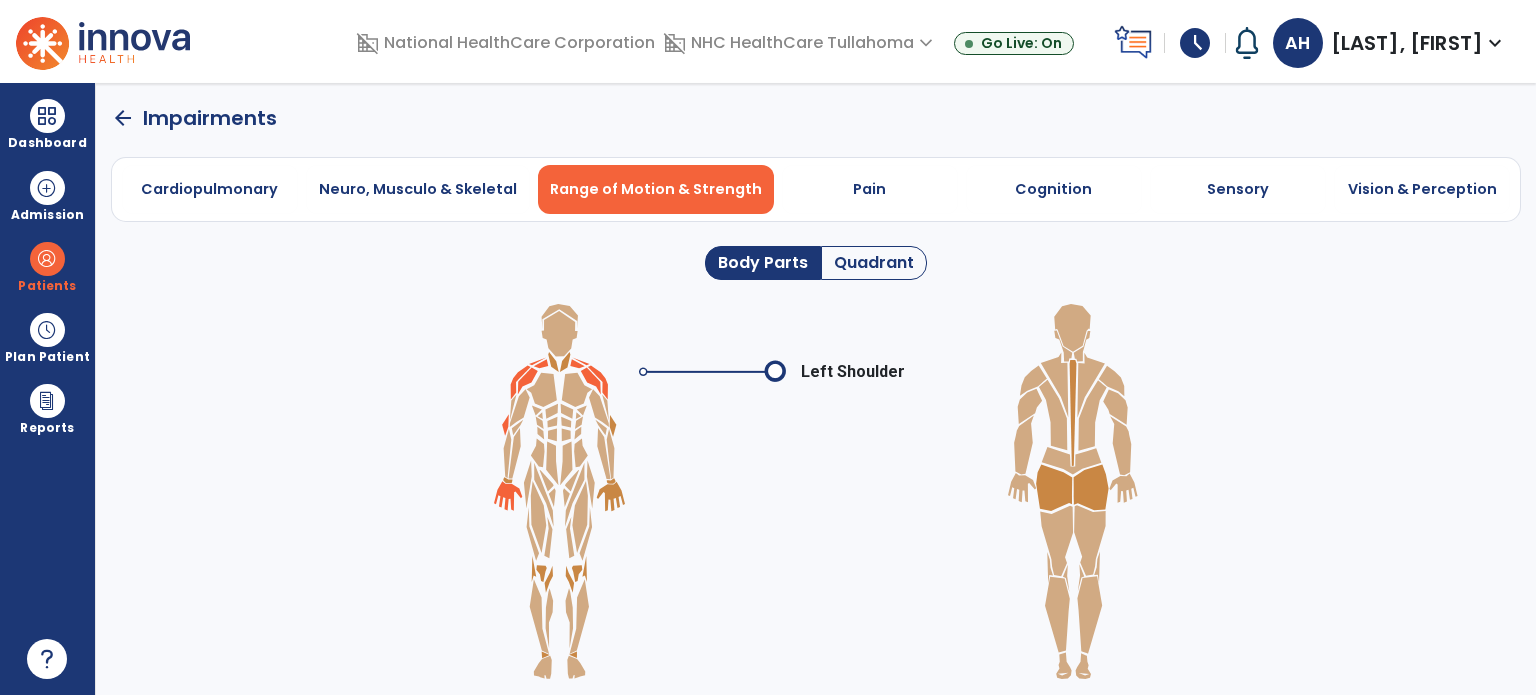 click 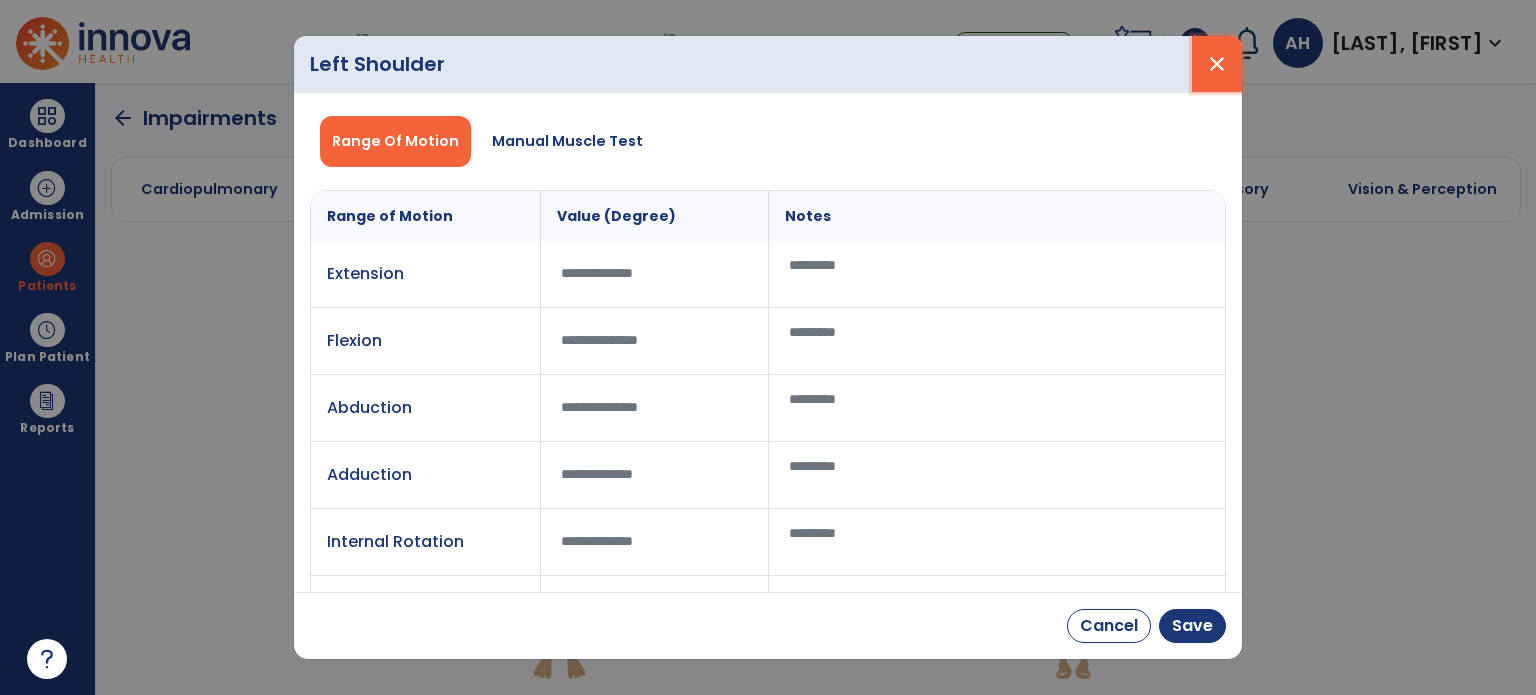 click on "close" at bounding box center (1217, 64) 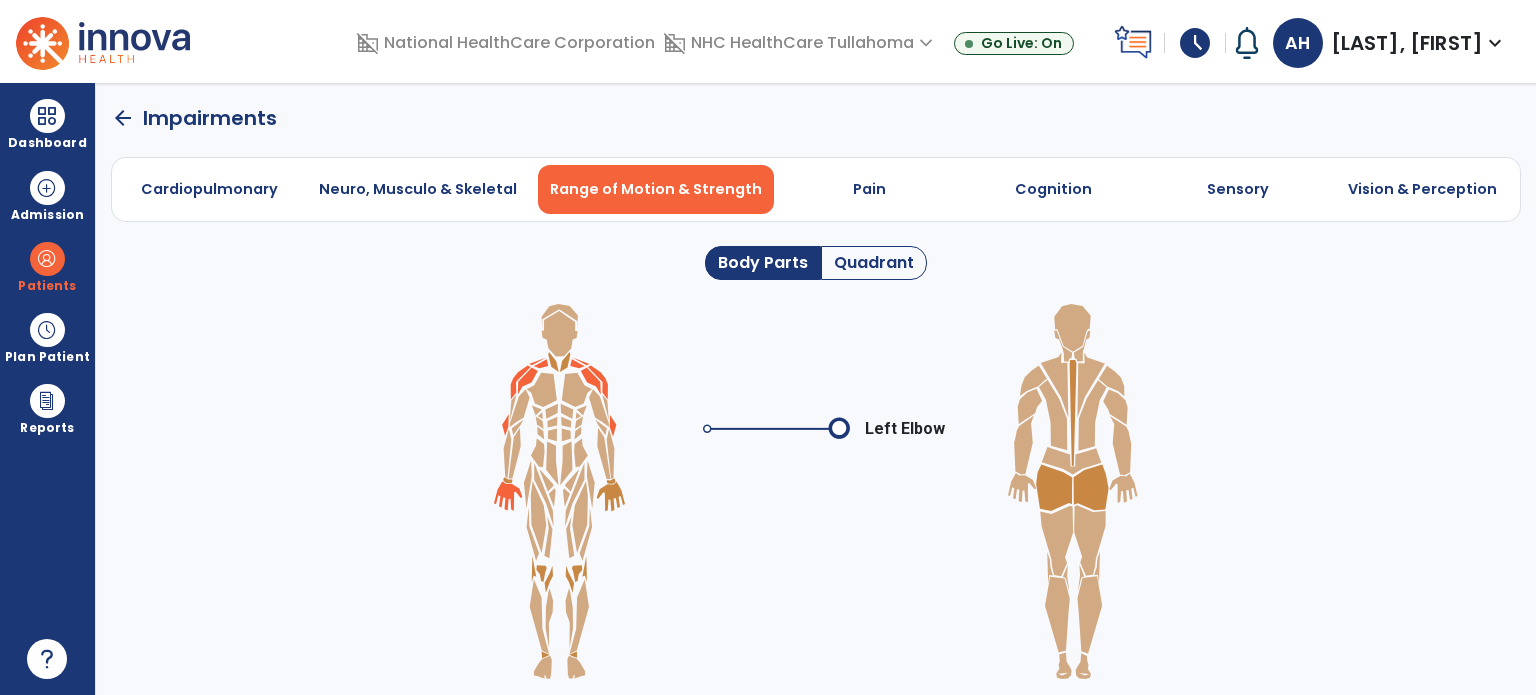 click 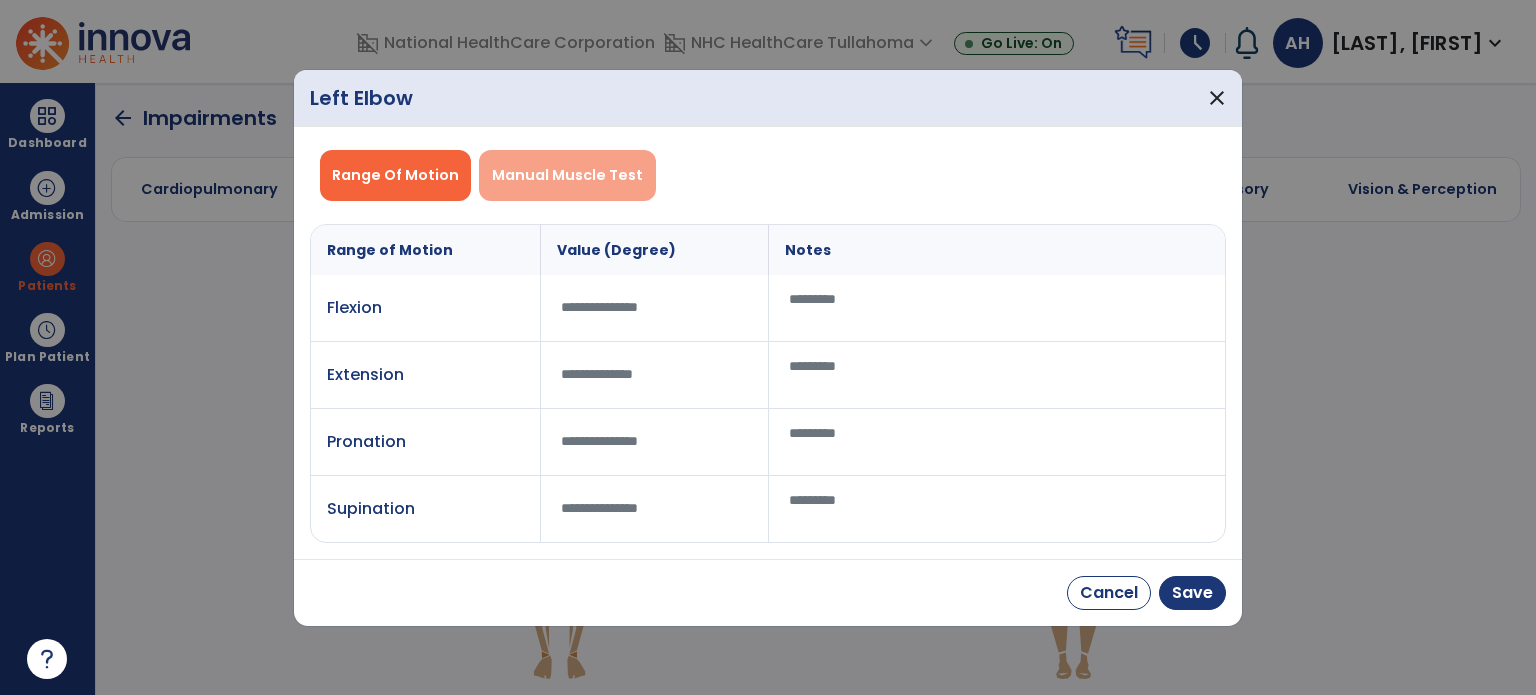 click on "Manual Muscle Test" at bounding box center (567, 175) 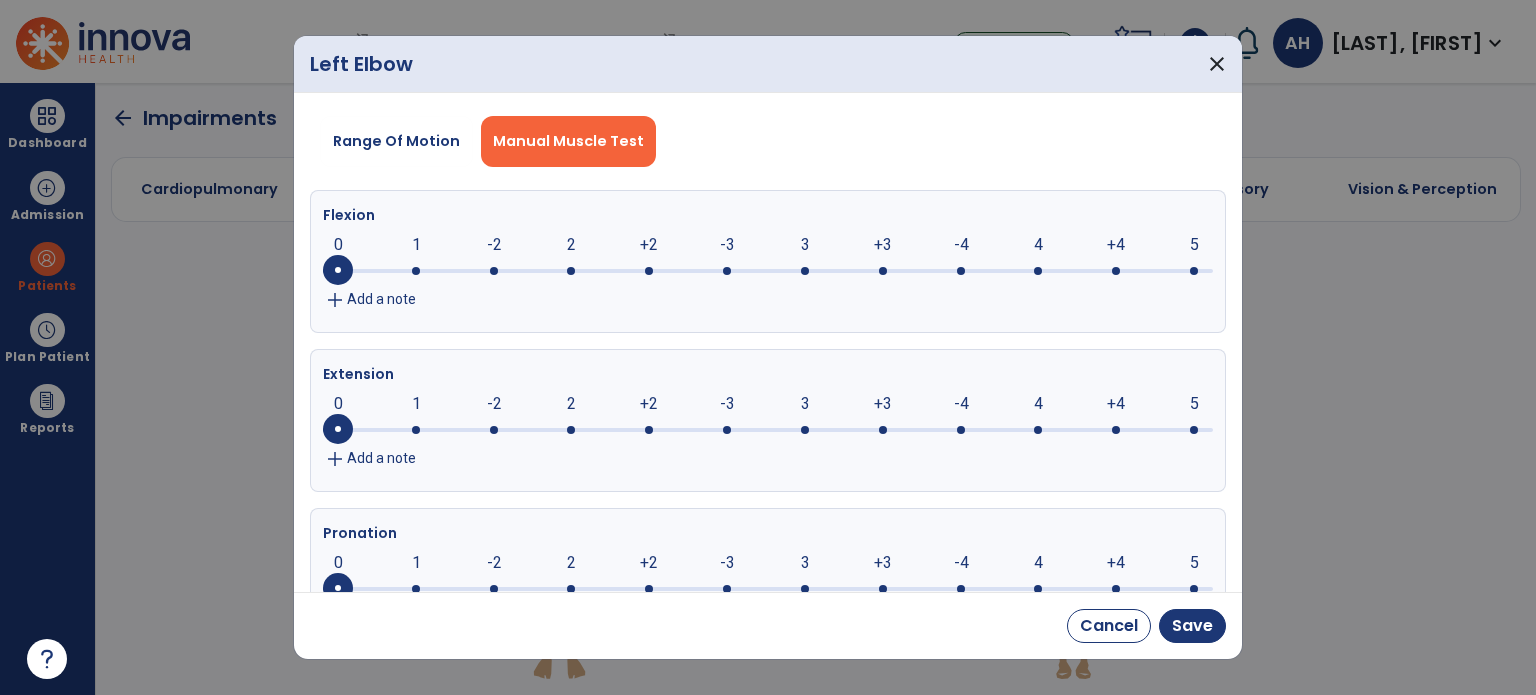 click 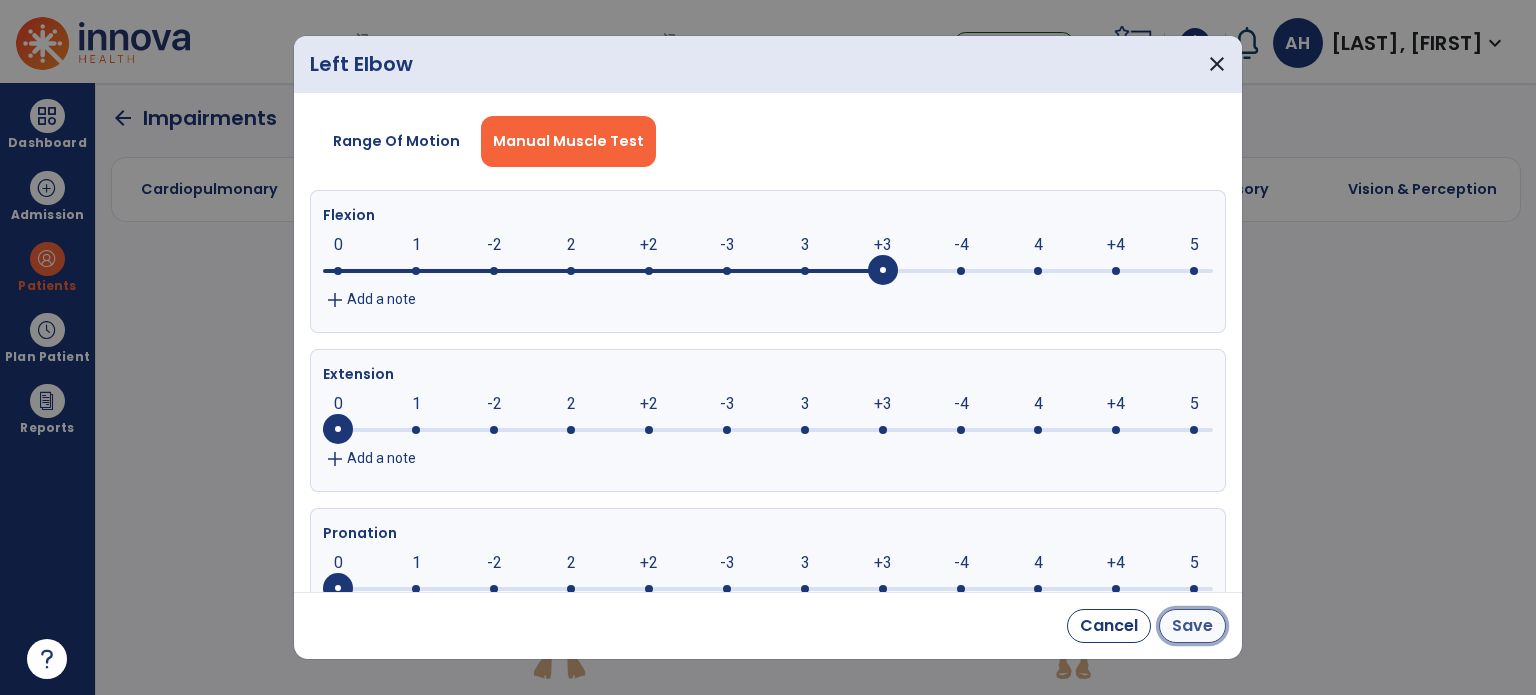 click on "Save" at bounding box center [1192, 626] 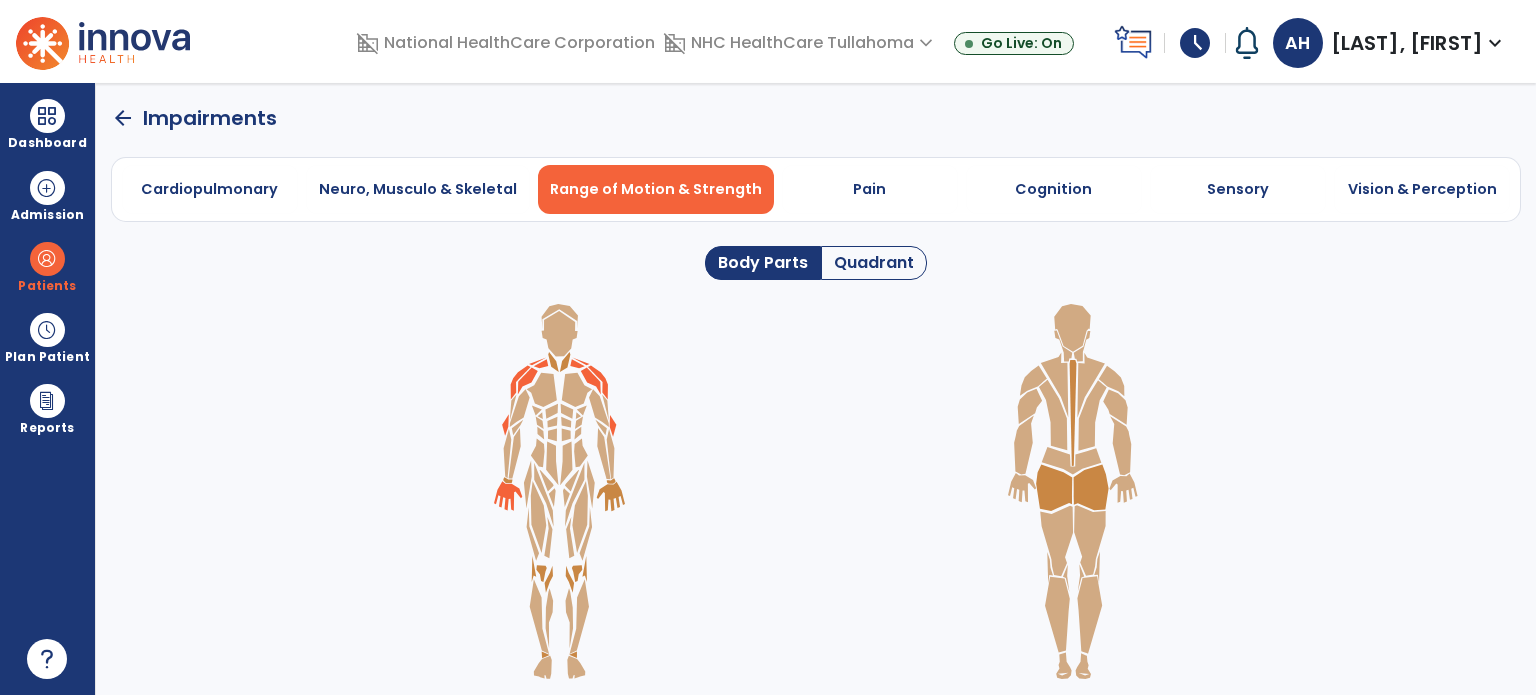 click 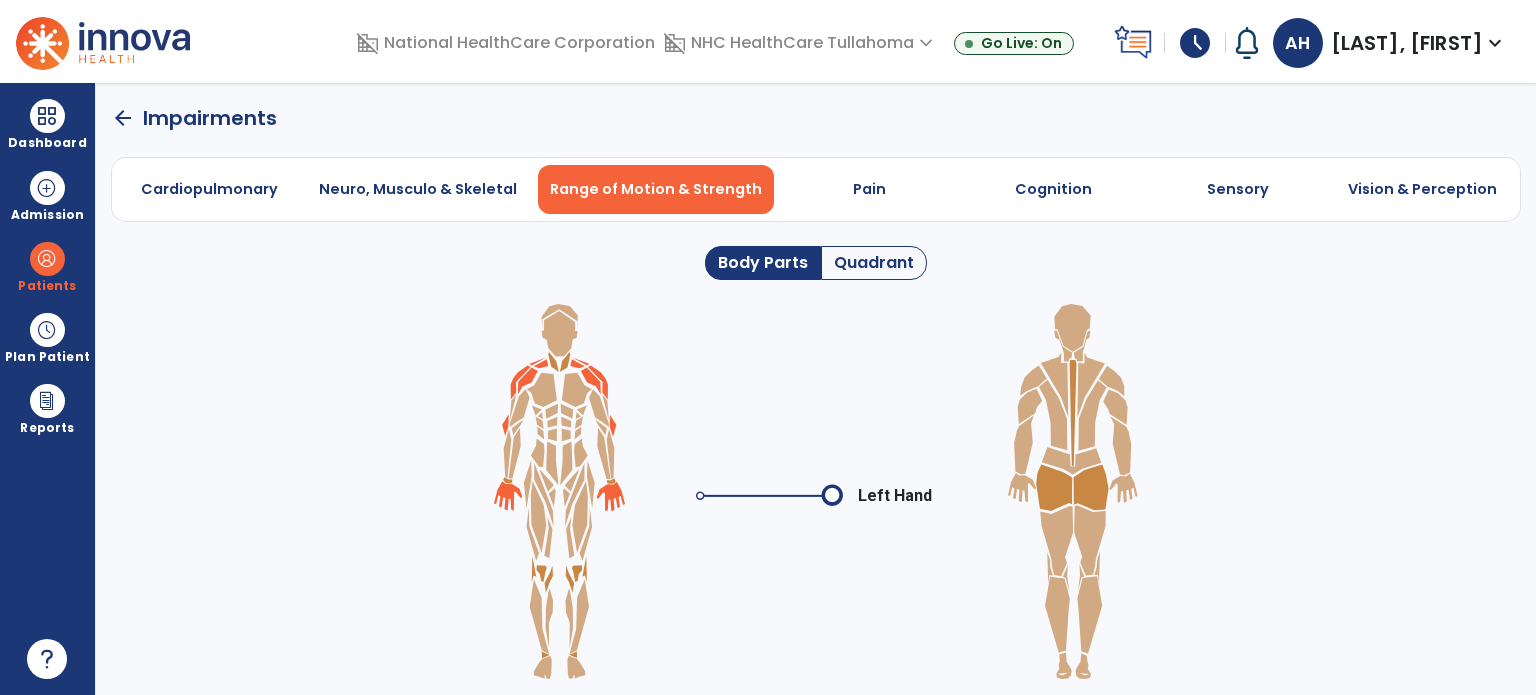 click 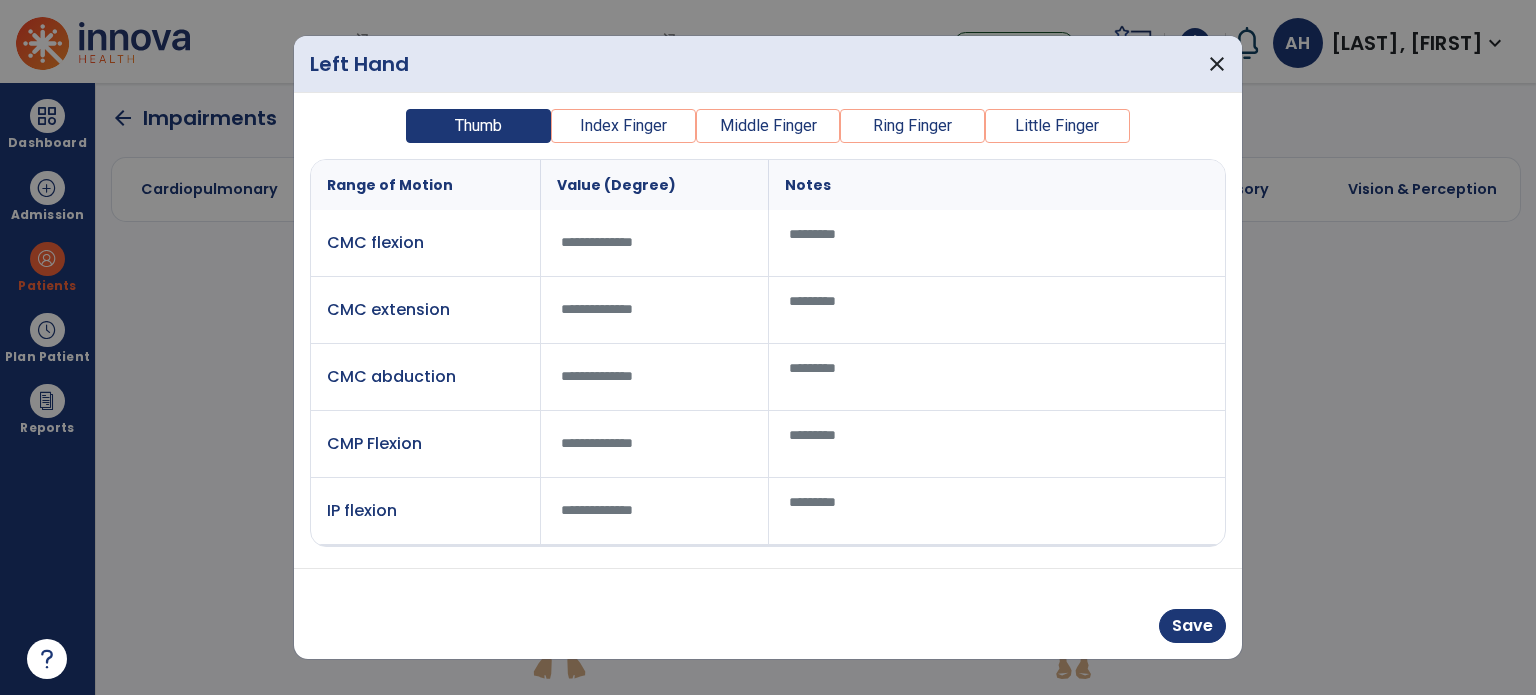 scroll, scrollTop: 188, scrollLeft: 0, axis: vertical 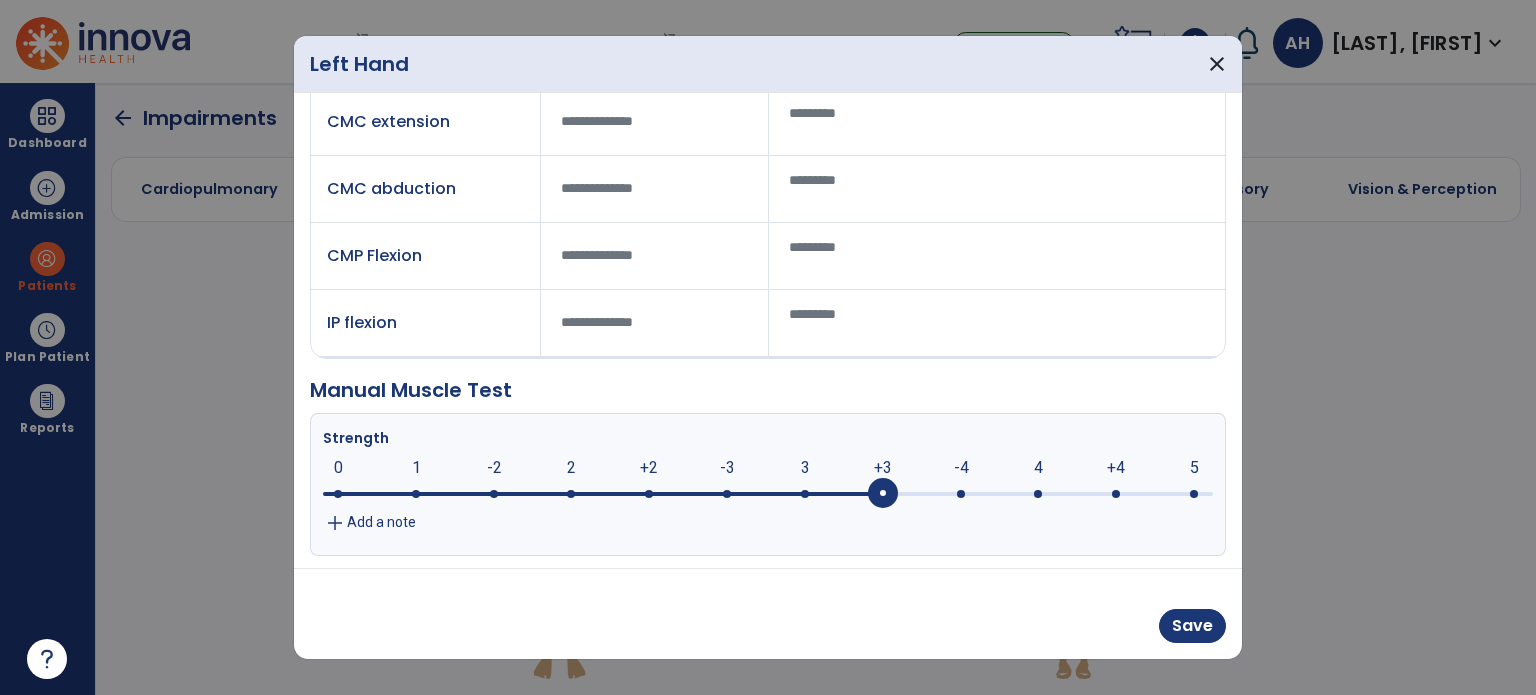 click at bounding box center (768, 494) 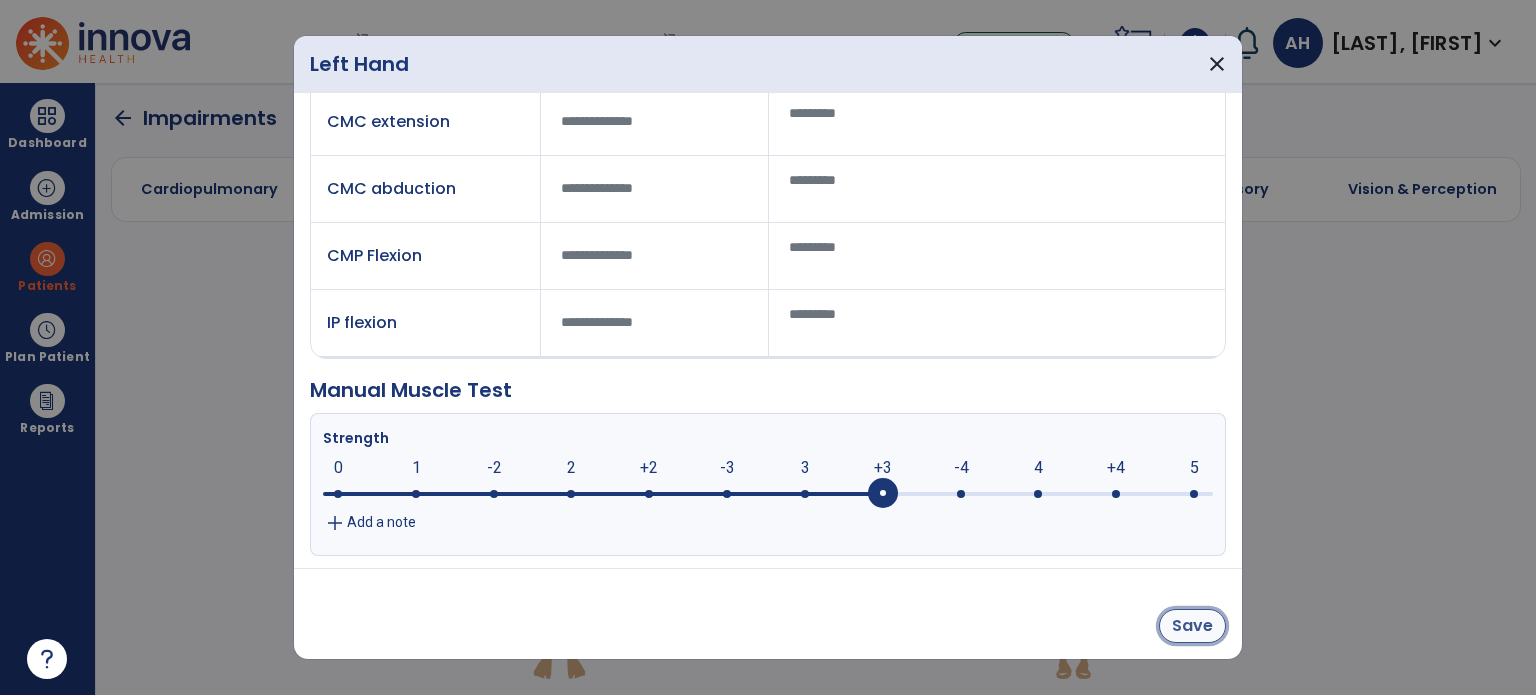 click on "Save" at bounding box center (1192, 626) 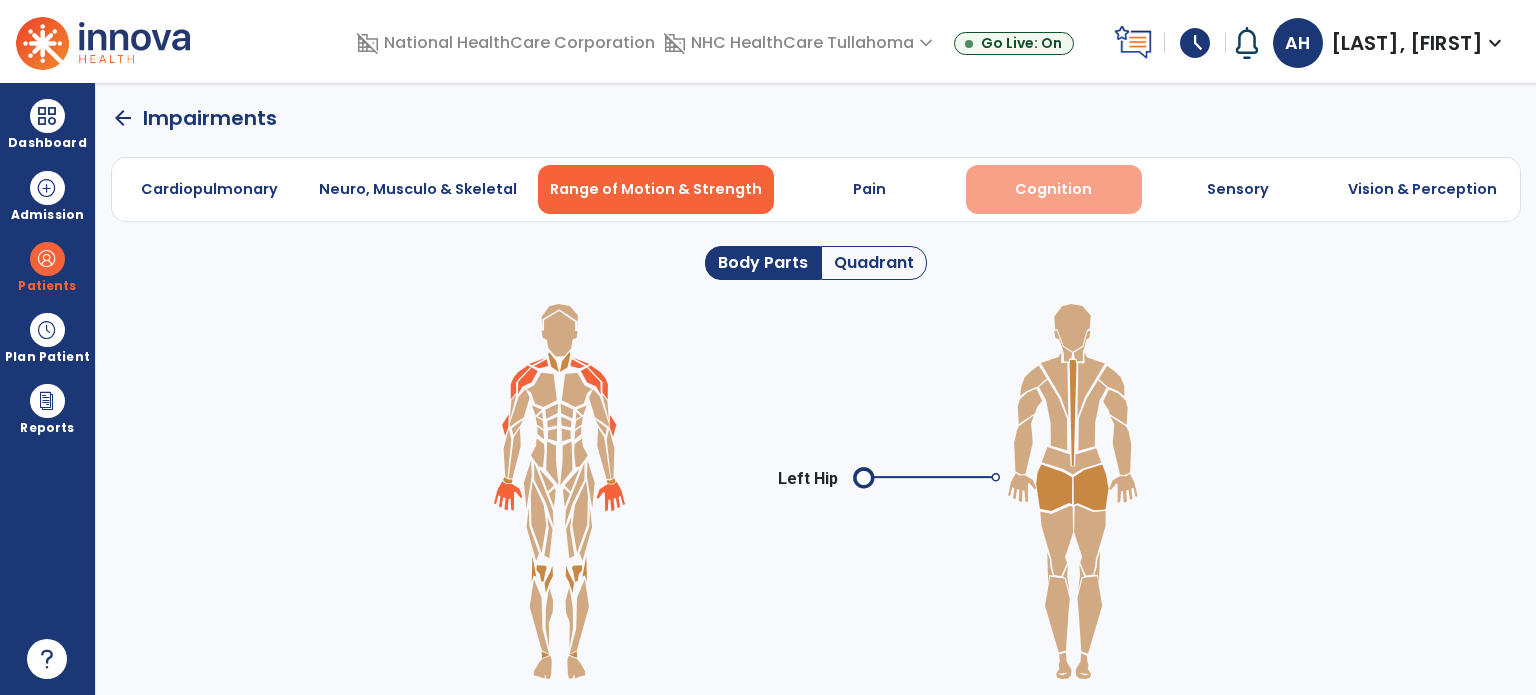 click on "Cognition" at bounding box center [1053, 189] 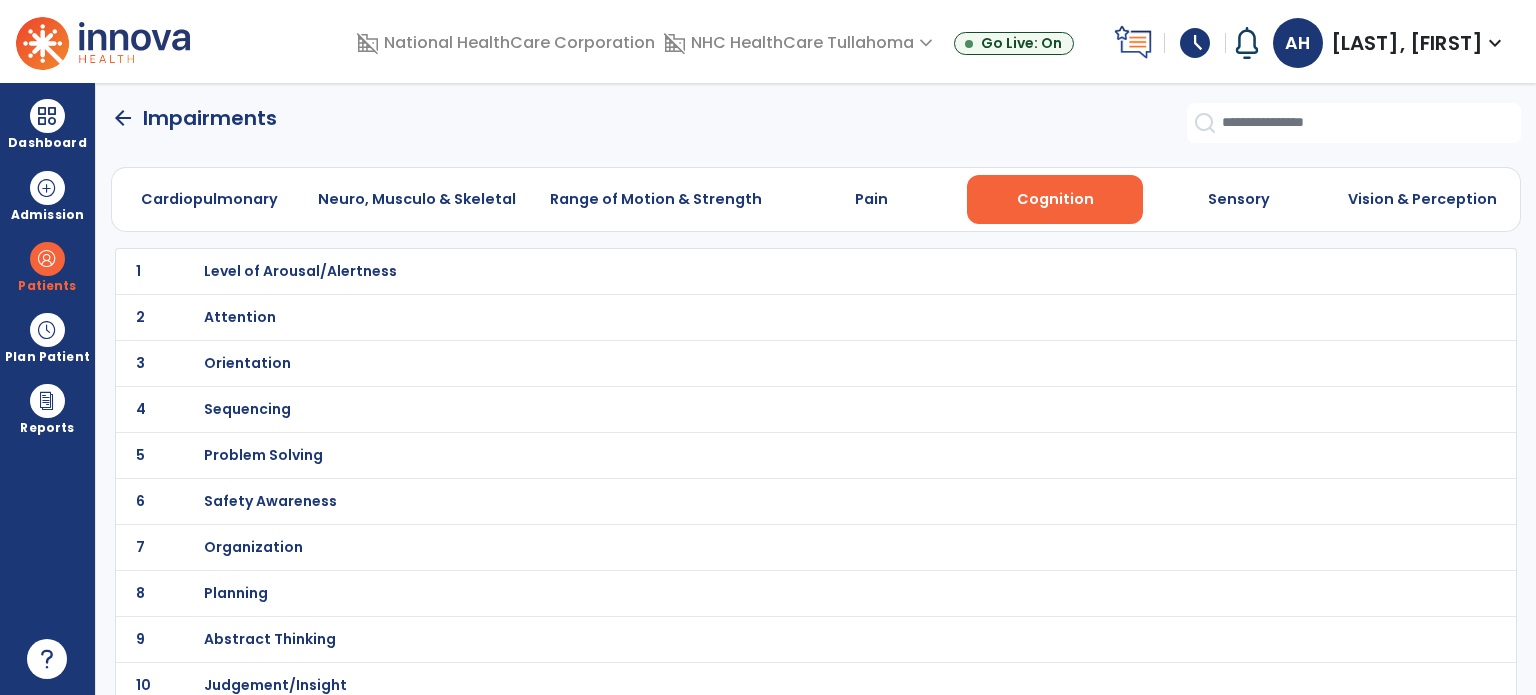 click on "Level of Arousal/Alertness" at bounding box center (300, 271) 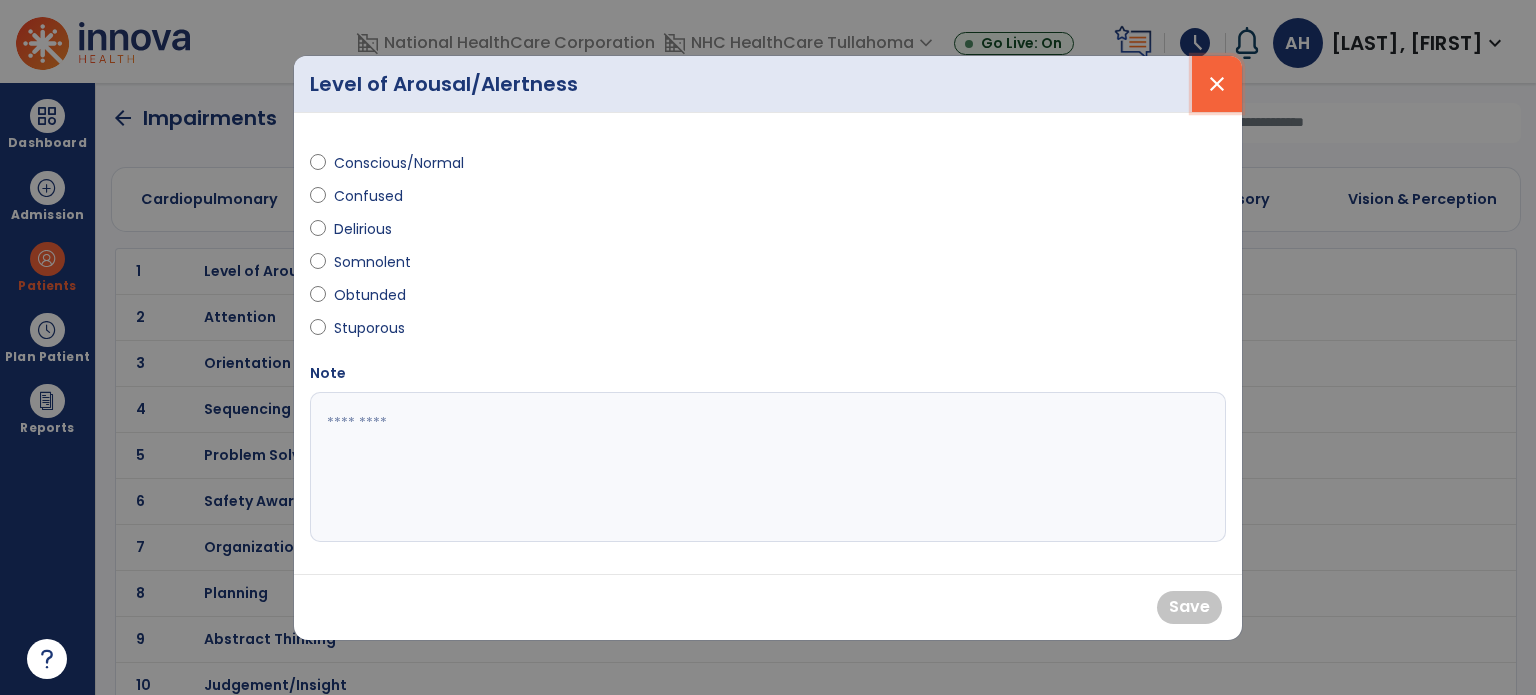 click on "close" at bounding box center [1217, 84] 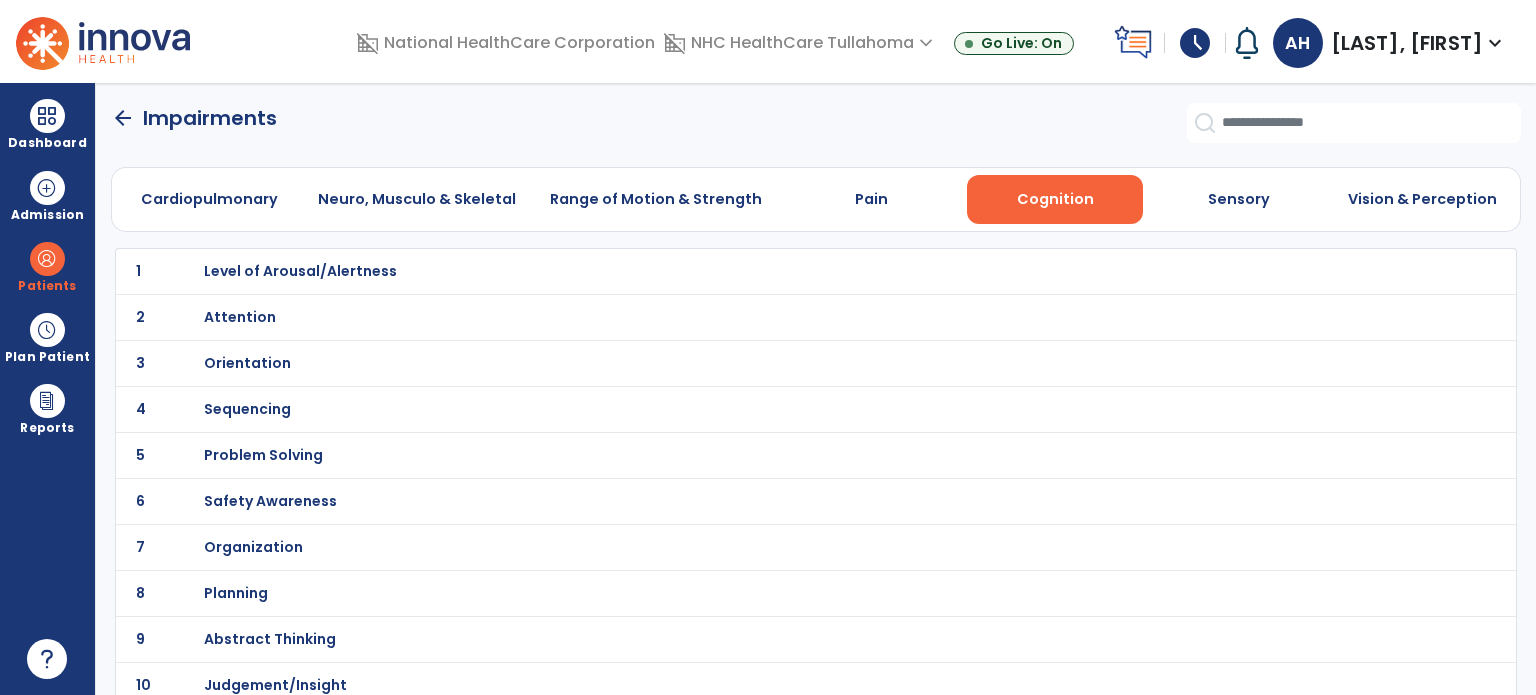 click on "Attention" at bounding box center (300, 271) 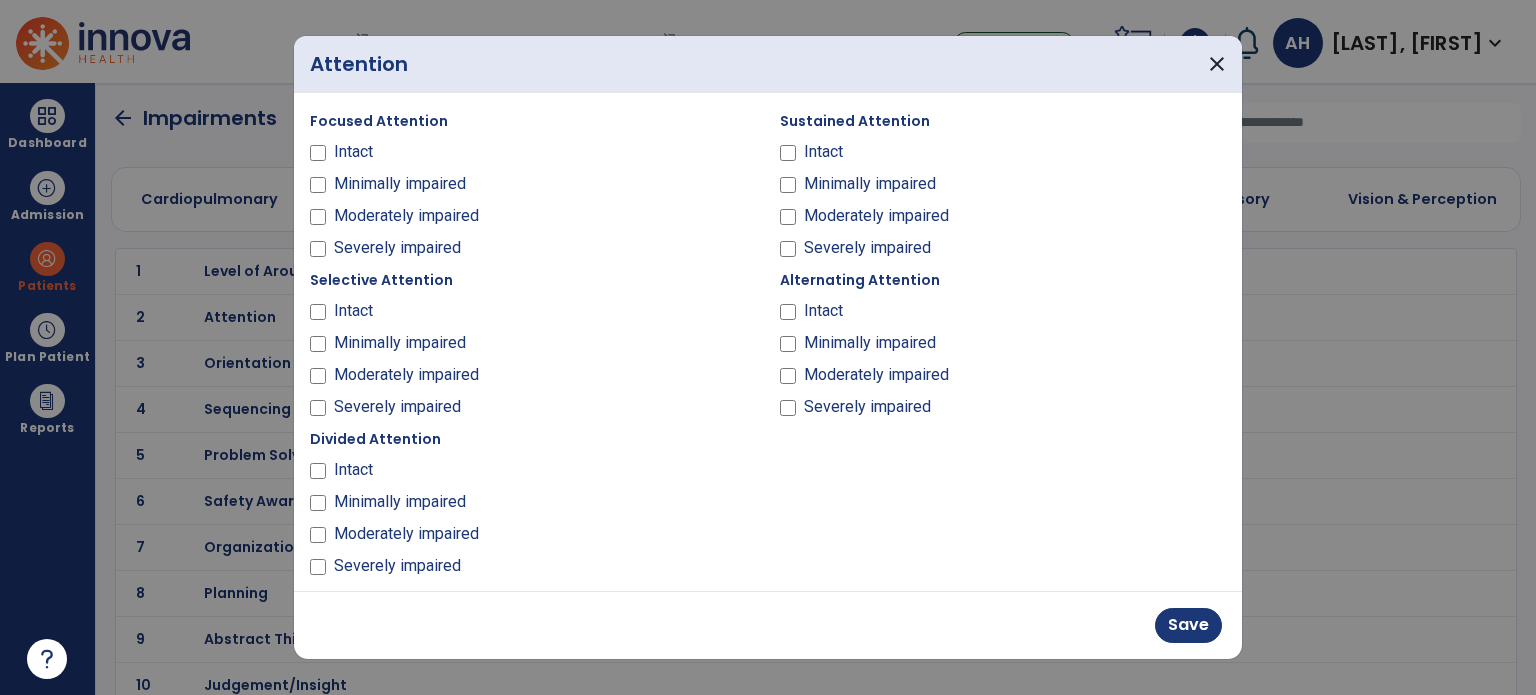 click on "Focused Attention     Intact      Minimally impaired      Moderately impaired      Severely impaired  Sustained Attention     Intact      Minimally impaired      Moderately impaired      Severely impaired  Selective Attention     Intact      Minimally impaired      Moderately impaired      Severely impaired  Alternating Attention     Intact      Minimally impaired      Moderately impaired      Severely impaired  Divided Attention     Intact      Minimally impaired      Moderately impaired      Severely impaired  Note" at bounding box center (768, 445) 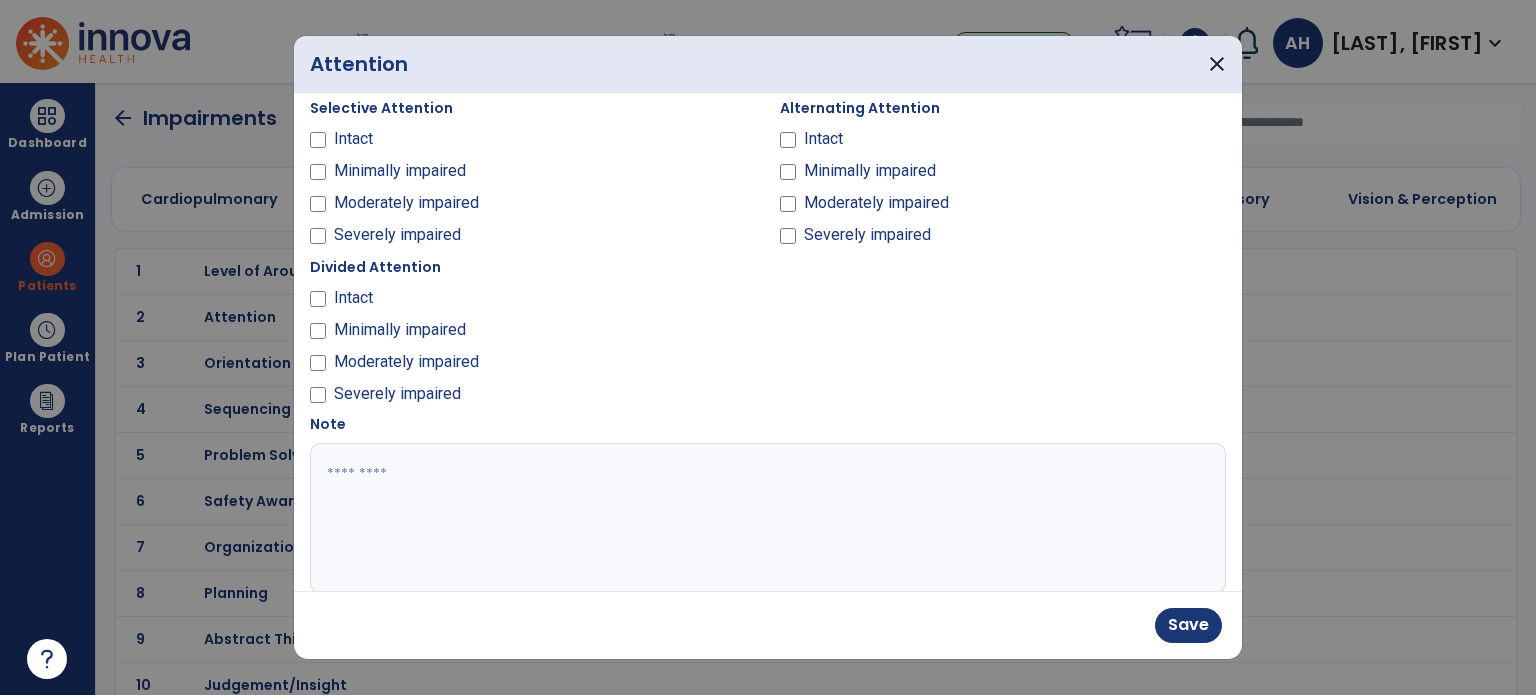 scroll, scrollTop: 206, scrollLeft: 0, axis: vertical 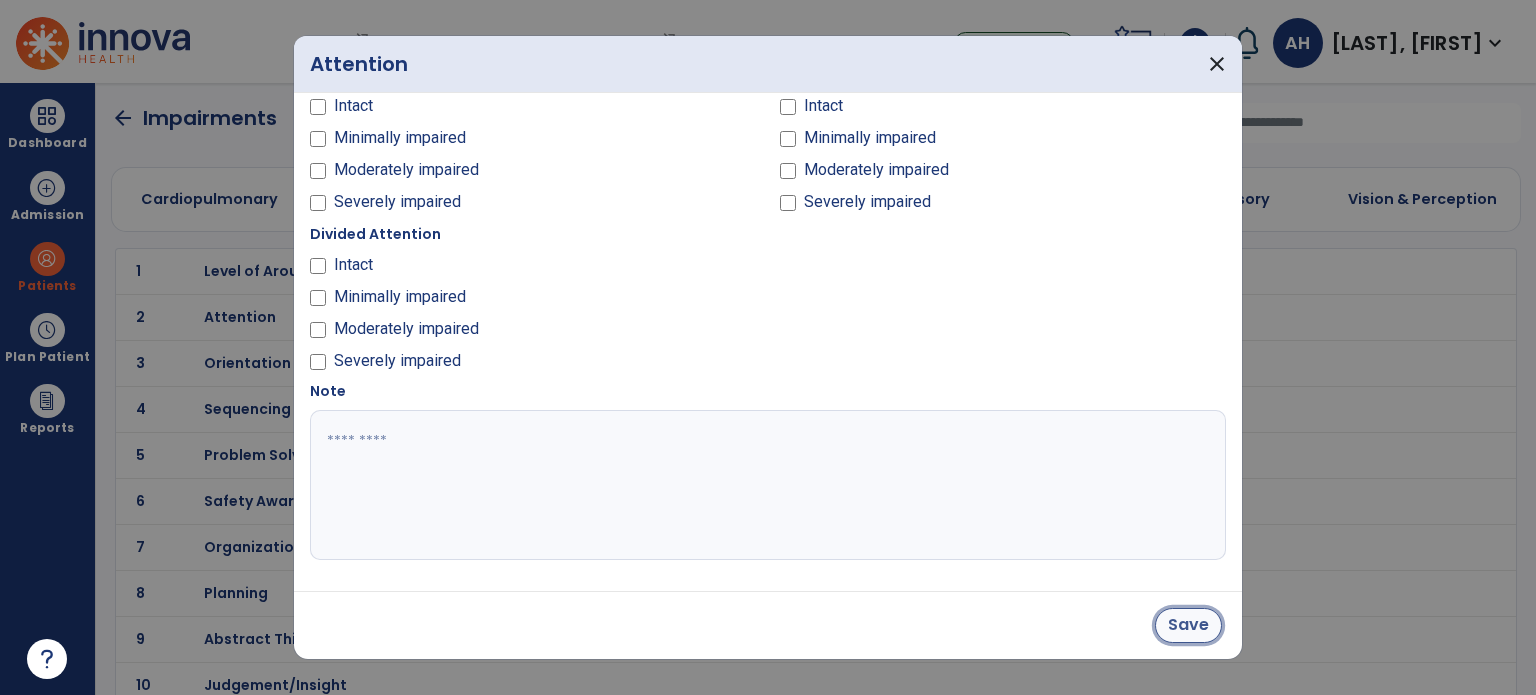 click on "Save" at bounding box center (1188, 625) 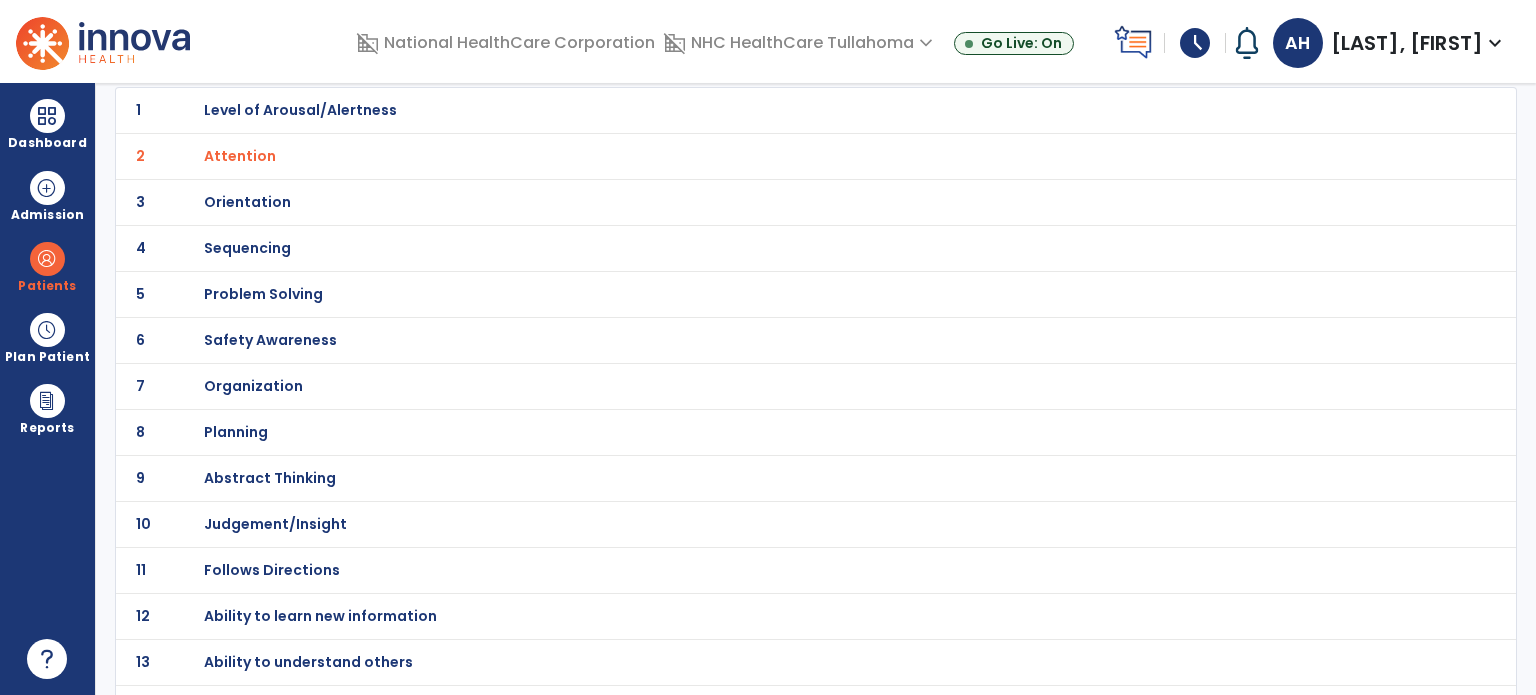 scroll, scrollTop: 240, scrollLeft: 0, axis: vertical 